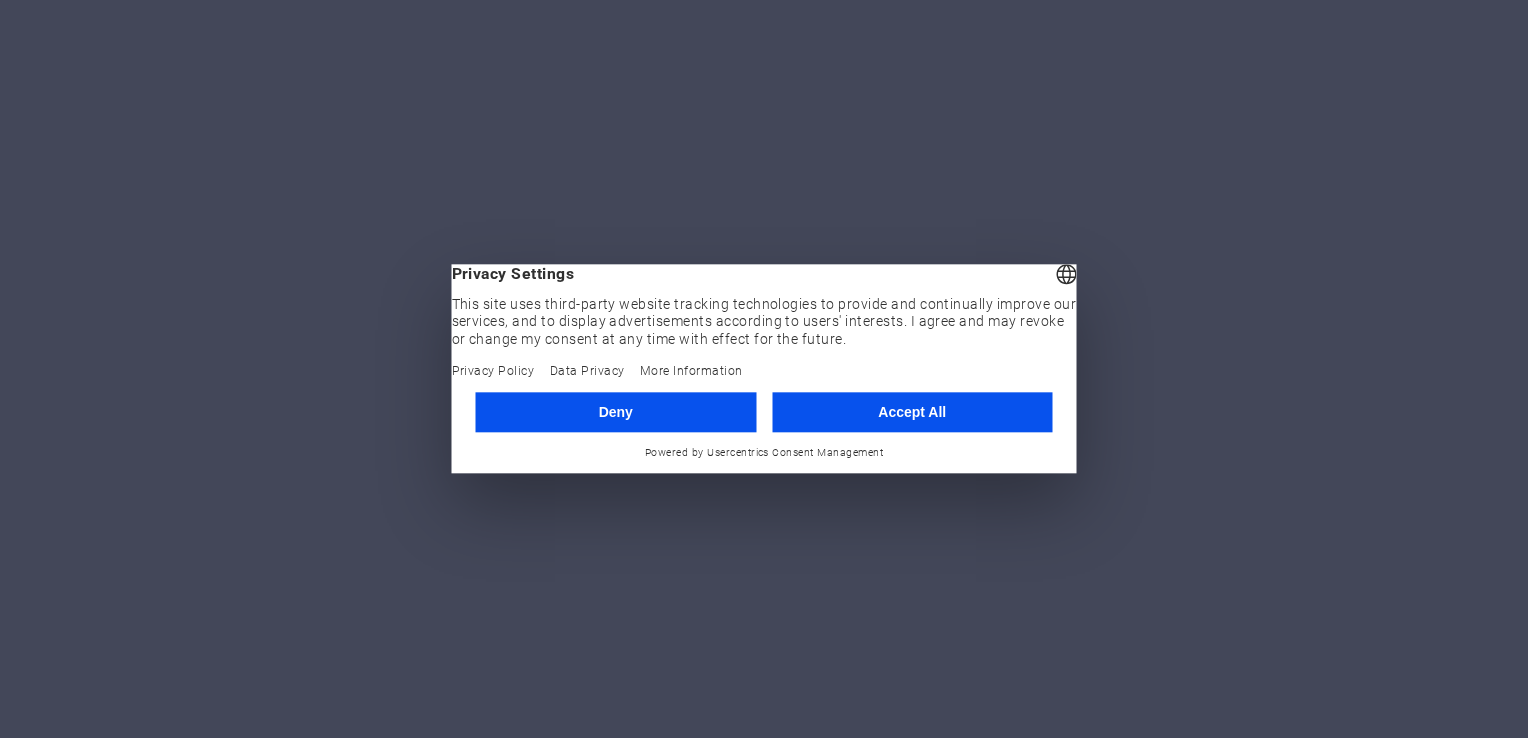 scroll, scrollTop: 0, scrollLeft: 0, axis: both 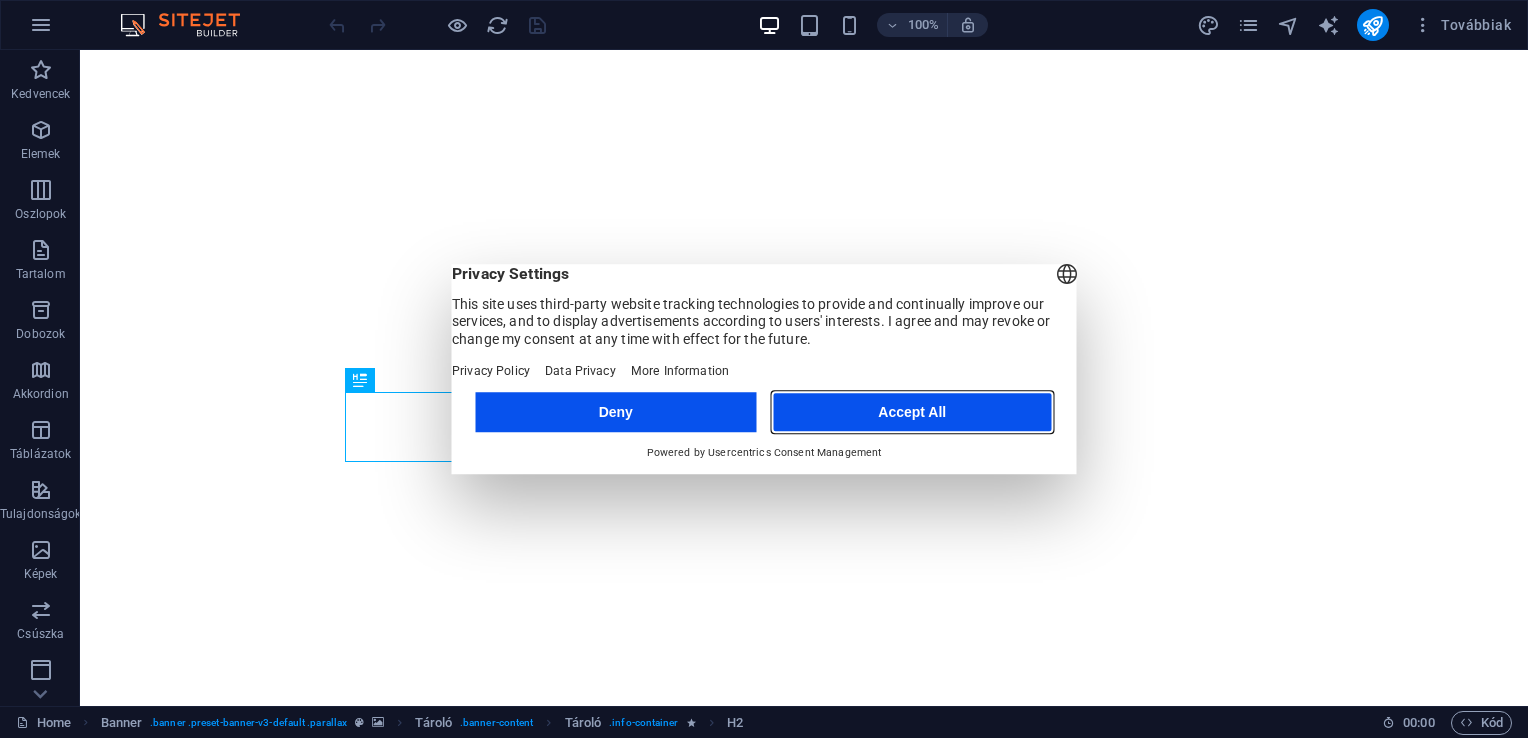 drag, startPoint x: 889, startPoint y: 429, endPoint x: 809, endPoint y: 378, distance: 94.873604 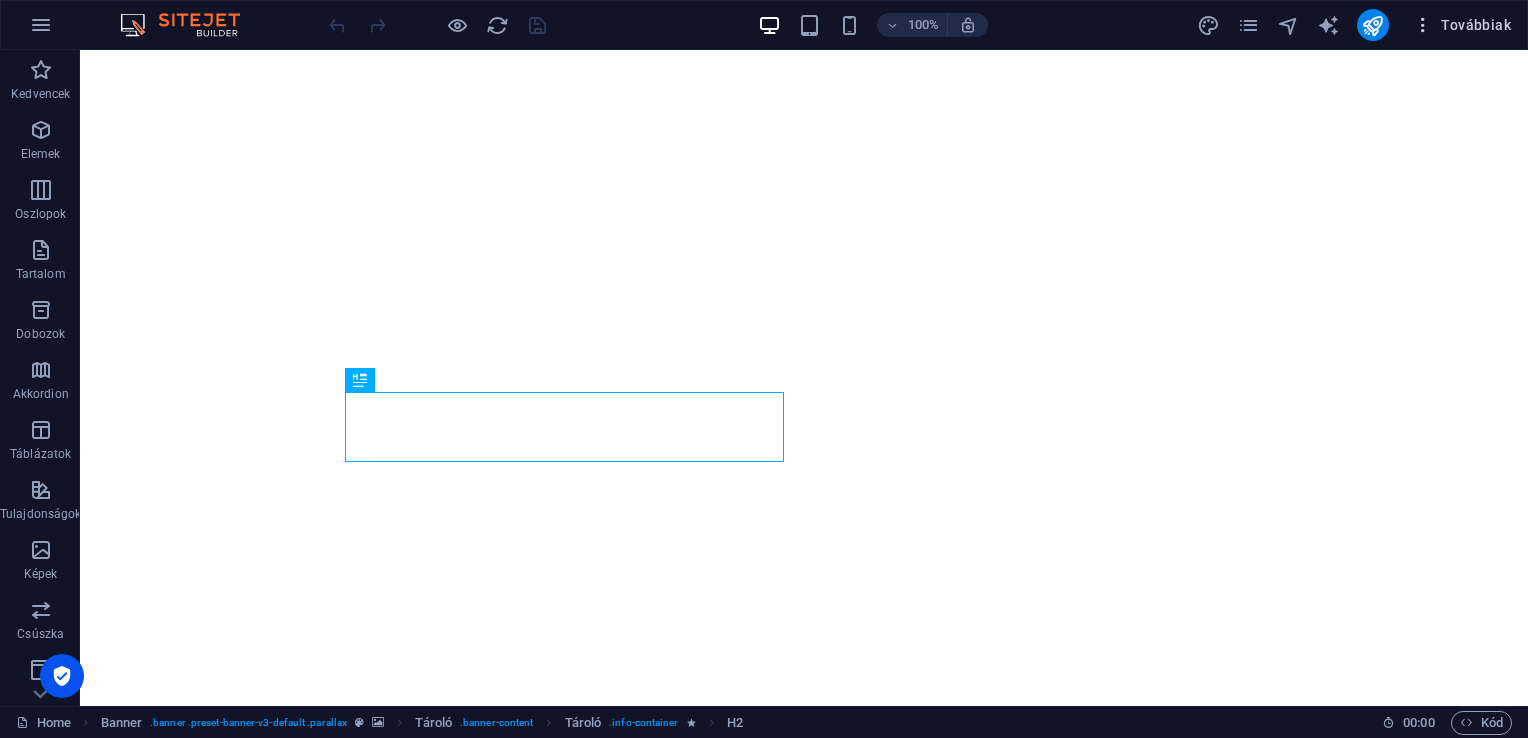 click on "Továbbiak" at bounding box center [1462, 25] 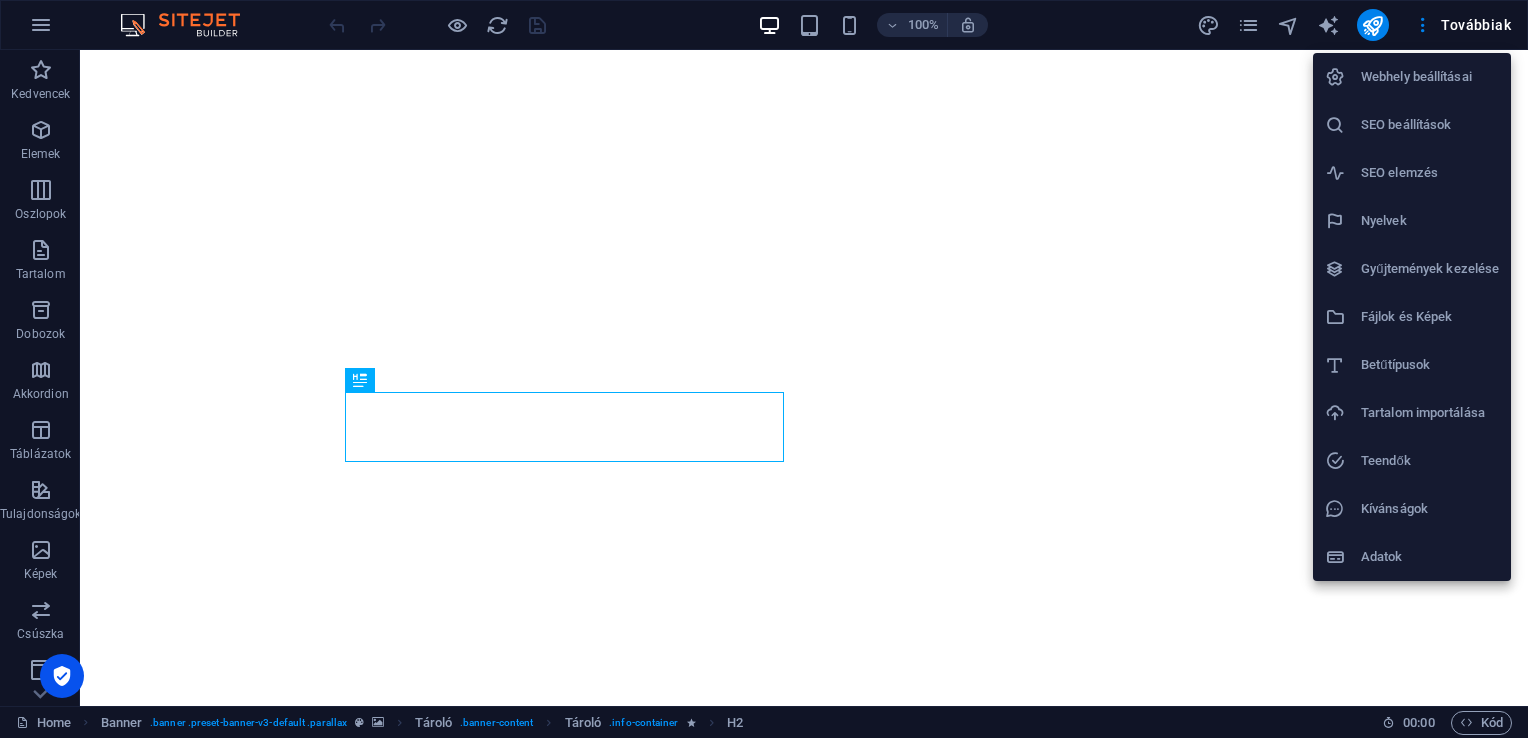 click at bounding box center (764, 369) 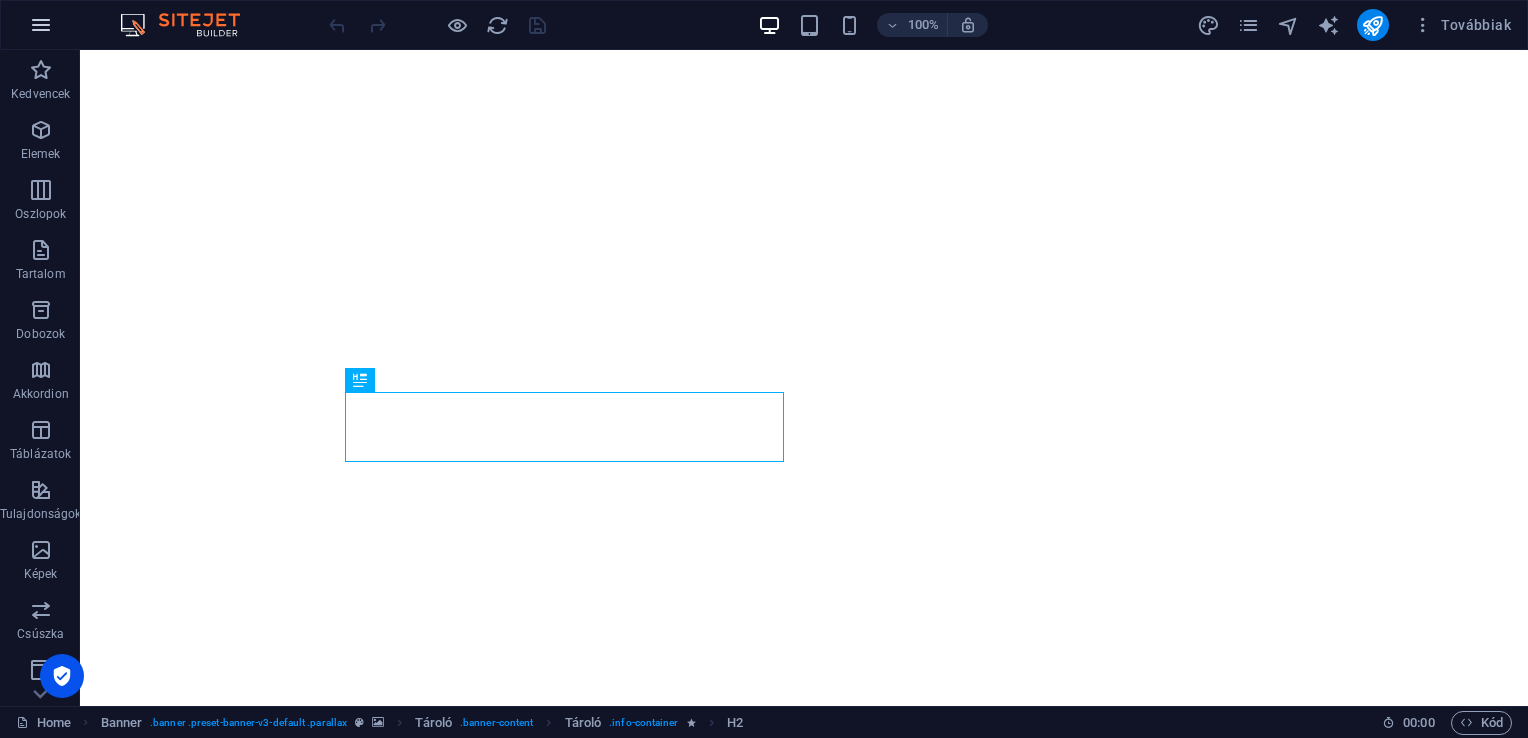click at bounding box center (41, 25) 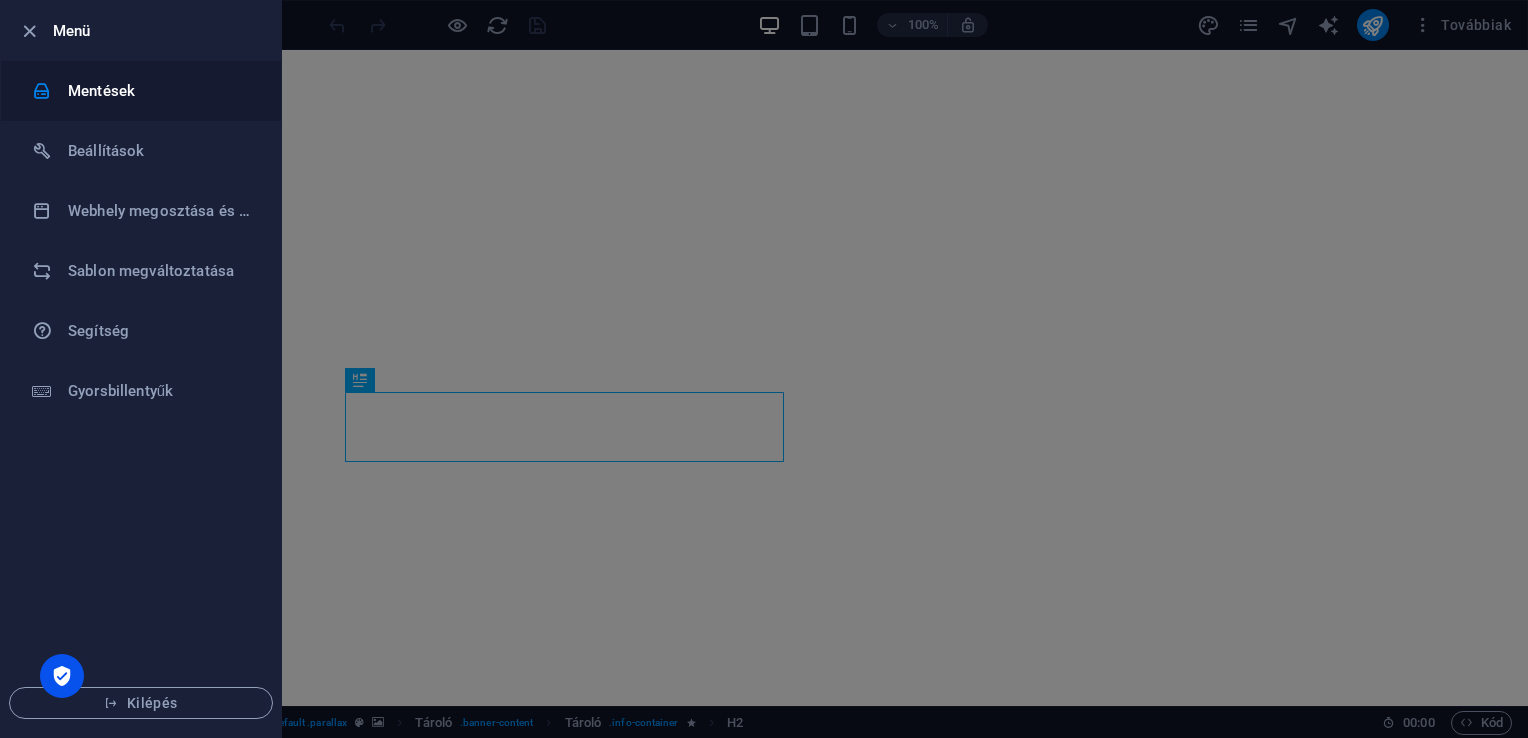 click on "Mentések" at bounding box center (160, 91) 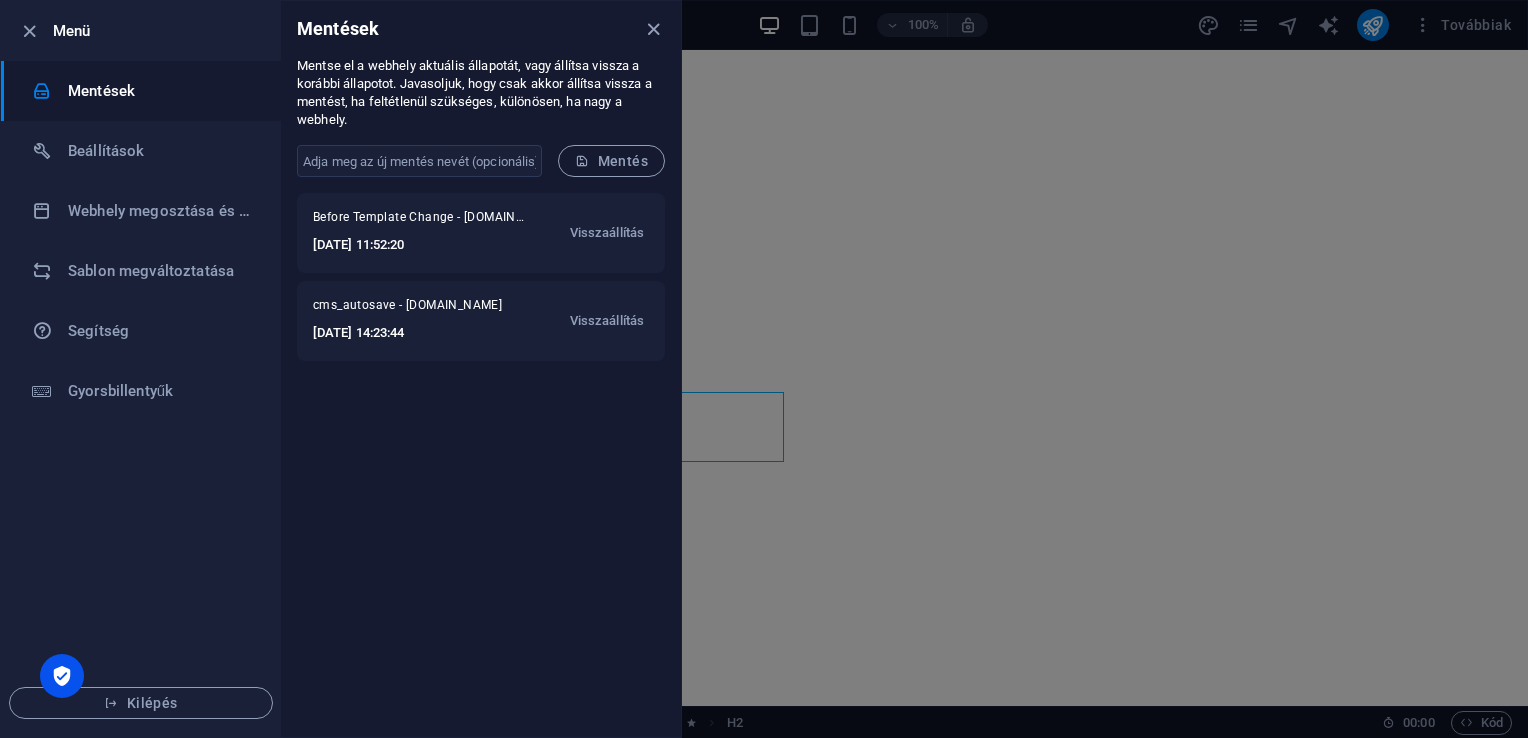 click at bounding box center (764, 369) 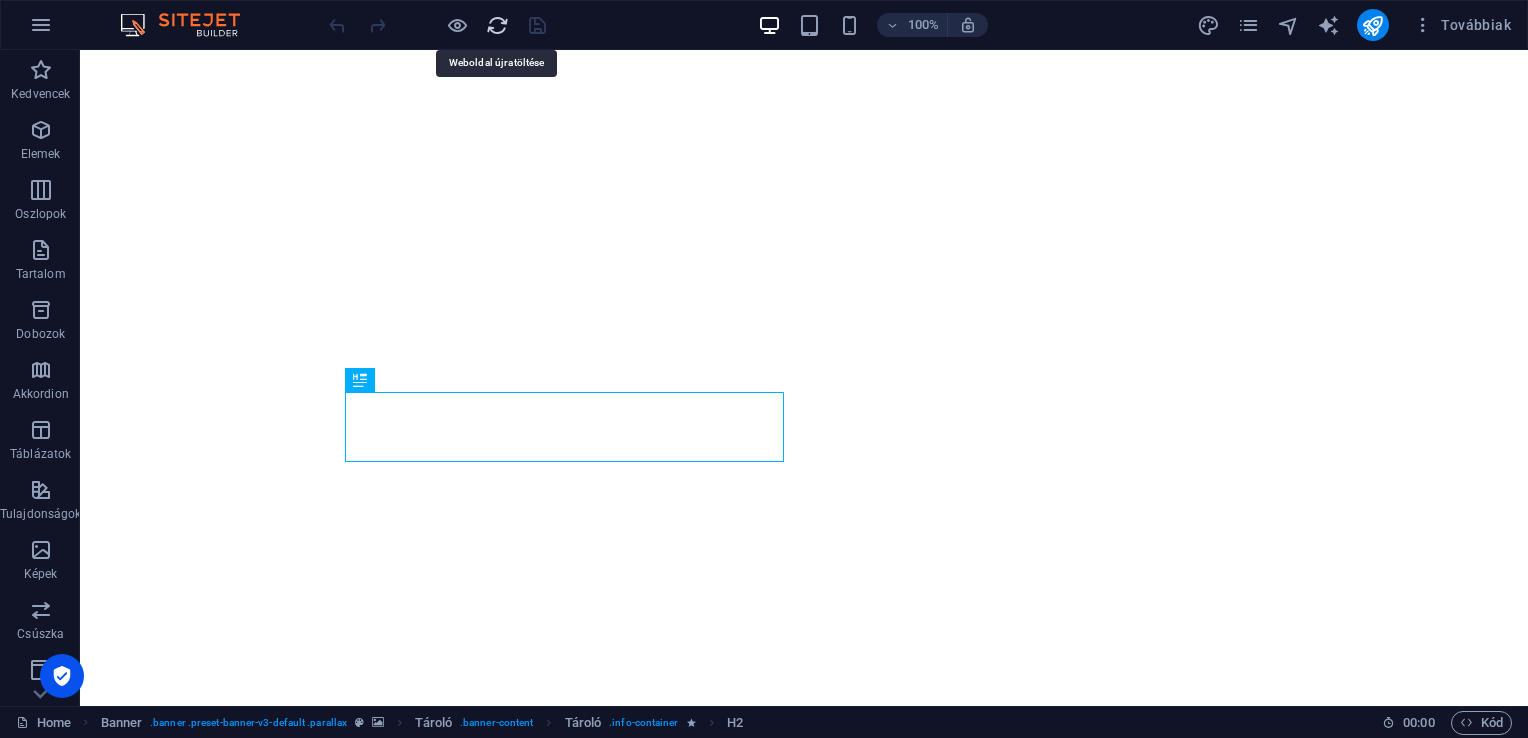 click at bounding box center (497, 25) 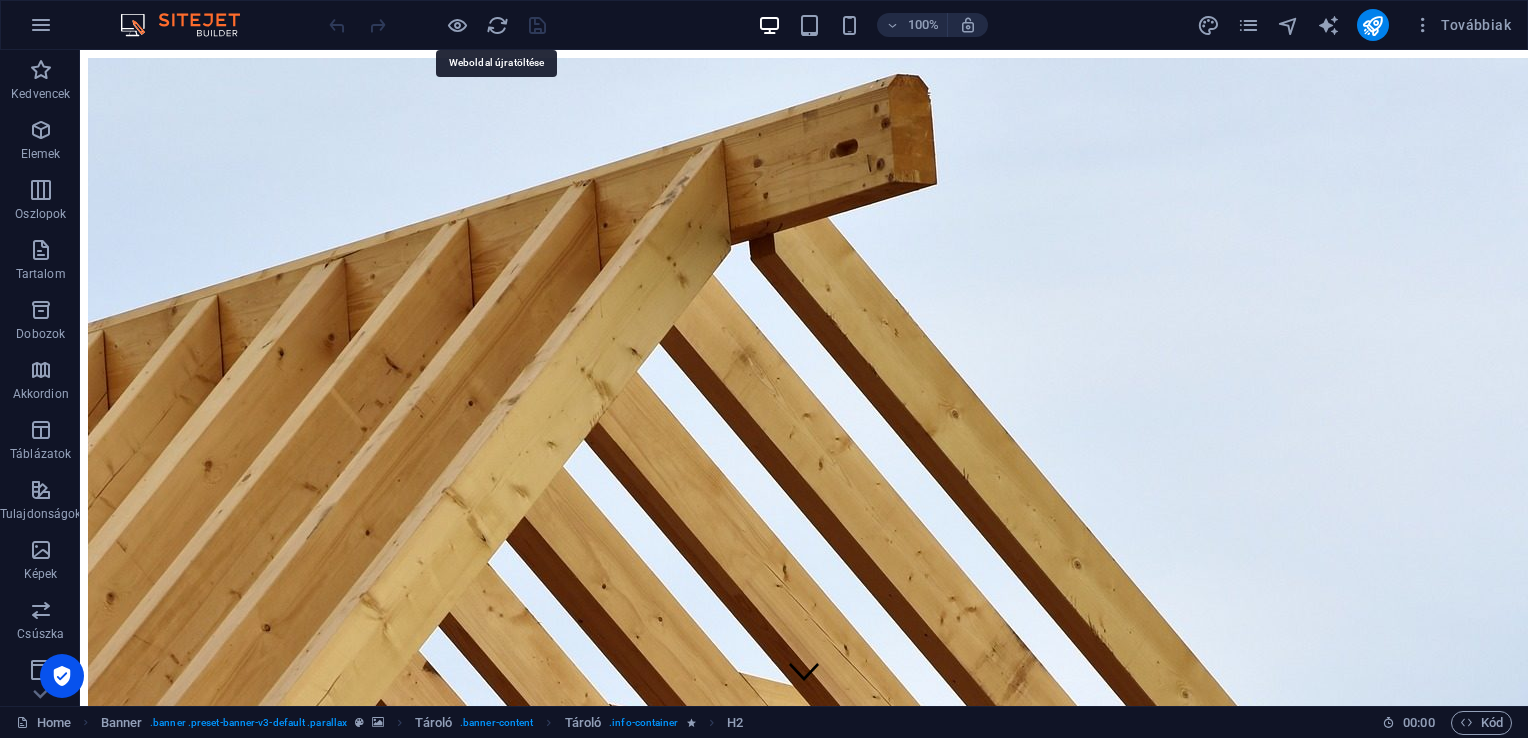 scroll, scrollTop: 0, scrollLeft: 0, axis: both 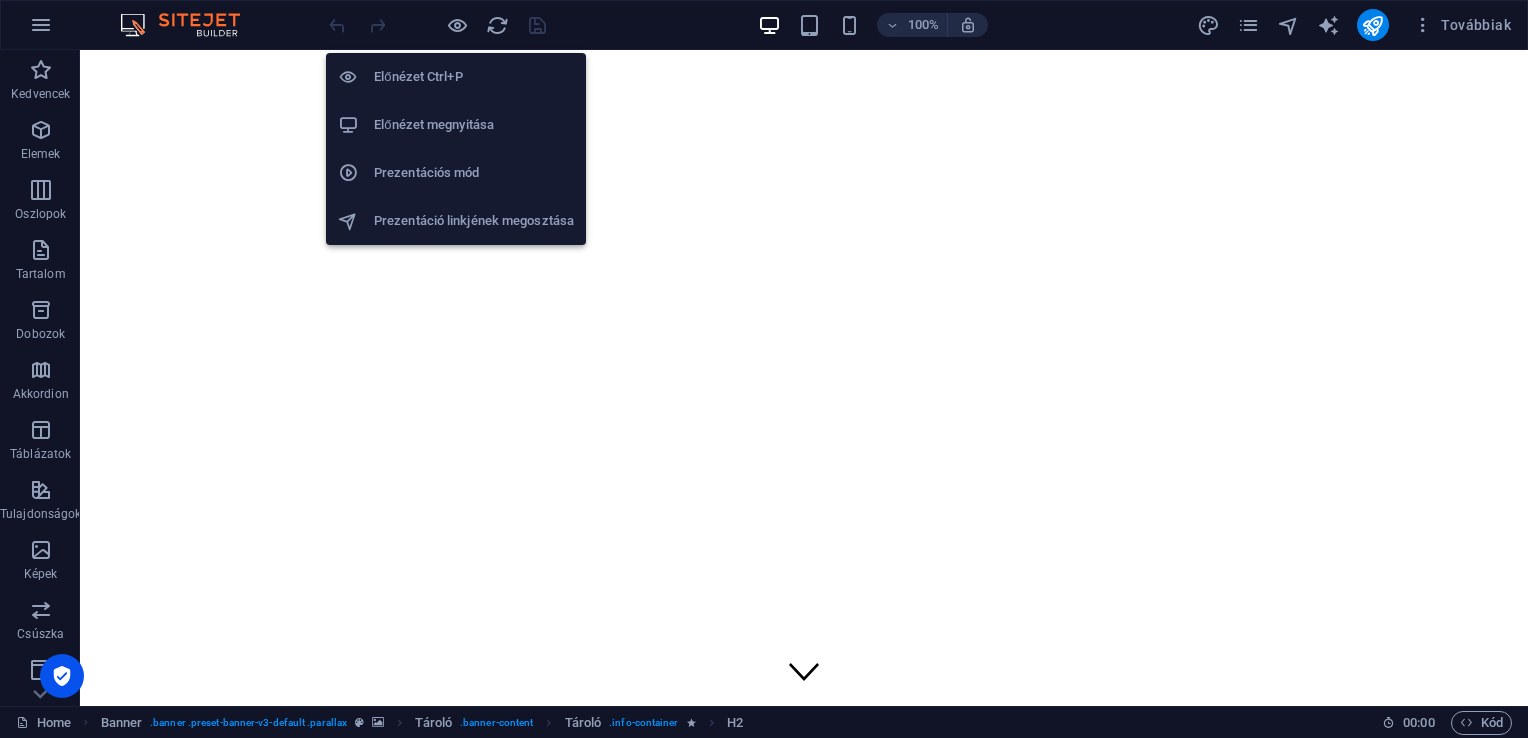 click on "Prezentáció linkjének megosztása" at bounding box center [474, 221] 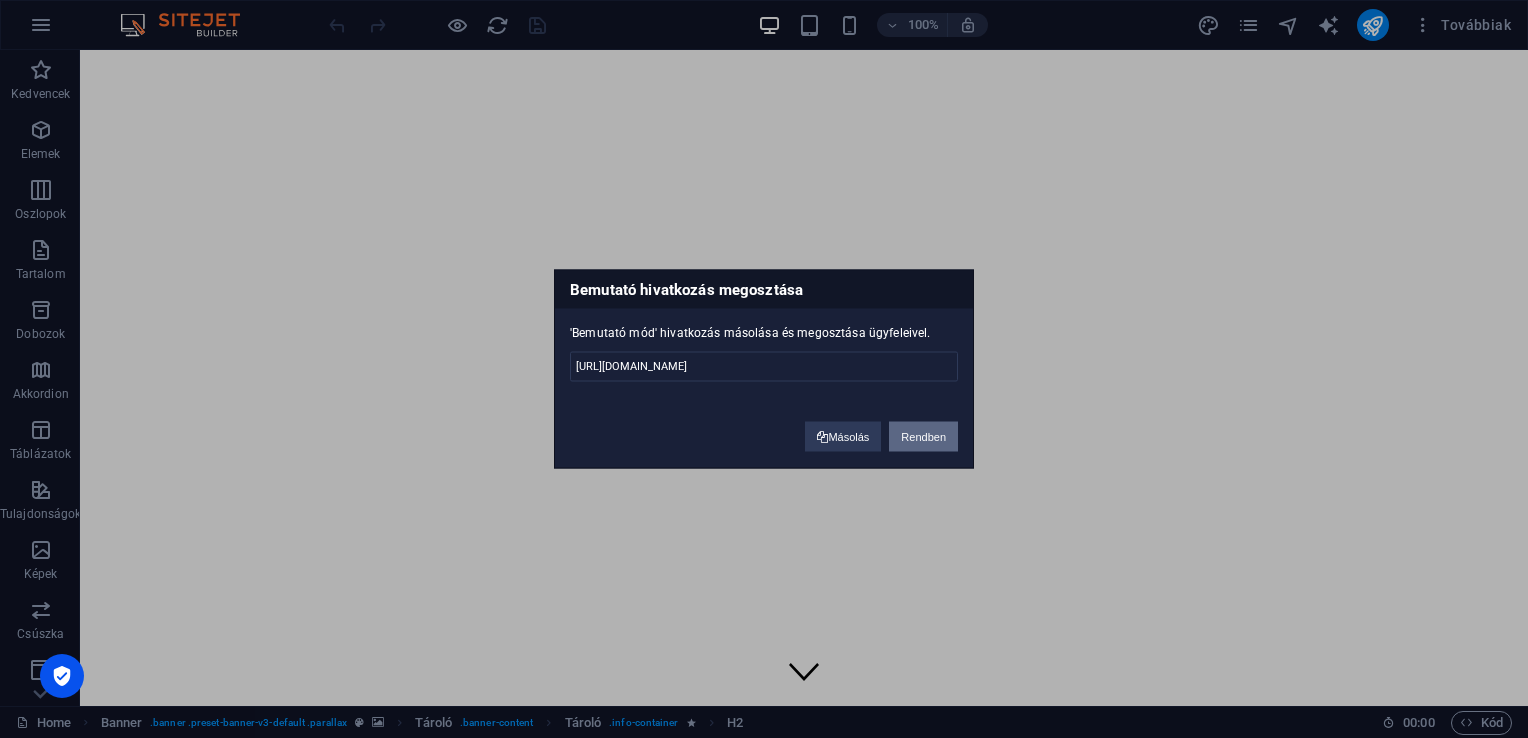 click on "Rendben" at bounding box center [923, 437] 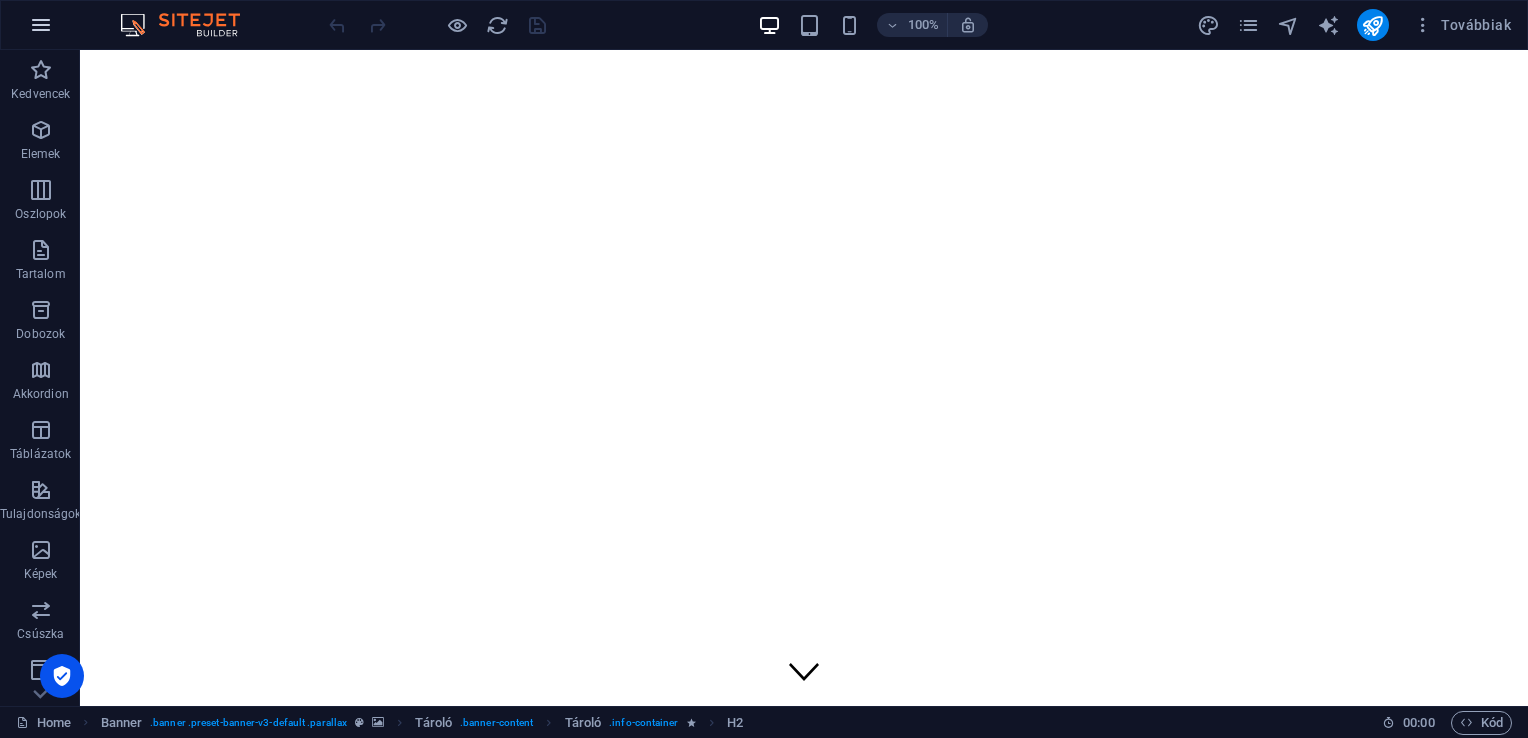 click at bounding box center (41, 25) 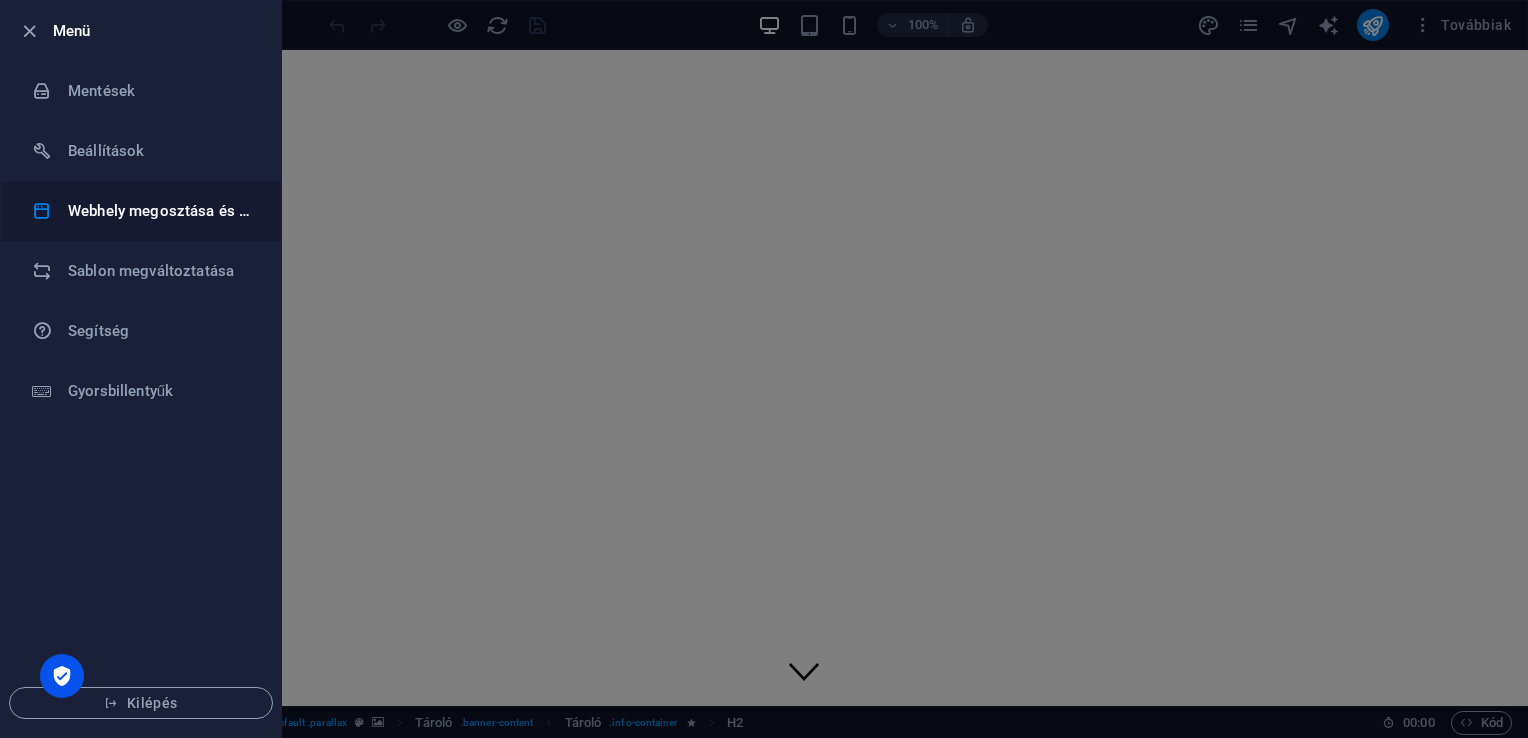 click on "Webhely megosztása és másolása" at bounding box center (160, 211) 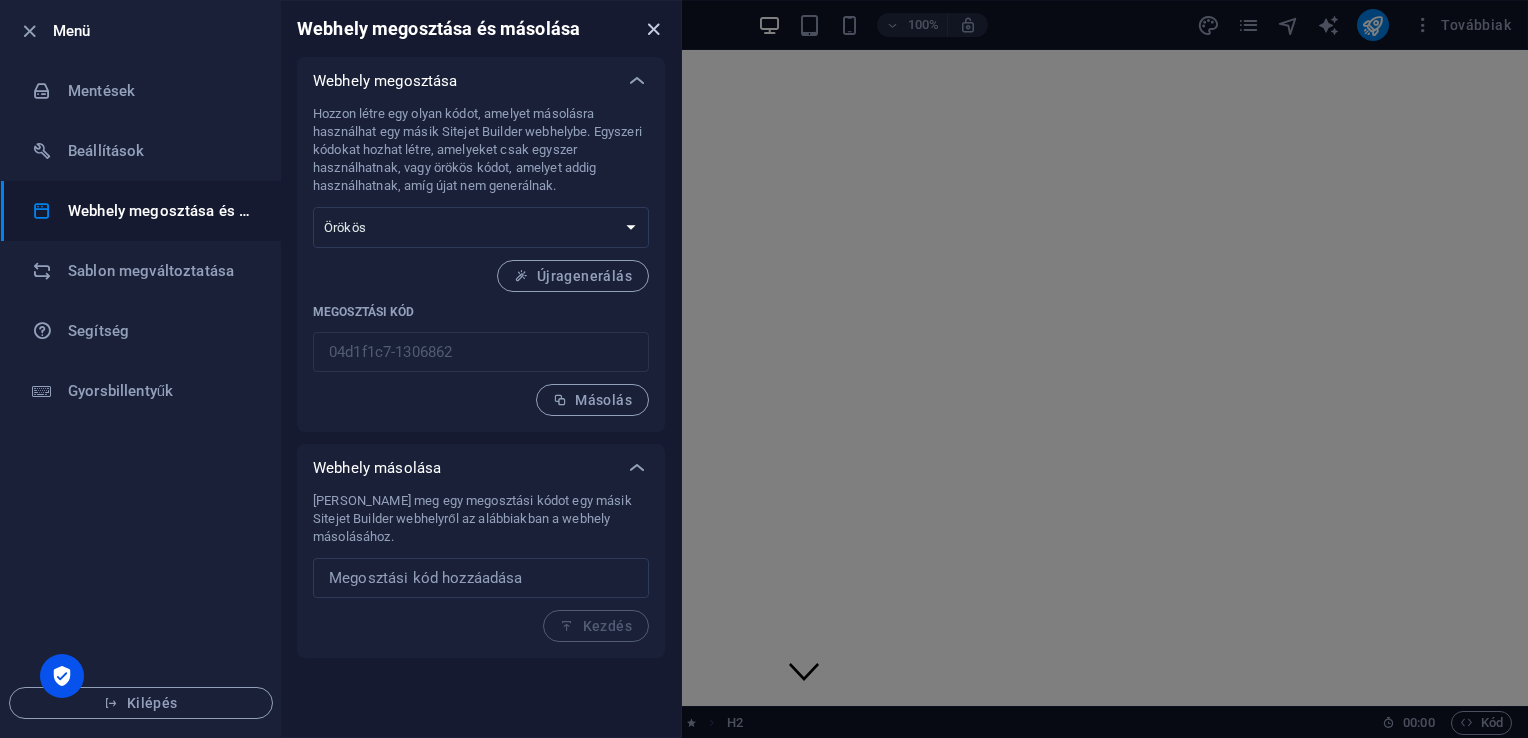 click at bounding box center (653, 29) 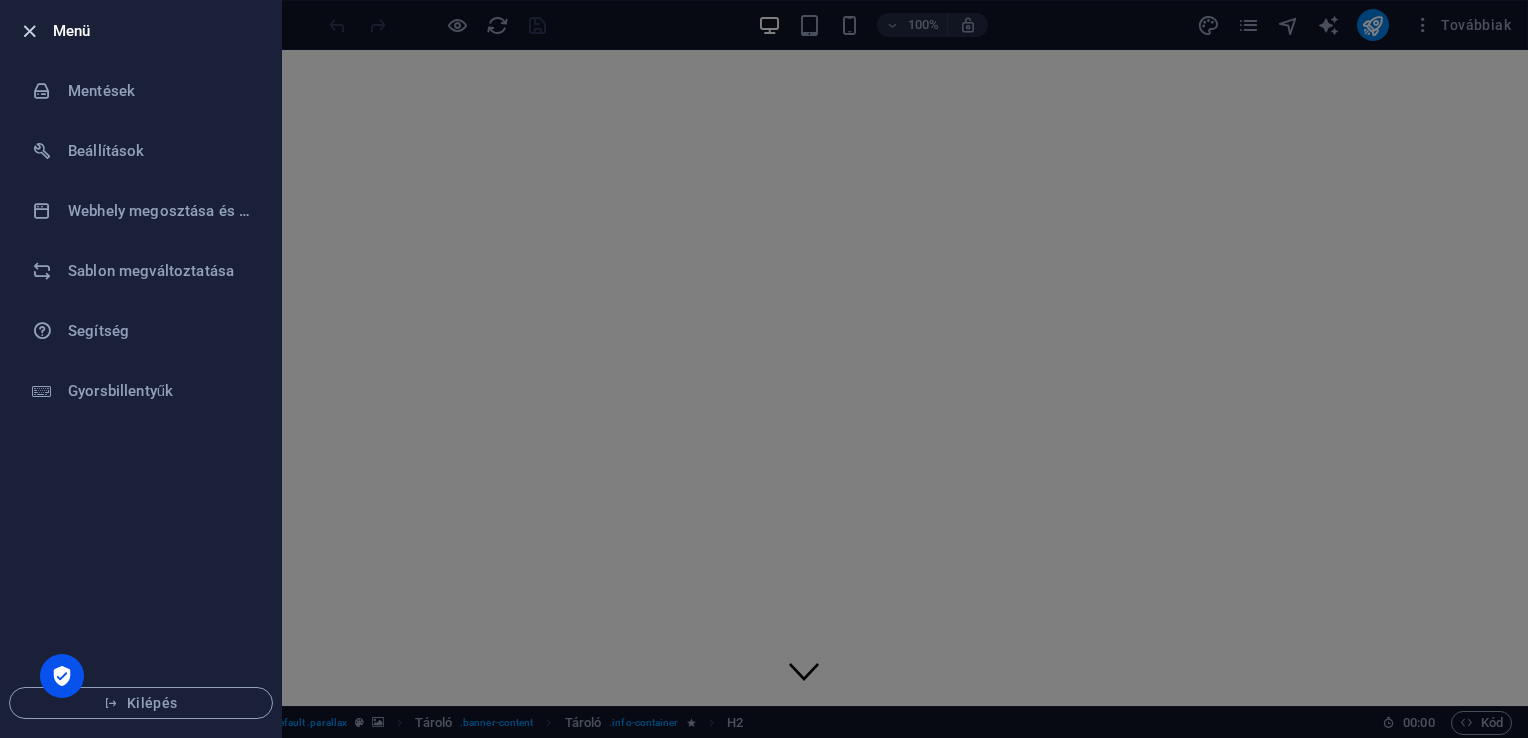 click at bounding box center (29, 31) 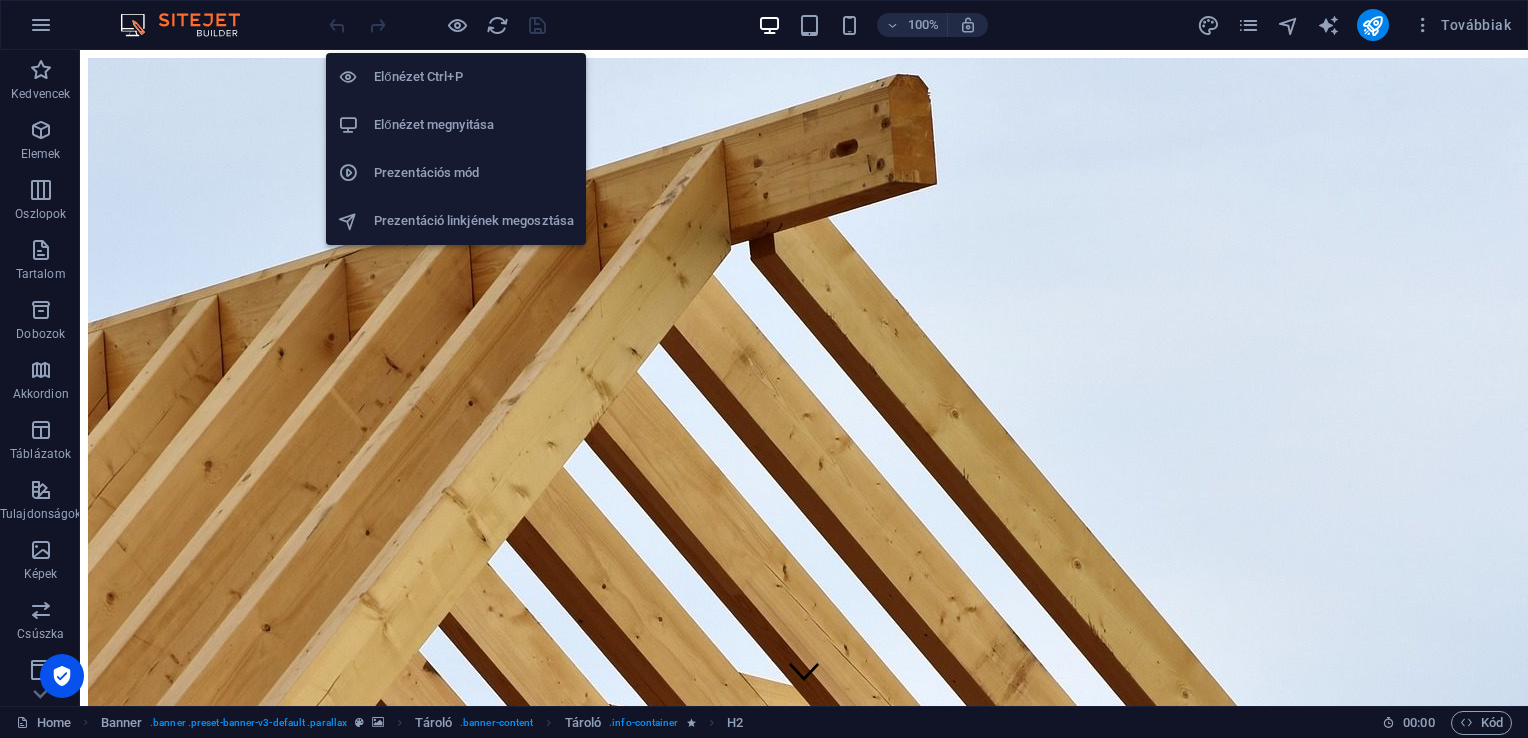 click on "Előnézet Ctrl+P" at bounding box center (474, 77) 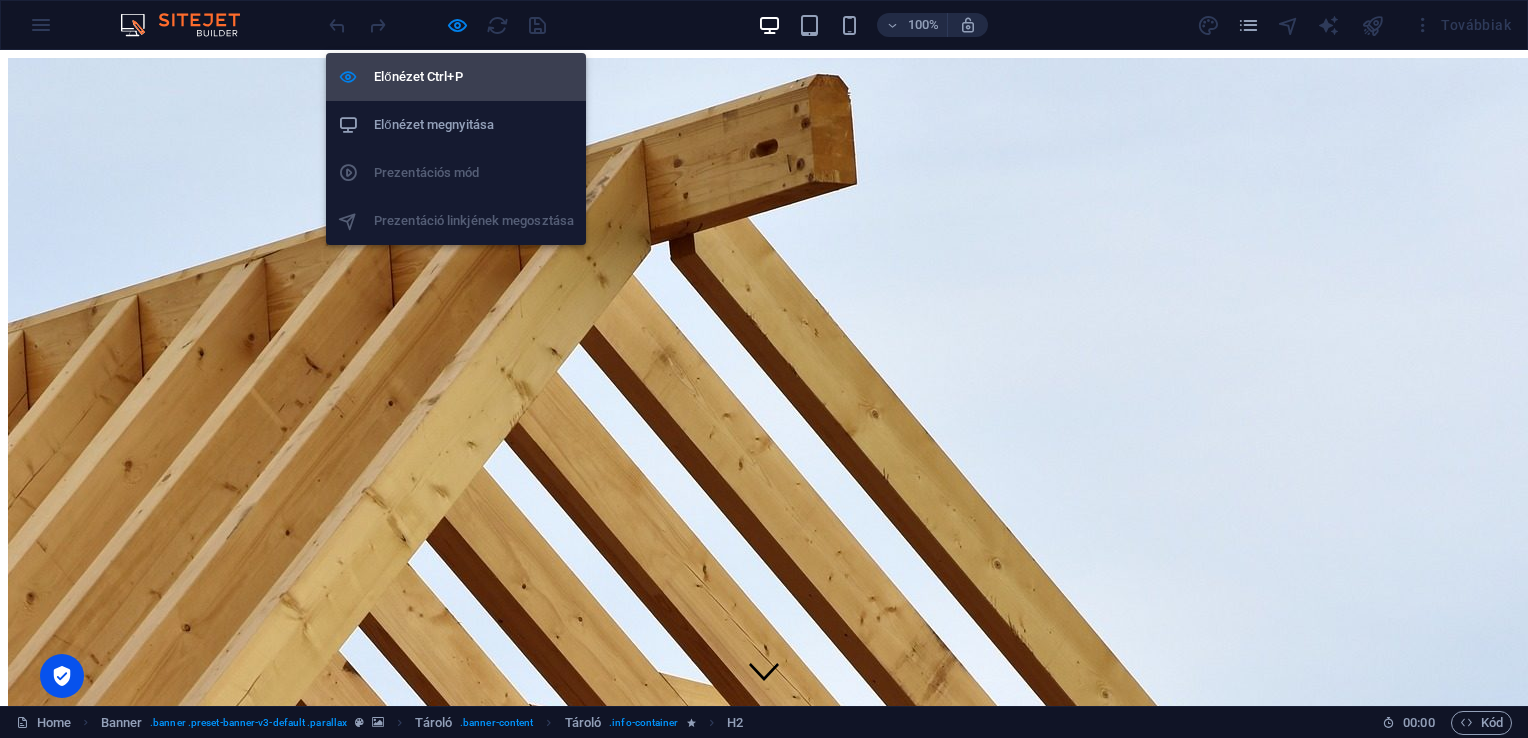 click on "Előnézet Ctrl+P" at bounding box center (474, 77) 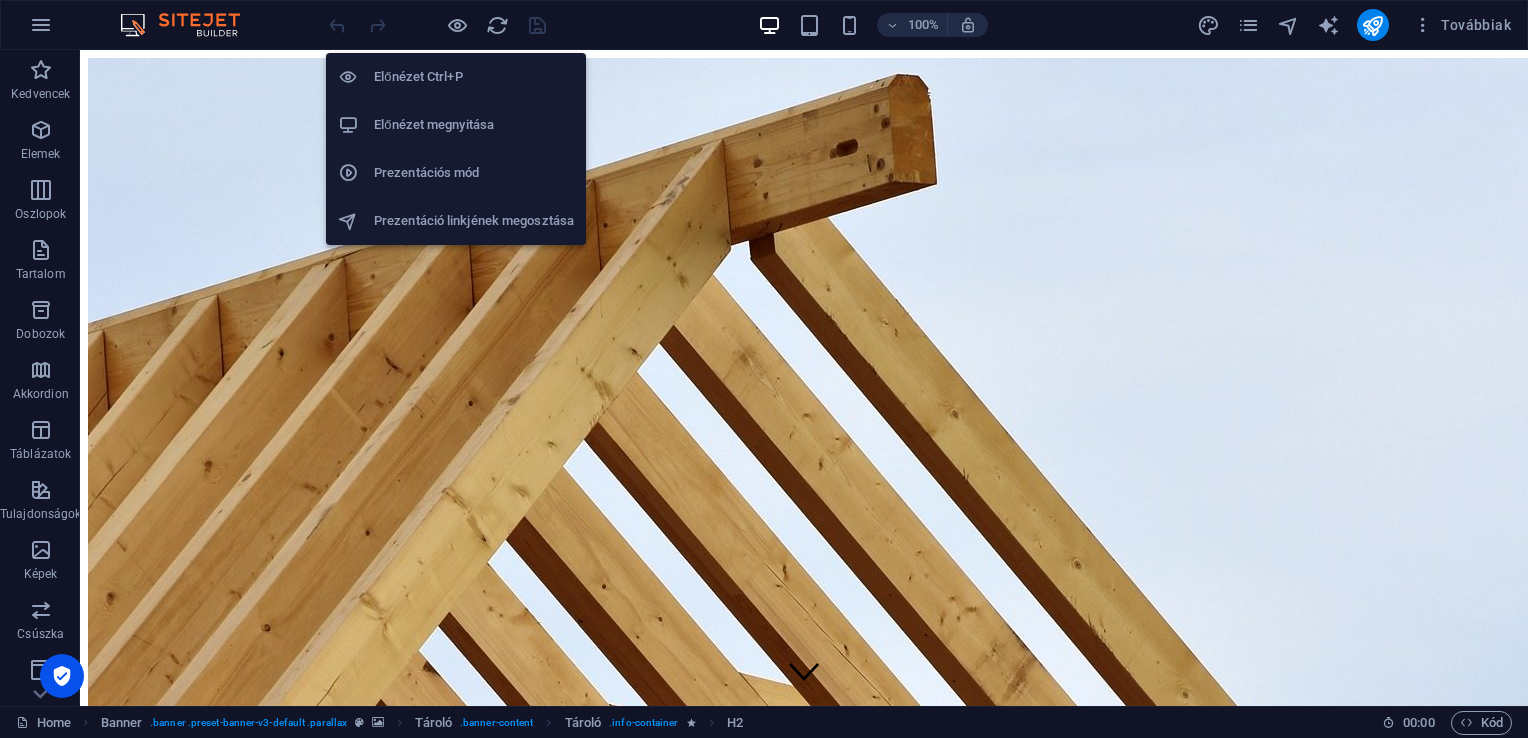 click on "Előnézet Ctrl+P" at bounding box center (474, 77) 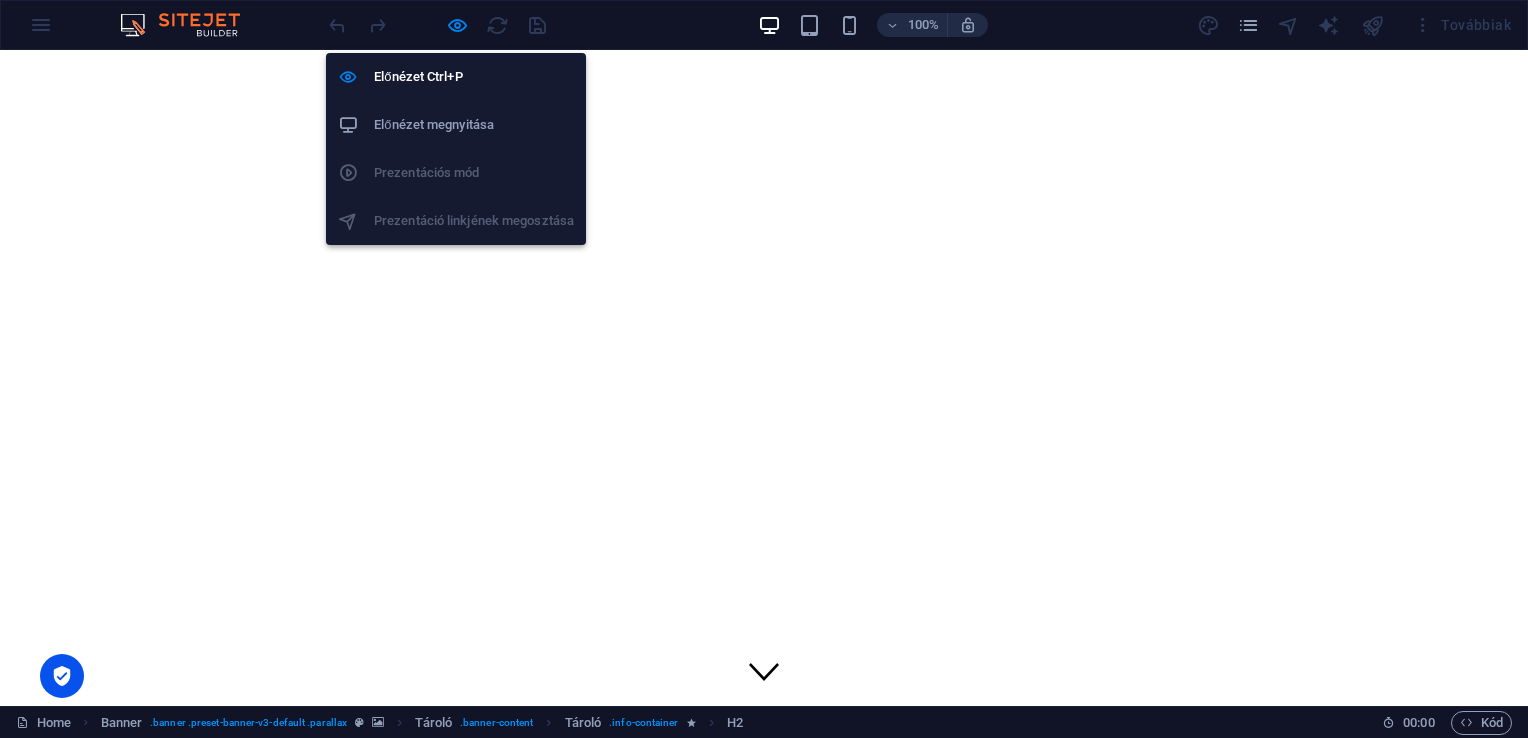 click on "Előnézet Ctrl+P Előnézet megnyitása Prezentációs mód Prezentáció linkjének megosztása" at bounding box center [456, 149] 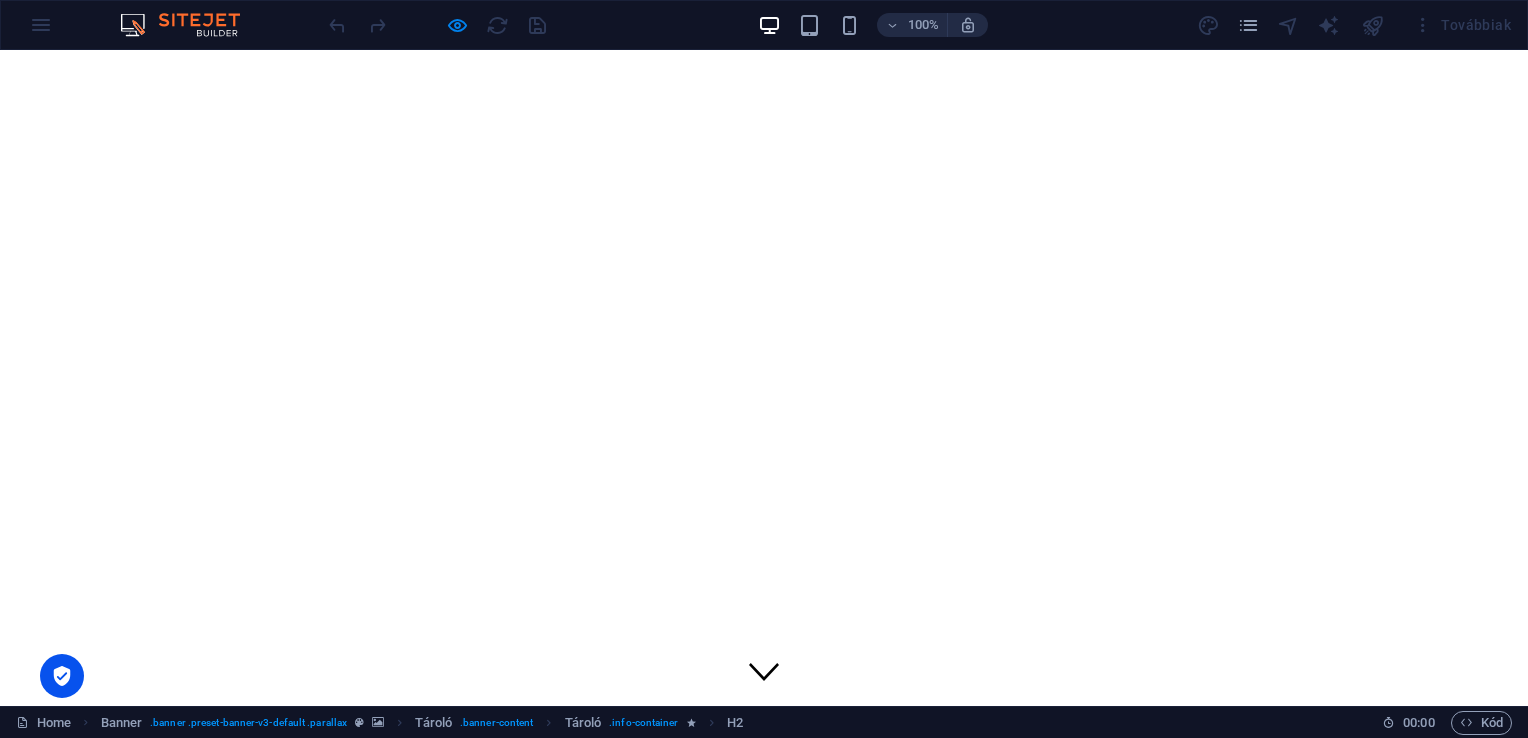 drag, startPoint x: 662, startPoint y: 591, endPoint x: 606, endPoint y: 598, distance: 56.435802 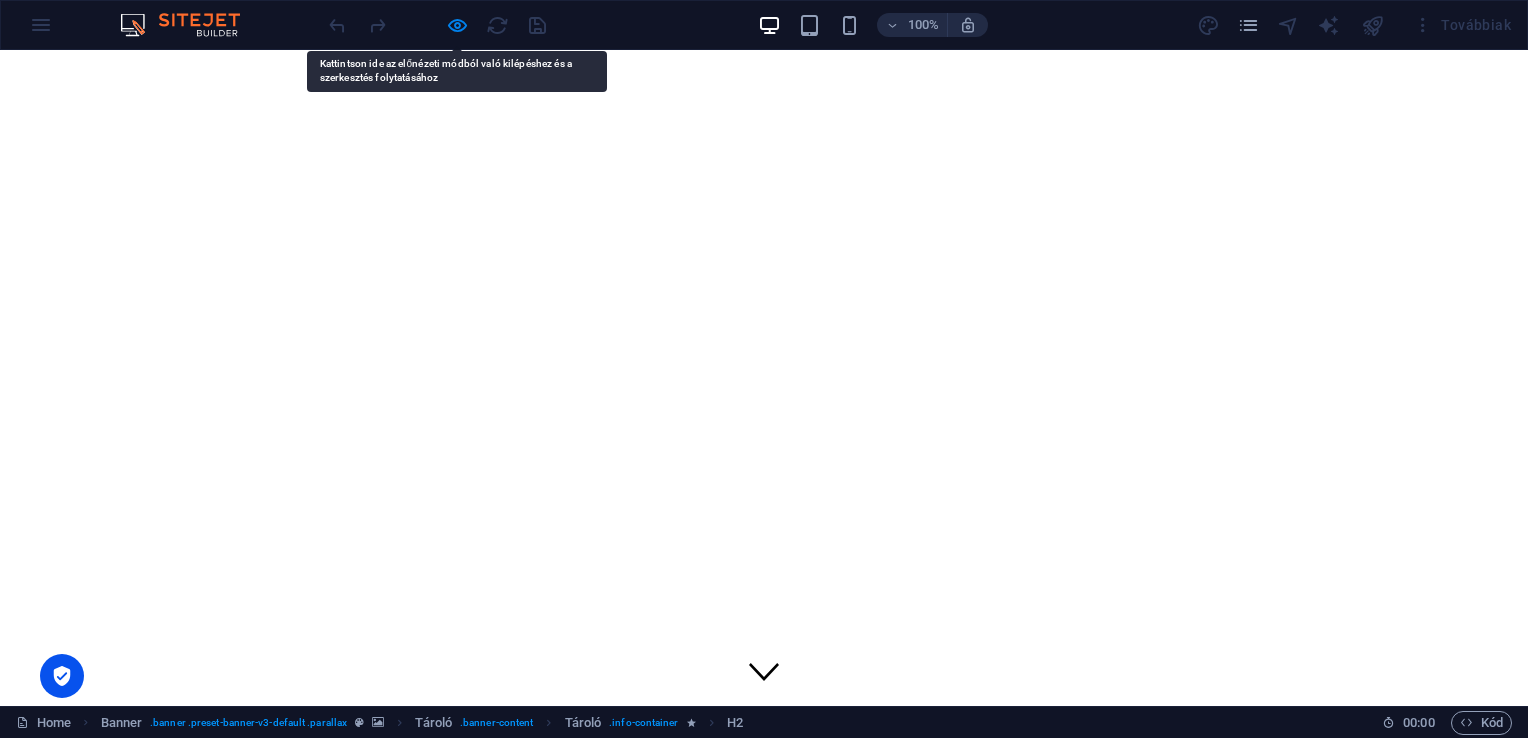drag, startPoint x: 620, startPoint y: 591, endPoint x: 606, endPoint y: 591, distance: 14 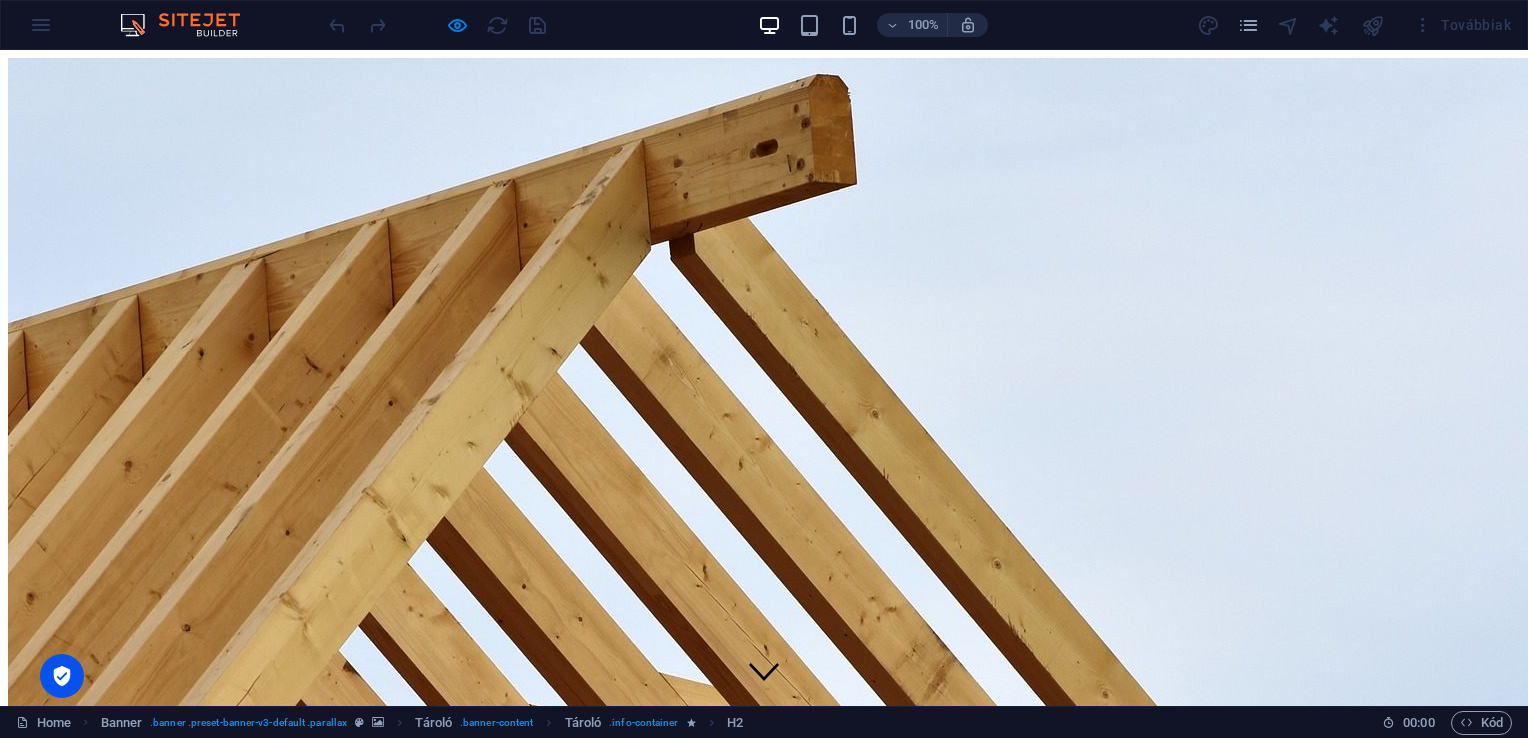 drag, startPoint x: 620, startPoint y: 588, endPoint x: 913, endPoint y: 635, distance: 296.7457 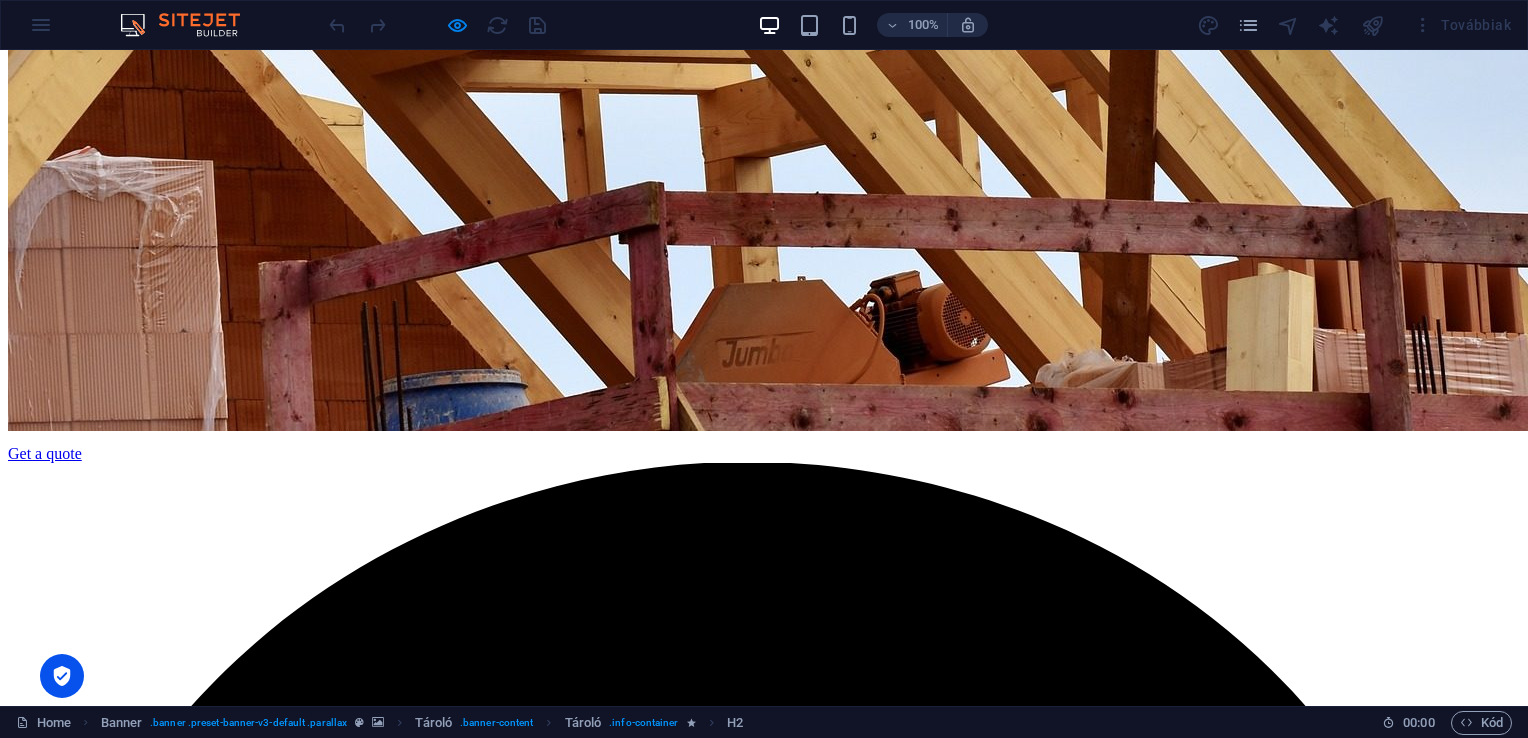 scroll, scrollTop: 850, scrollLeft: 0, axis: vertical 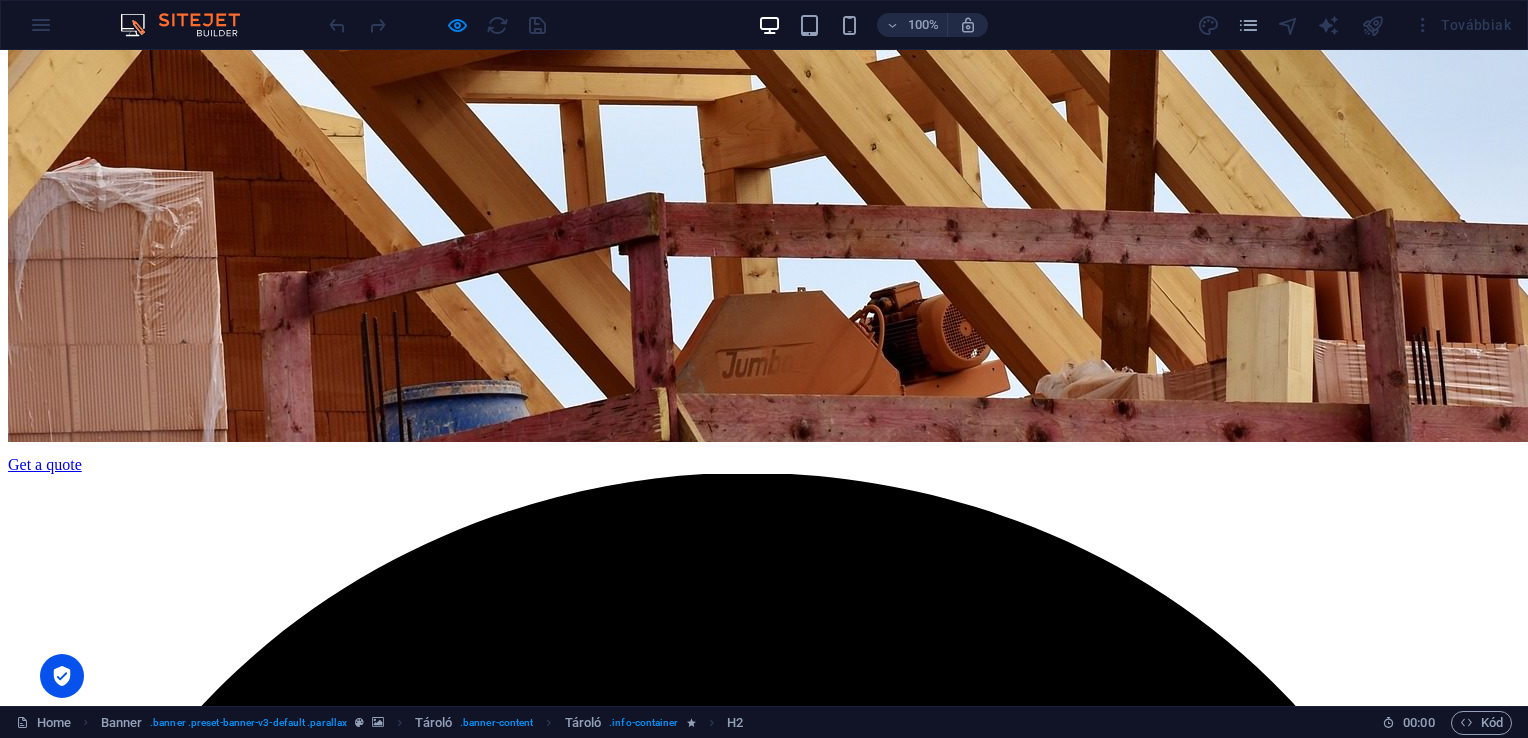 click on "Home" at bounding box center (67, 322) 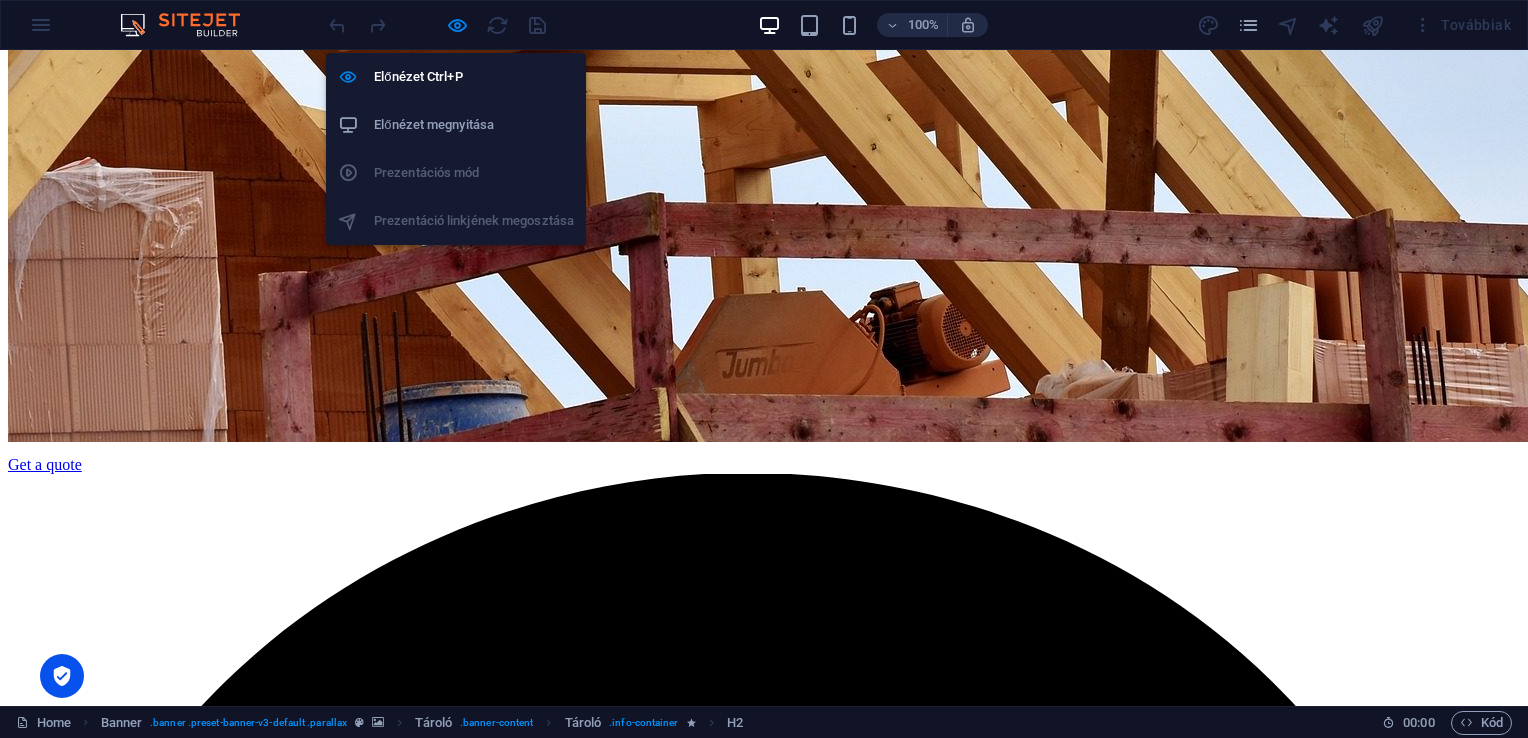 click on "Előnézet Ctrl+P Előnézet megnyitása Prezentációs mód Prezentáció linkjének megosztása" at bounding box center [456, 149] 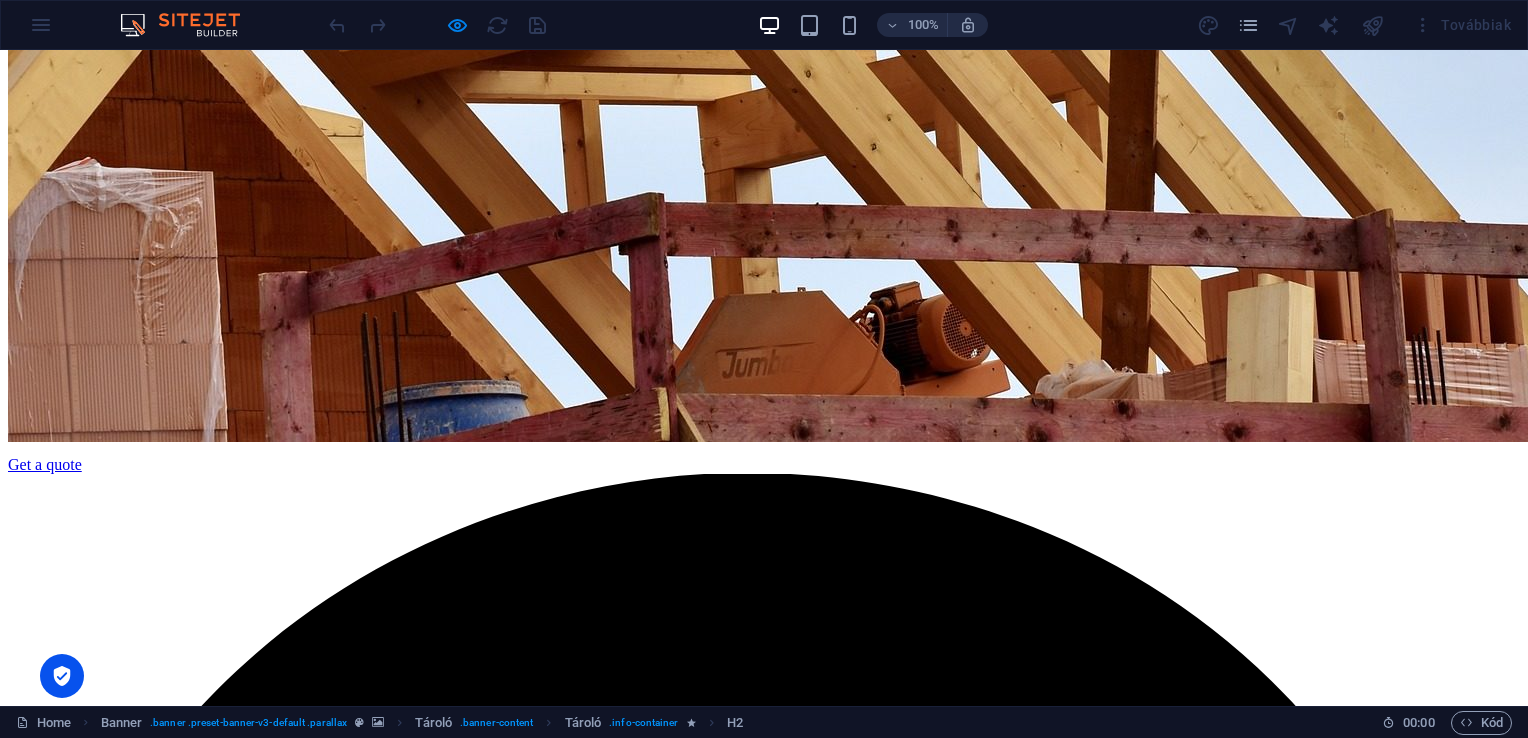 click on "100% Továbbiak" at bounding box center (764, 25) 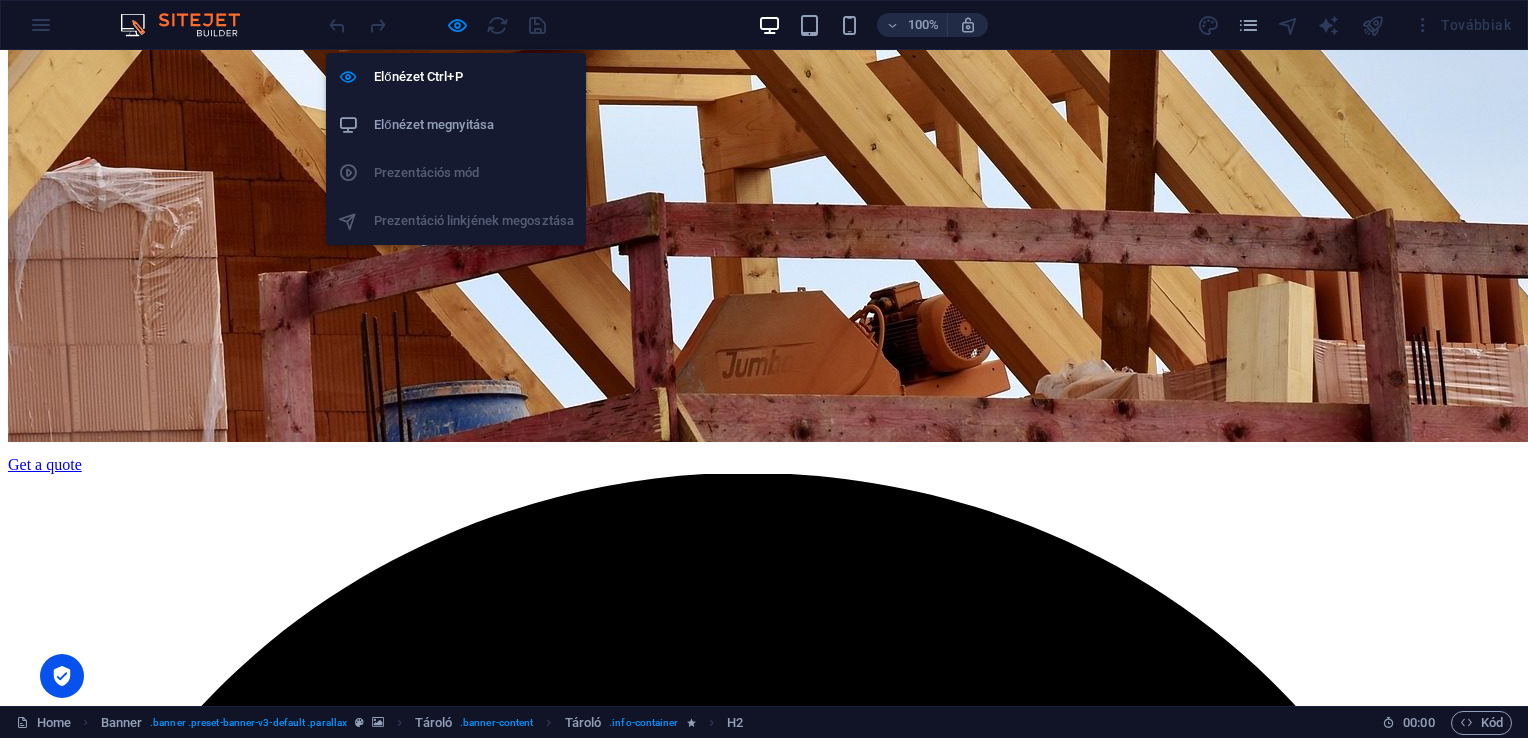 click on "Előnézet Ctrl+P Előnézet megnyitása Prezentációs mód Prezentáció linkjének megosztása" at bounding box center [456, 149] 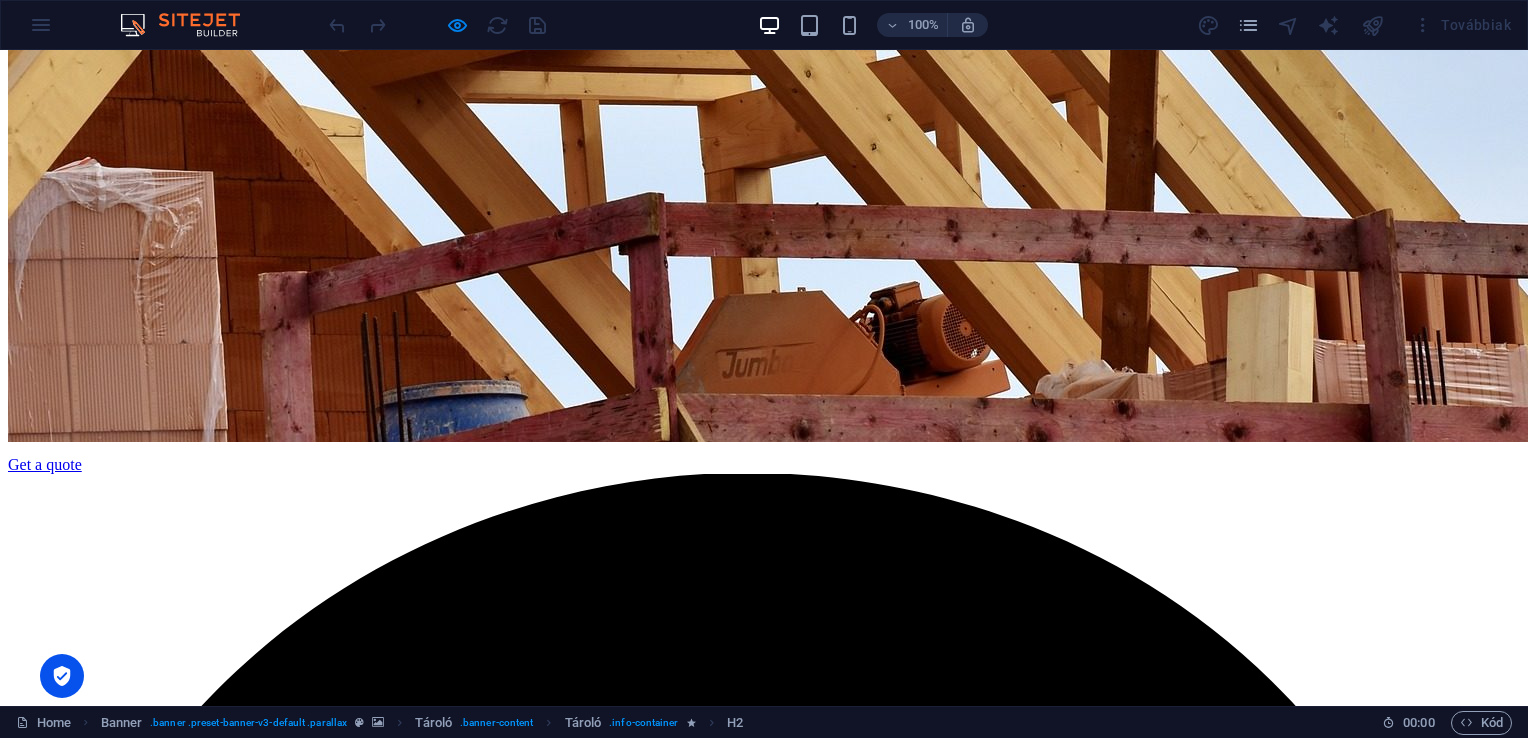 click at bounding box center (190, 25) 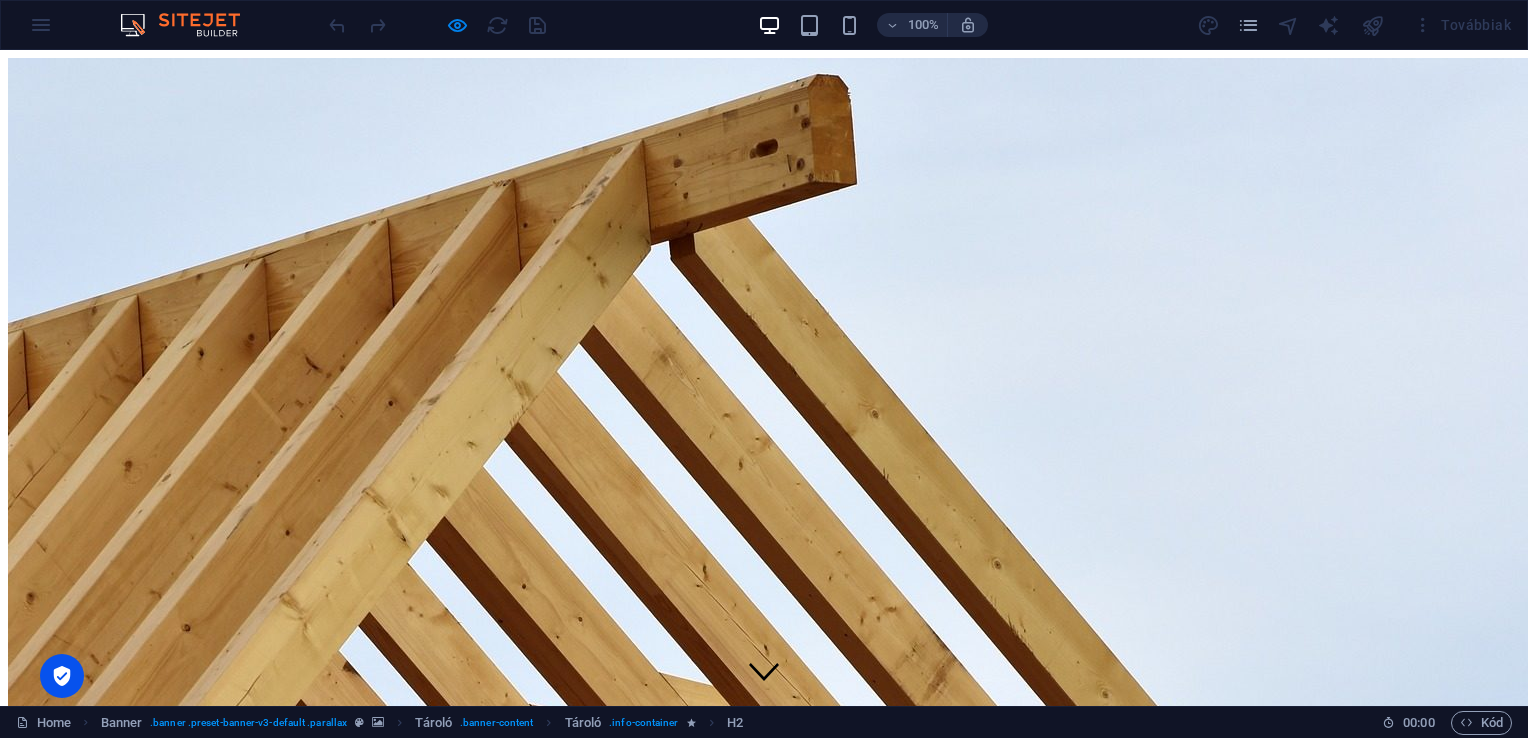scroll, scrollTop: 0, scrollLeft: 0, axis: both 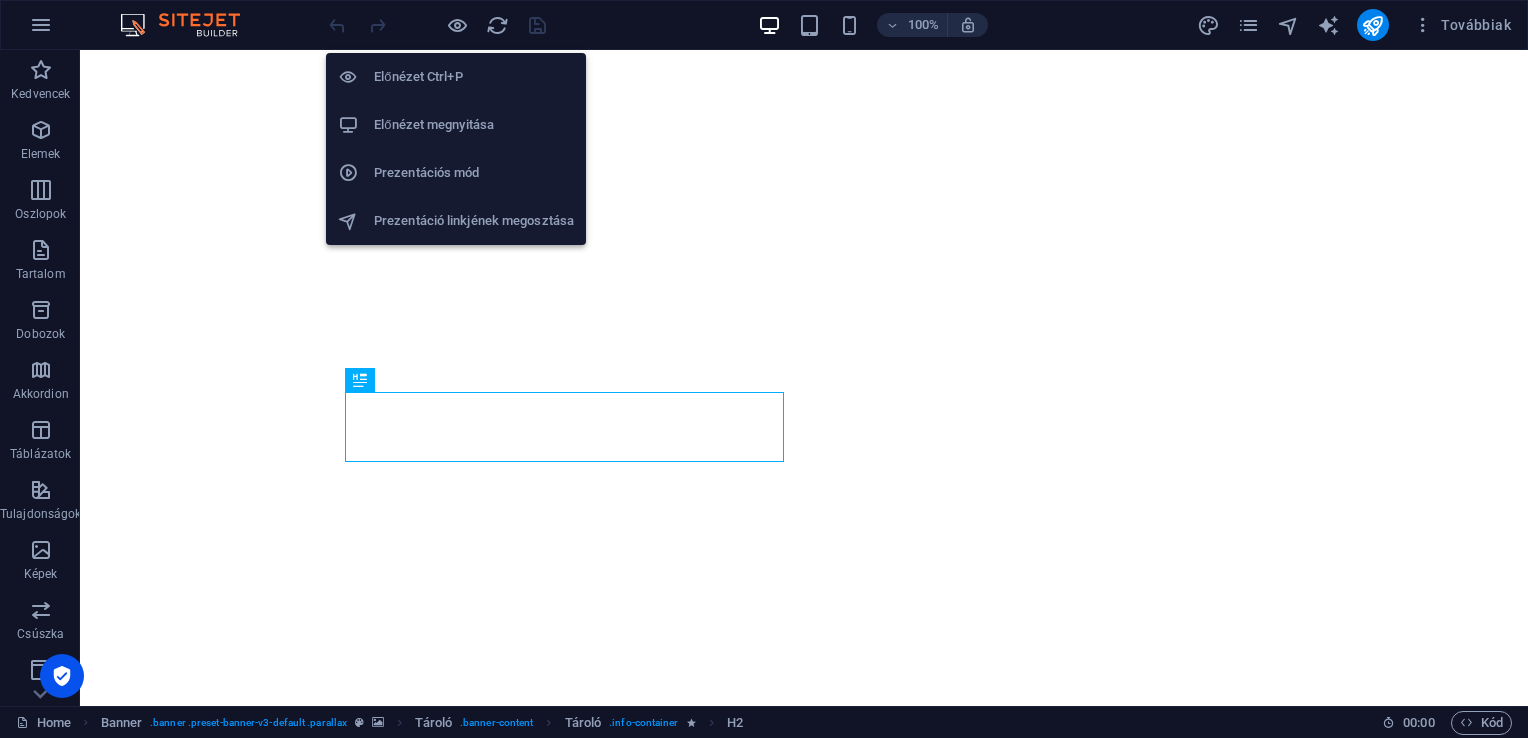 click on "Prezentációs mód" at bounding box center (474, 173) 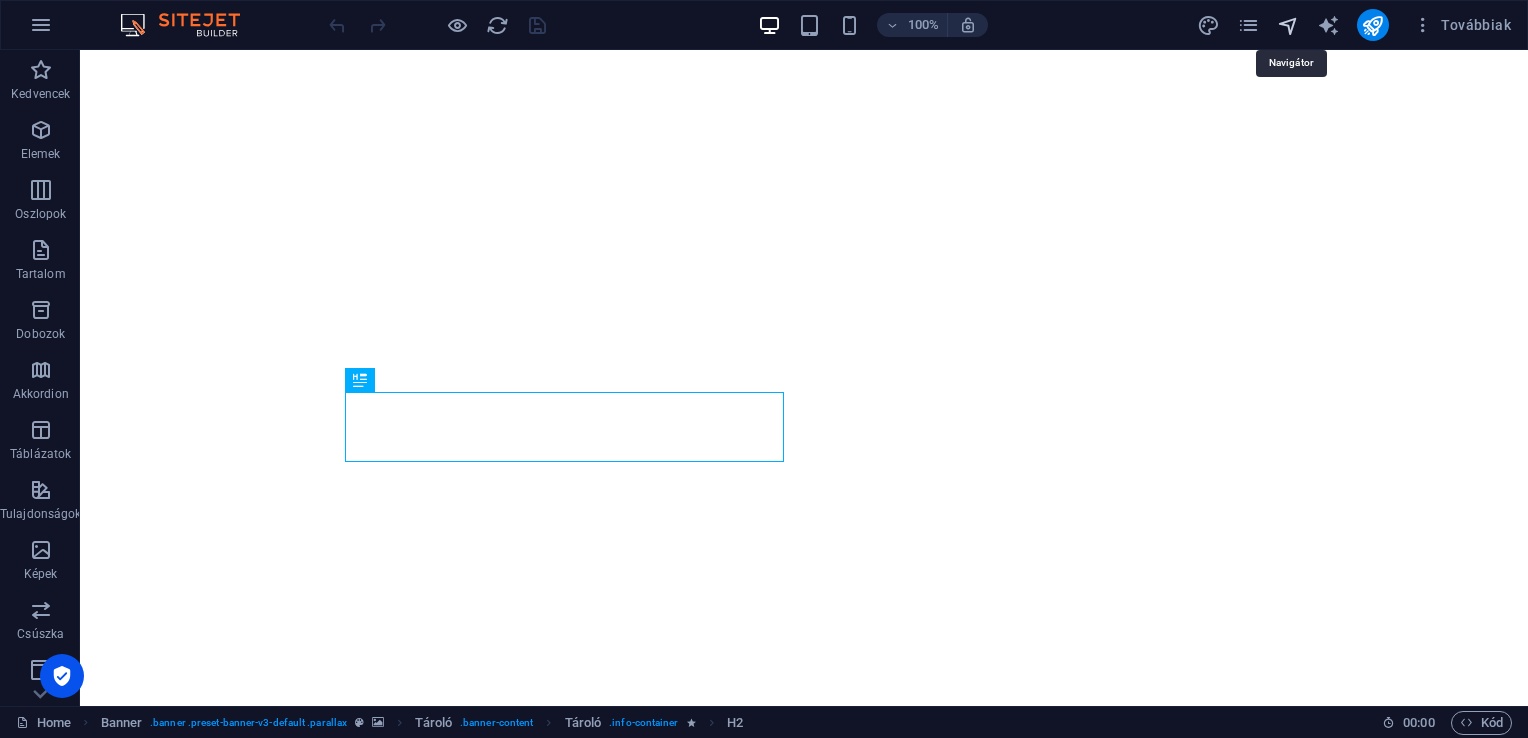 click at bounding box center (1288, 25) 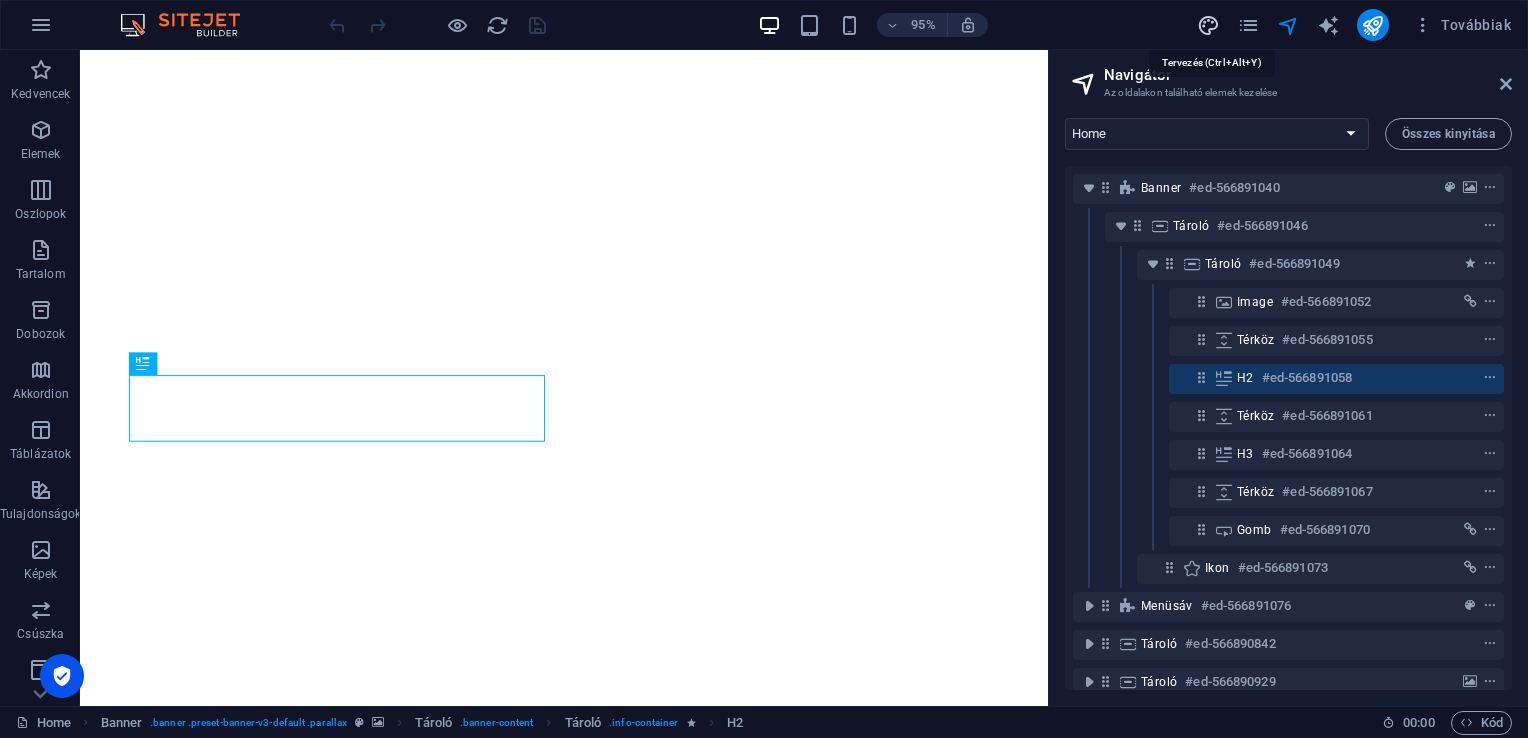 click at bounding box center (1208, 25) 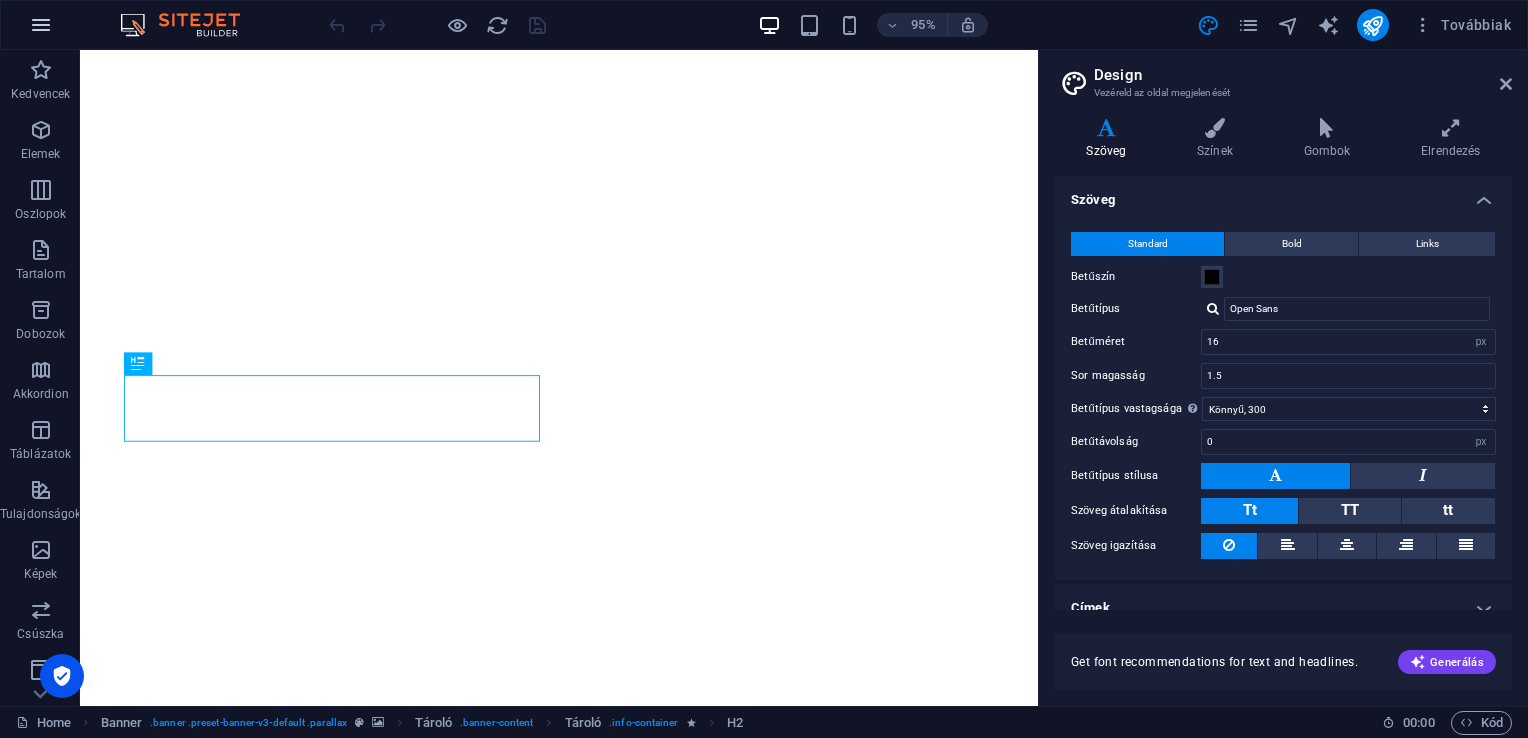 click at bounding box center (41, 25) 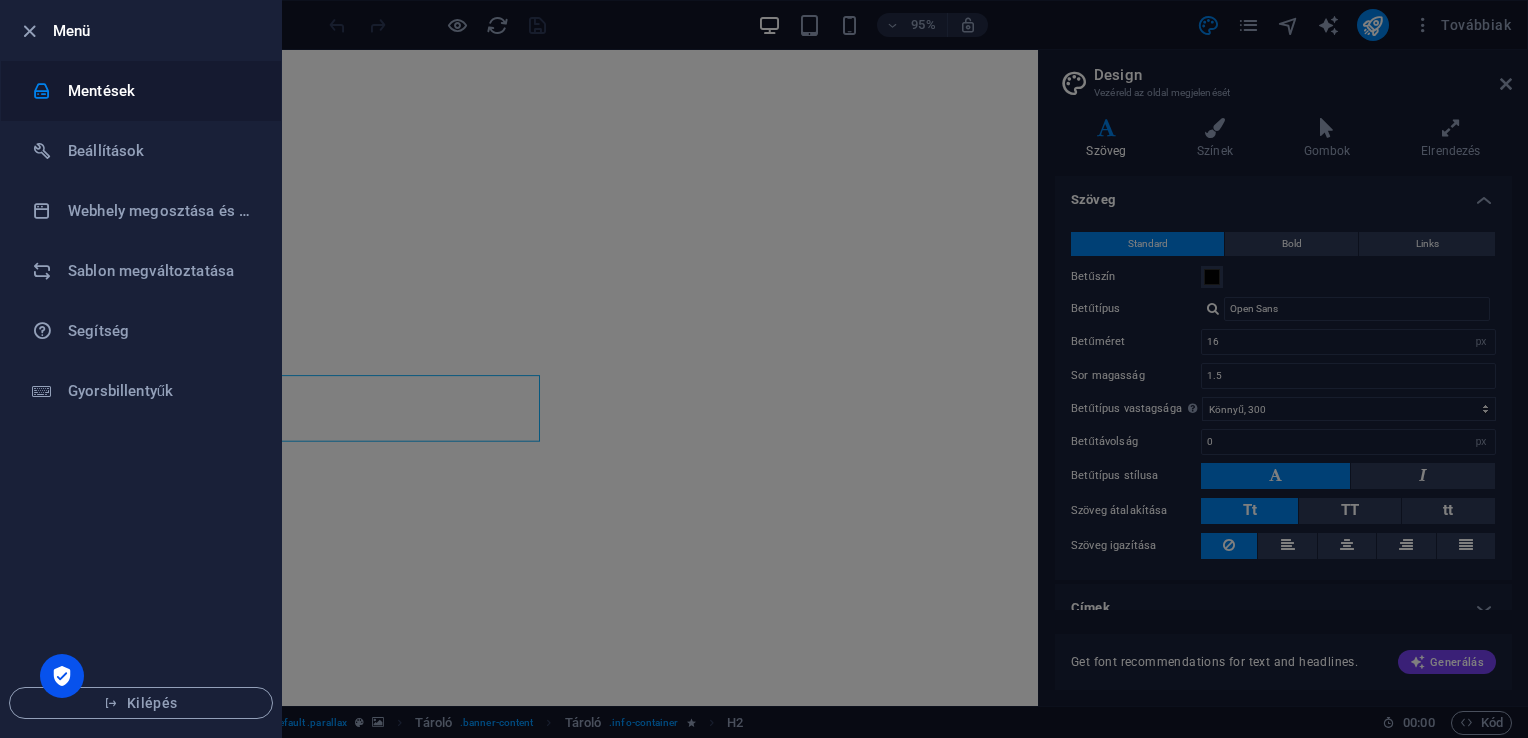 click on "Mentések" at bounding box center [160, 91] 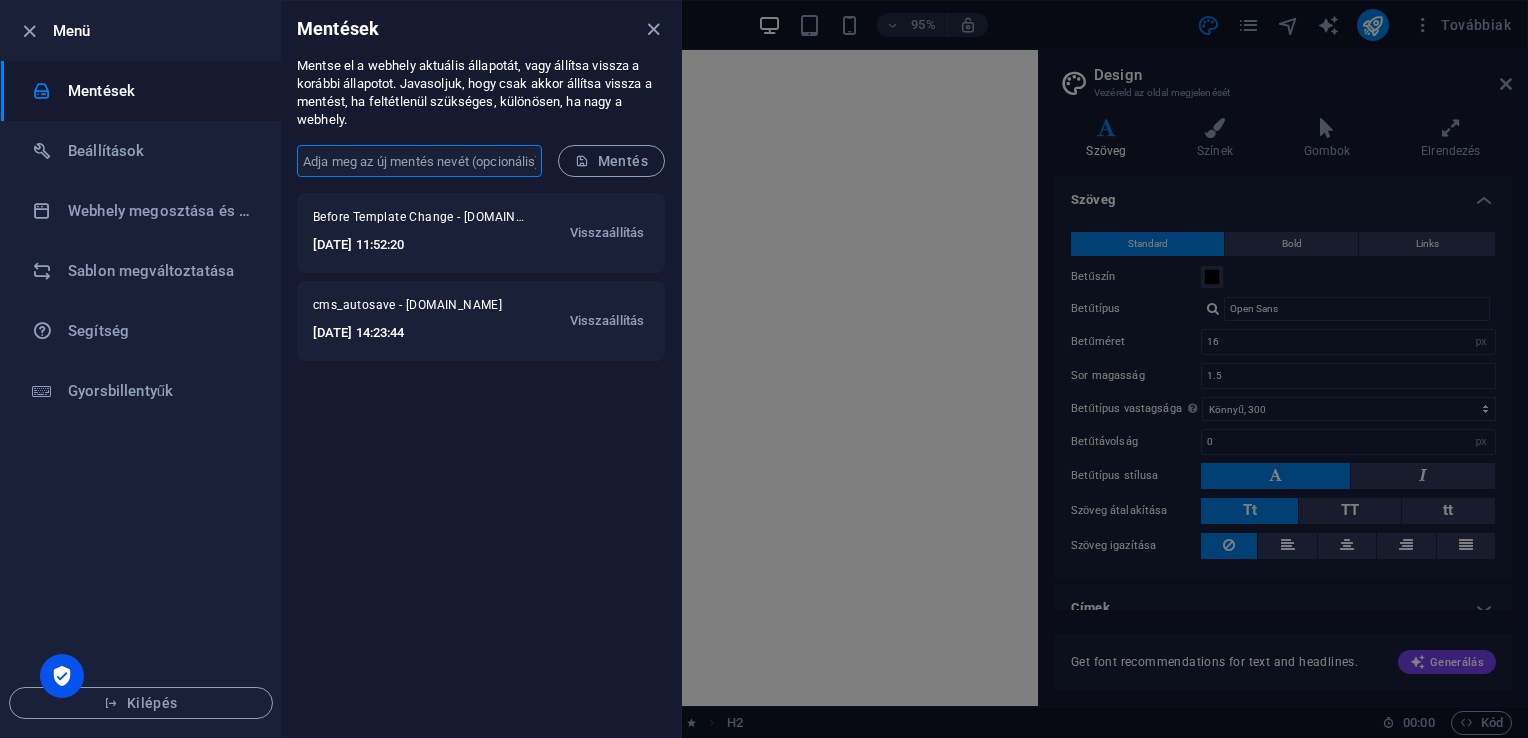click at bounding box center [419, 161] 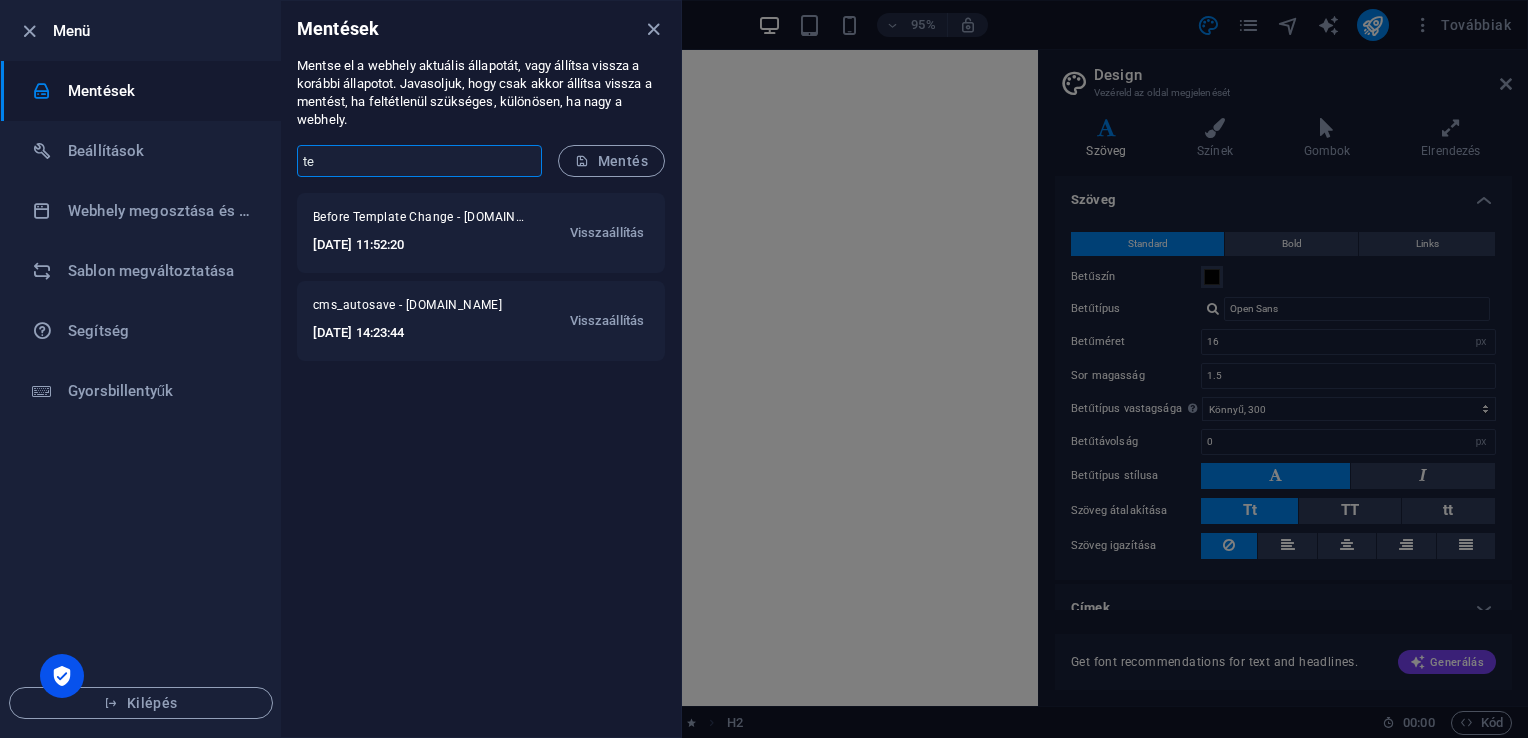type on "t" 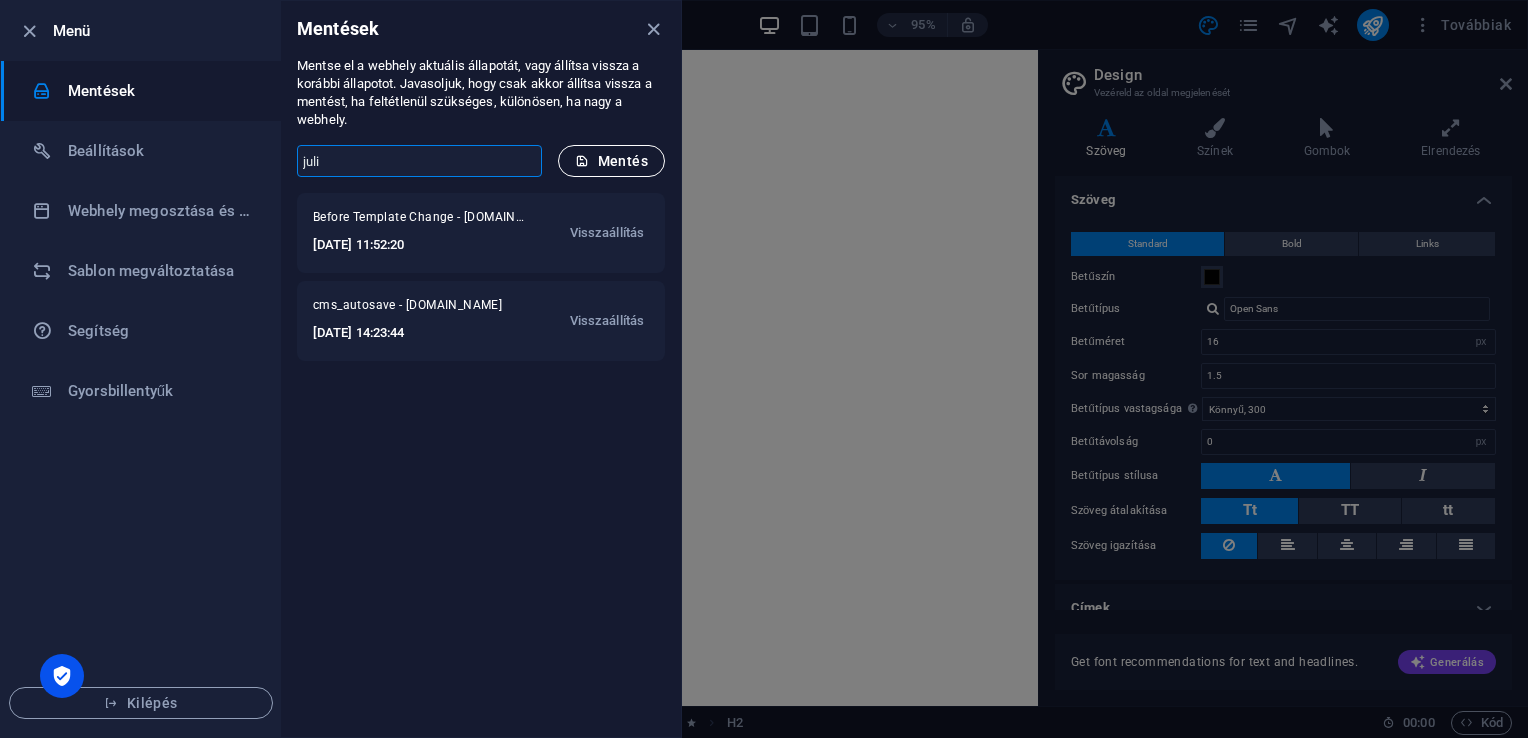 type on "juli" 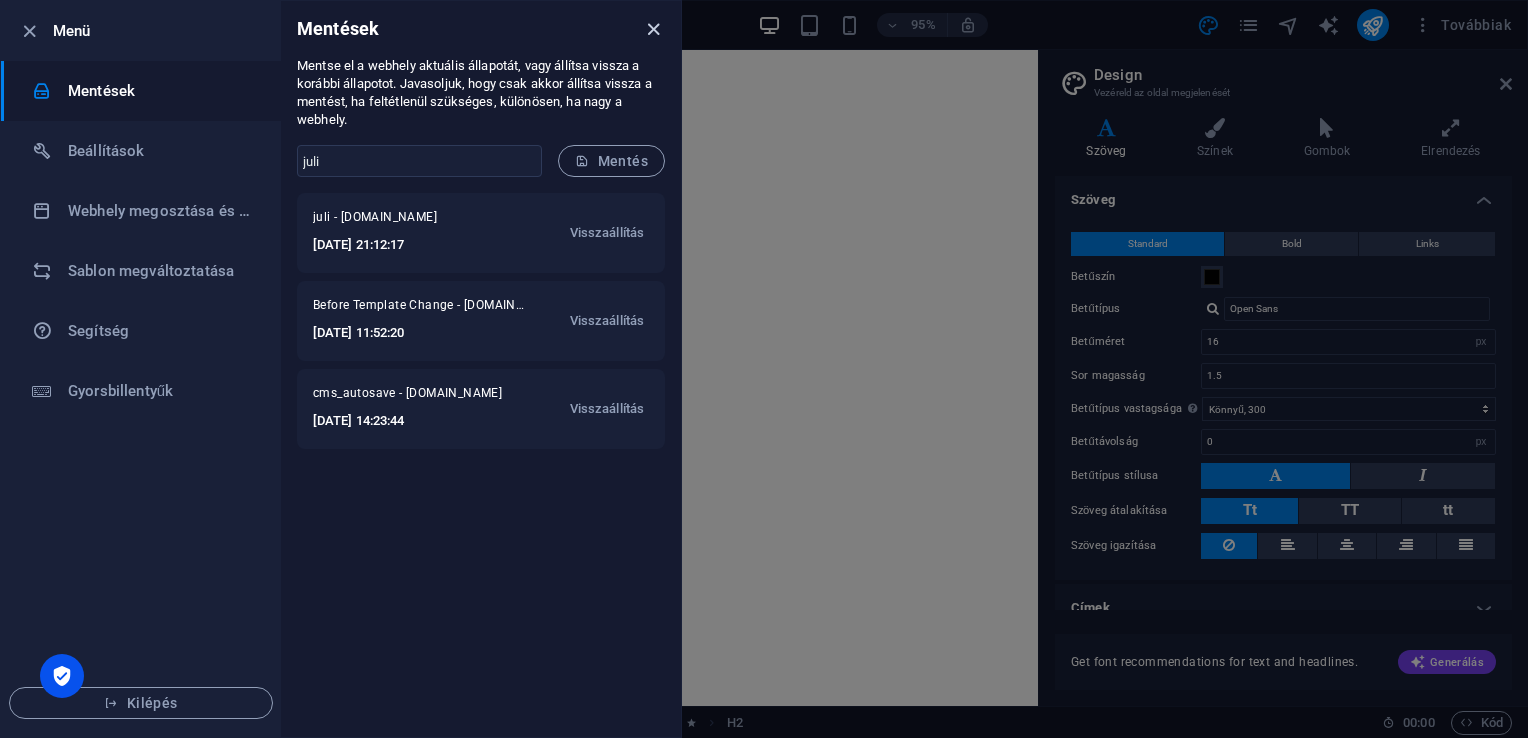 click at bounding box center (653, 29) 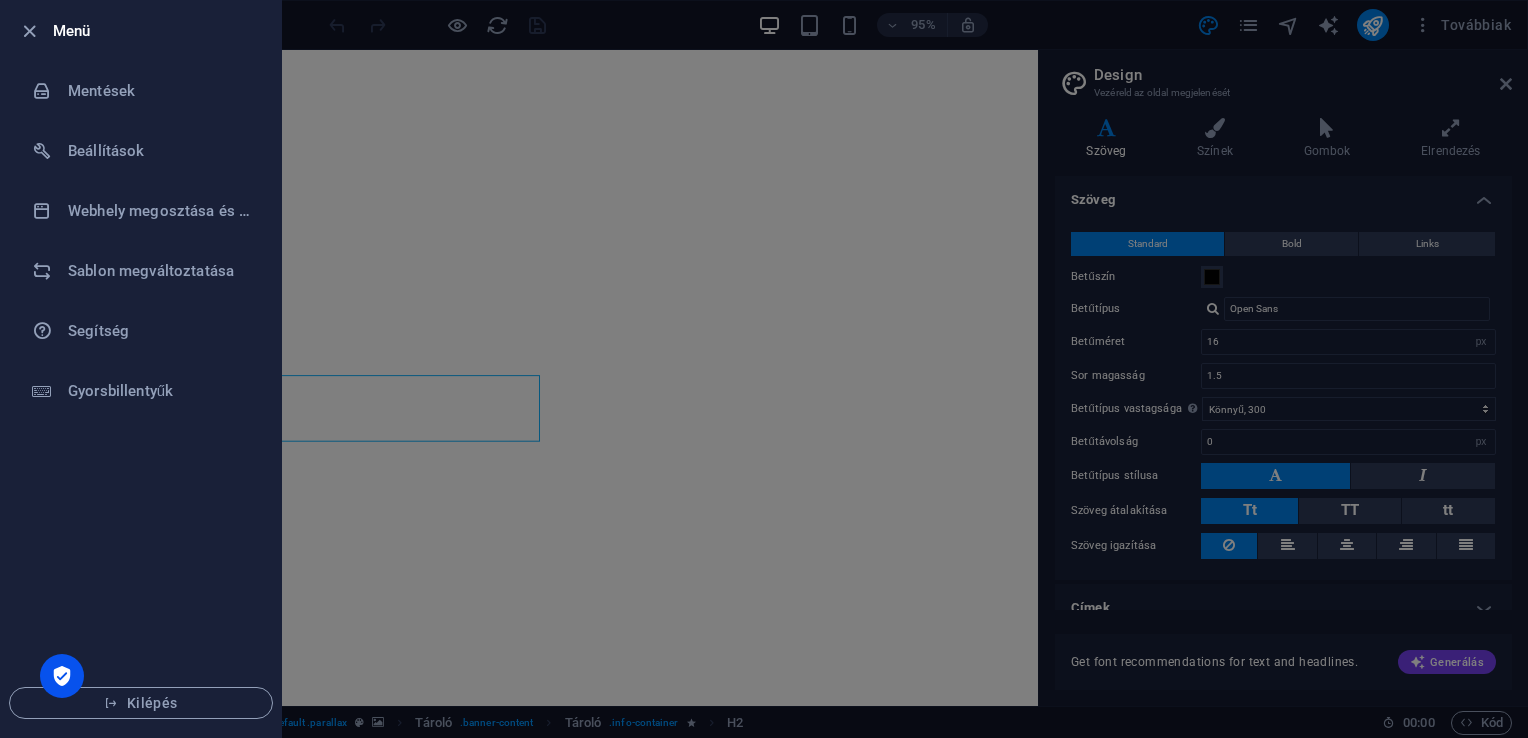click at bounding box center (764, 369) 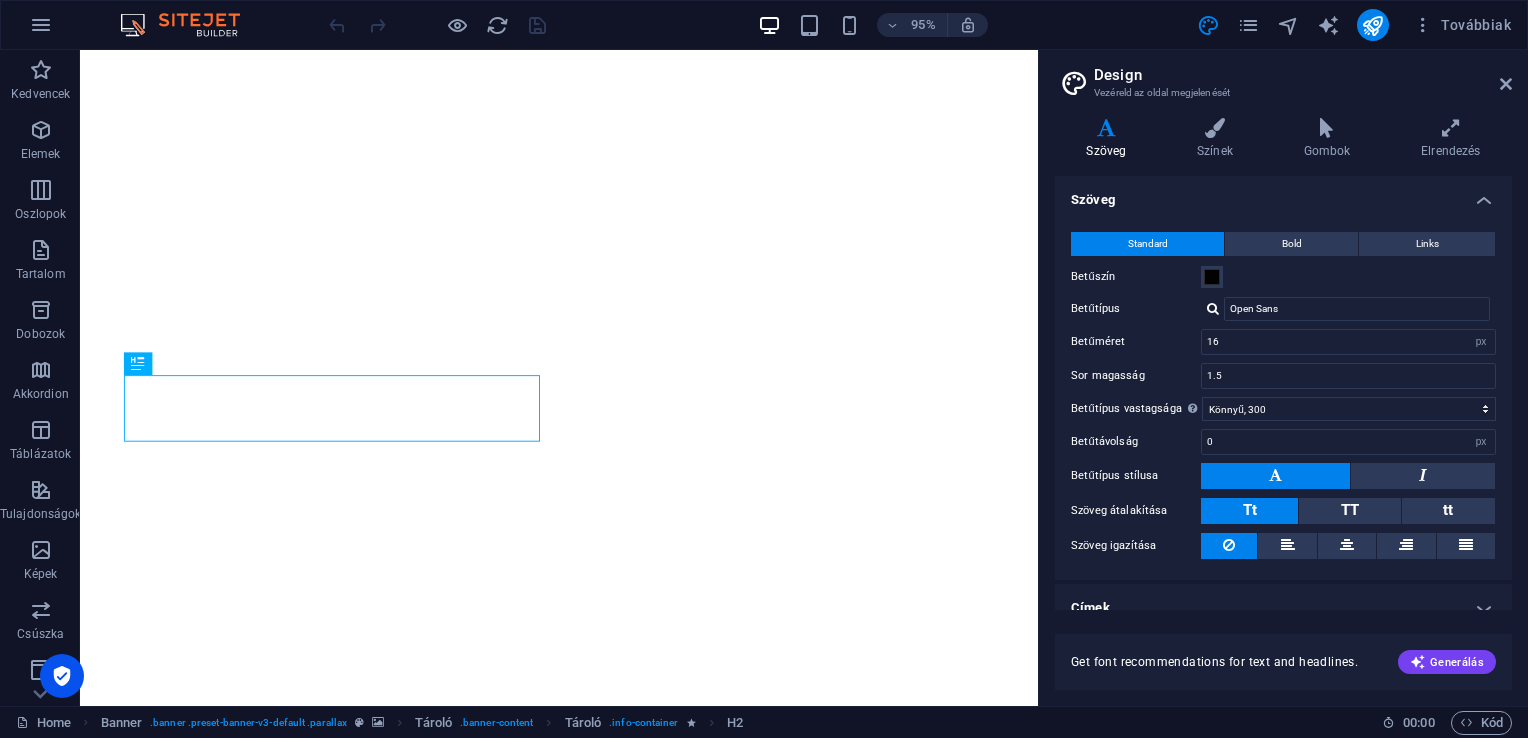 scroll, scrollTop: 18, scrollLeft: 0, axis: vertical 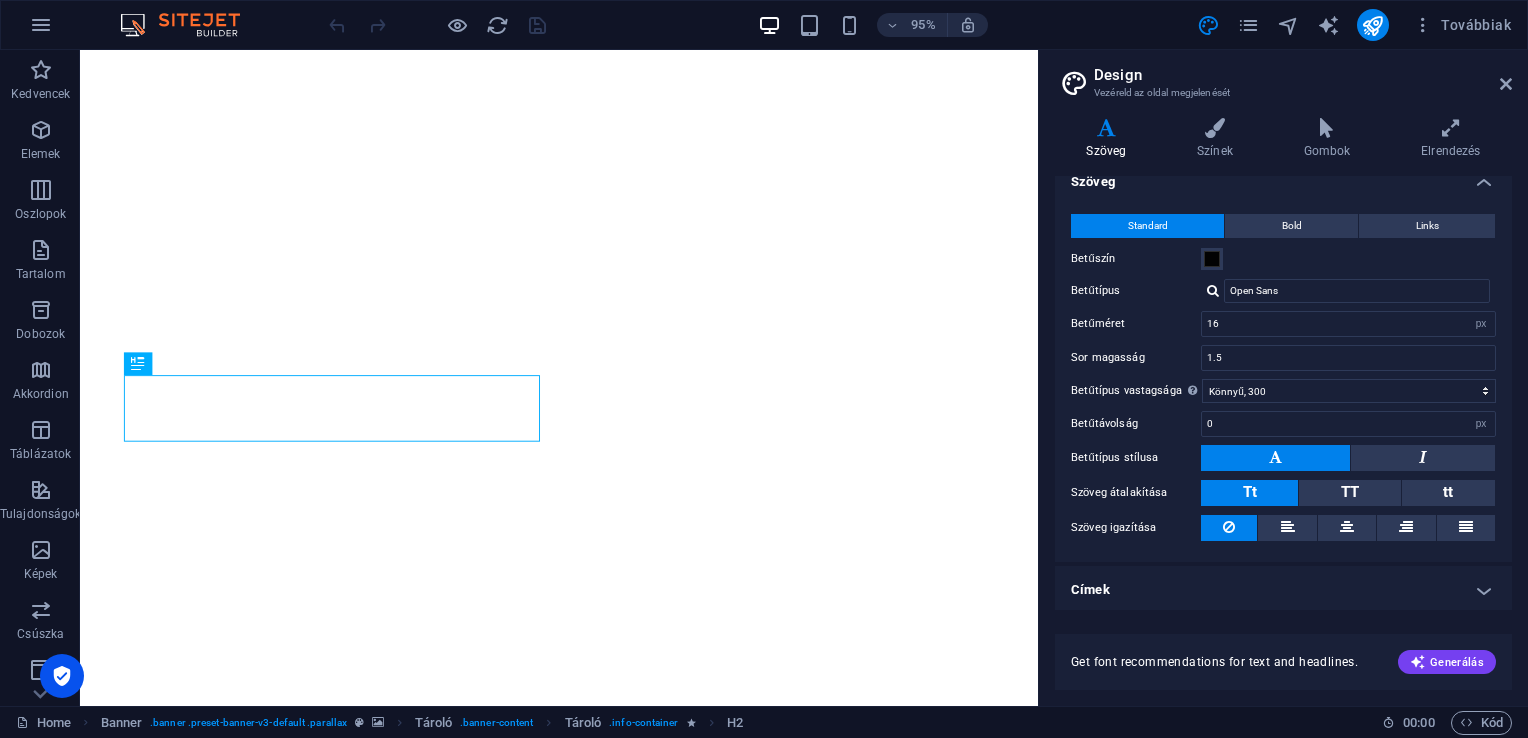 click on "Design Vezéreld az oldal megjelenését Variánsok  Szöveg  Színek  Gombok  Elrendezés Szöveg Standard Bold Links Betűszín Betűtípus Open Sans Betűméret 16 rem px Sor magasság 1.5 Betűtípus vastagsága A betűtípus vastagságának helyes megjelenítéséhez lehet, hogy engedélyezni kell.  Betűtípusok kezelése Vékony, 100 Extra könnyű, 200 Könnyű, 300 Normál, 400 Közepes, 500 Félkövér, 600 Félkövér, 700 Extra félkövér, 800 Fekete, 900 Betűtávolság 0 rem px Betűtípus stílusa Szöveg átalakítása Tt TT tt Szöveg igazítása Betűtípus vastagsága A betűtípus vastagságának helyes megjelenítéséhez lehet, hogy engedélyezni kell.  Betűtípusok kezelése Vékony, 100 Extra könnyű, 200 Könnyű, 300 Normál, 400 Közepes, 500 Félkövér, 600 Félkövér, 700 Extra félkövér, 800 Fekete, 900 Default Hover / Active Betűszín Betűszín Díszítés Egyik sem Díszítés Egyik sem Áttűnés időtartama 0.3 s Áttűnés hatása Könnyű Könnyű belépés Címek" at bounding box center (1283, 378) 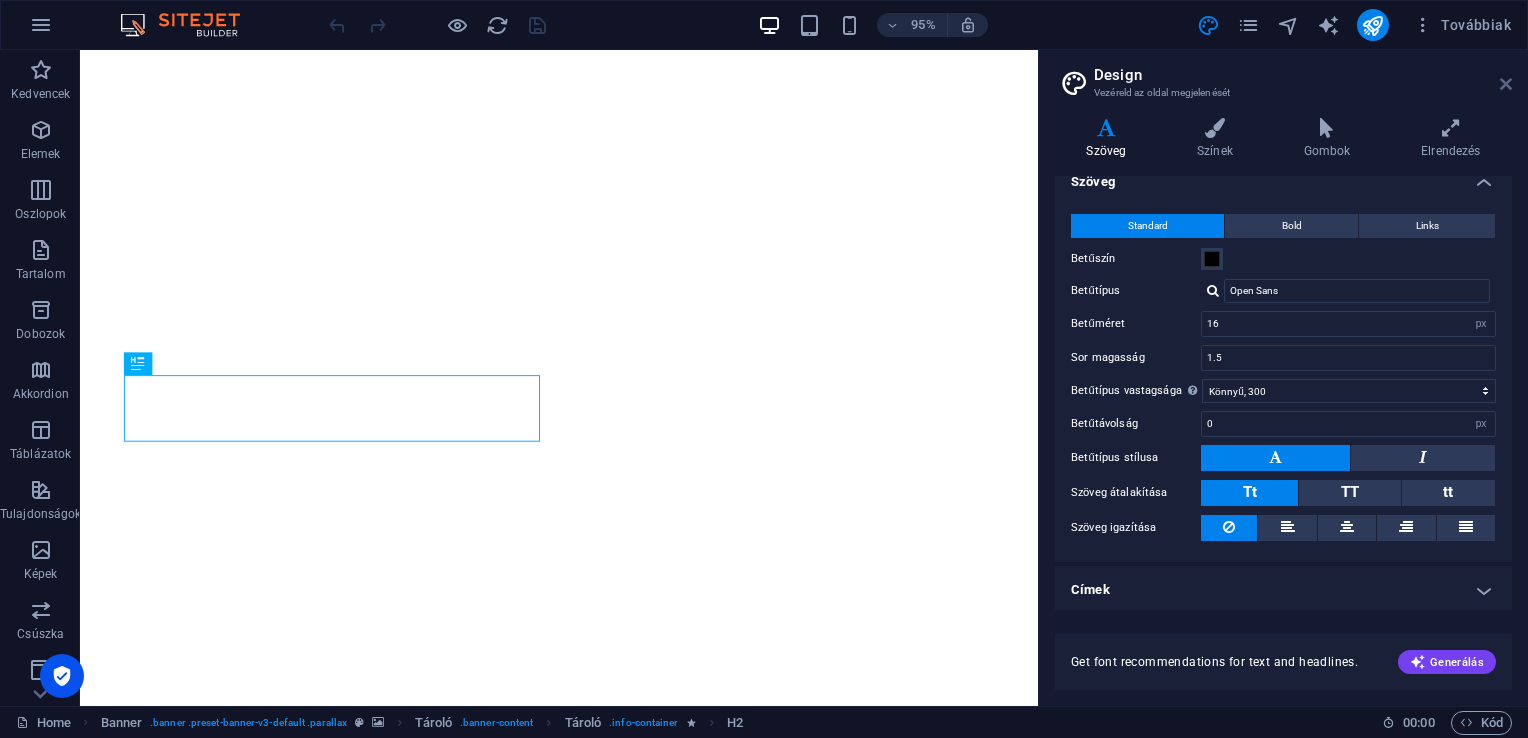 click at bounding box center (1506, 84) 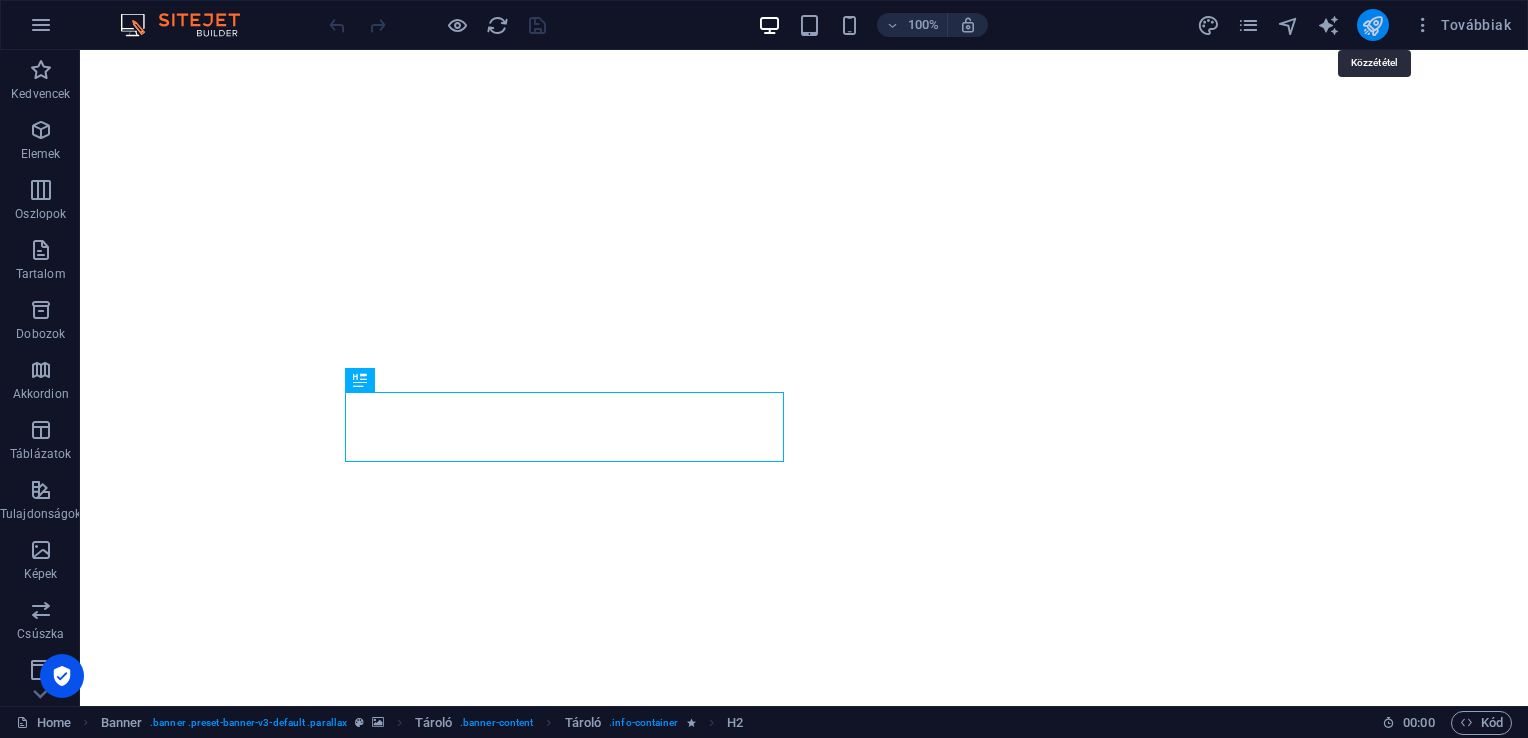click at bounding box center (1372, 25) 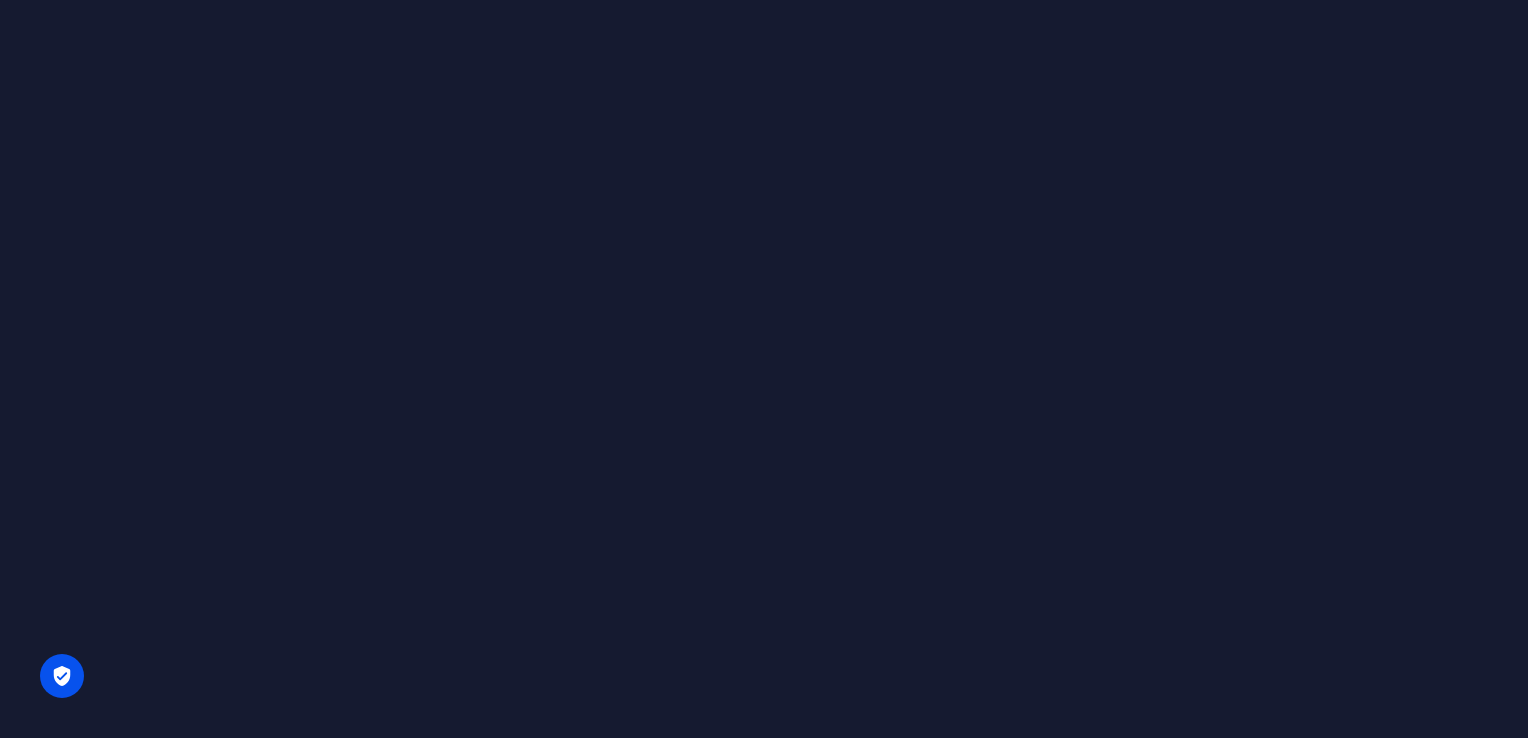 scroll, scrollTop: 0, scrollLeft: 0, axis: both 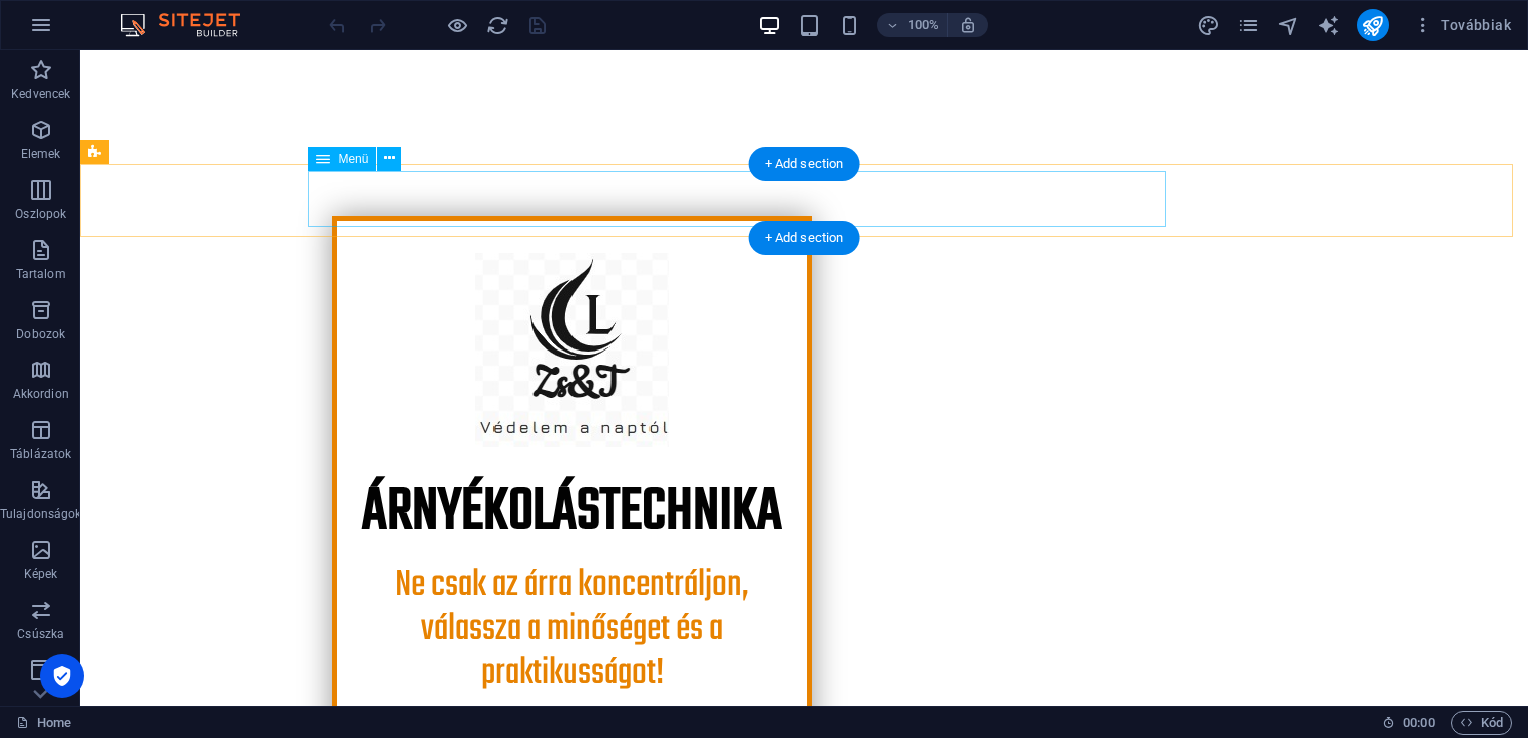 click on "Home About Services Projects Project-detail Pricing Contact" at bounding box center [804, 893] 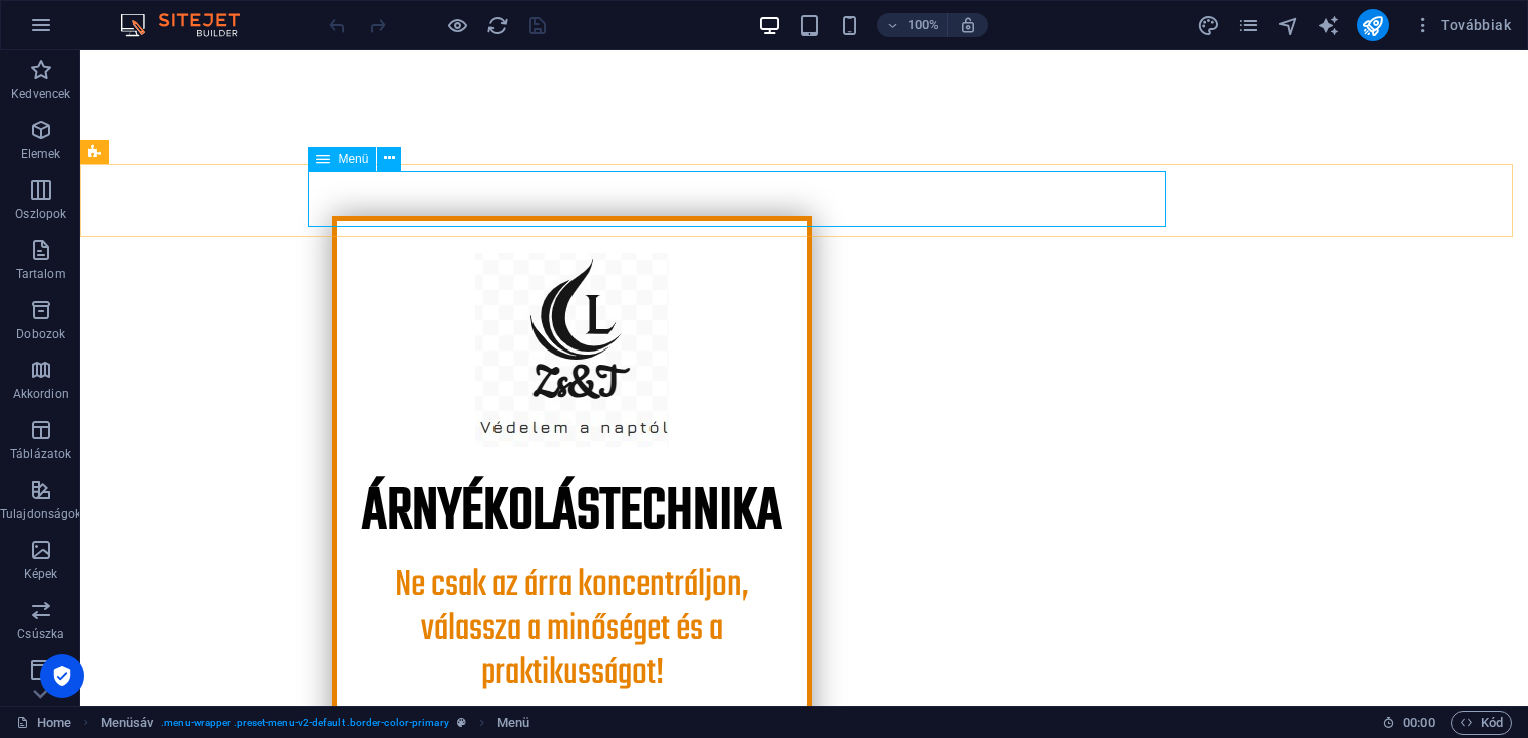 click at bounding box center (323, 159) 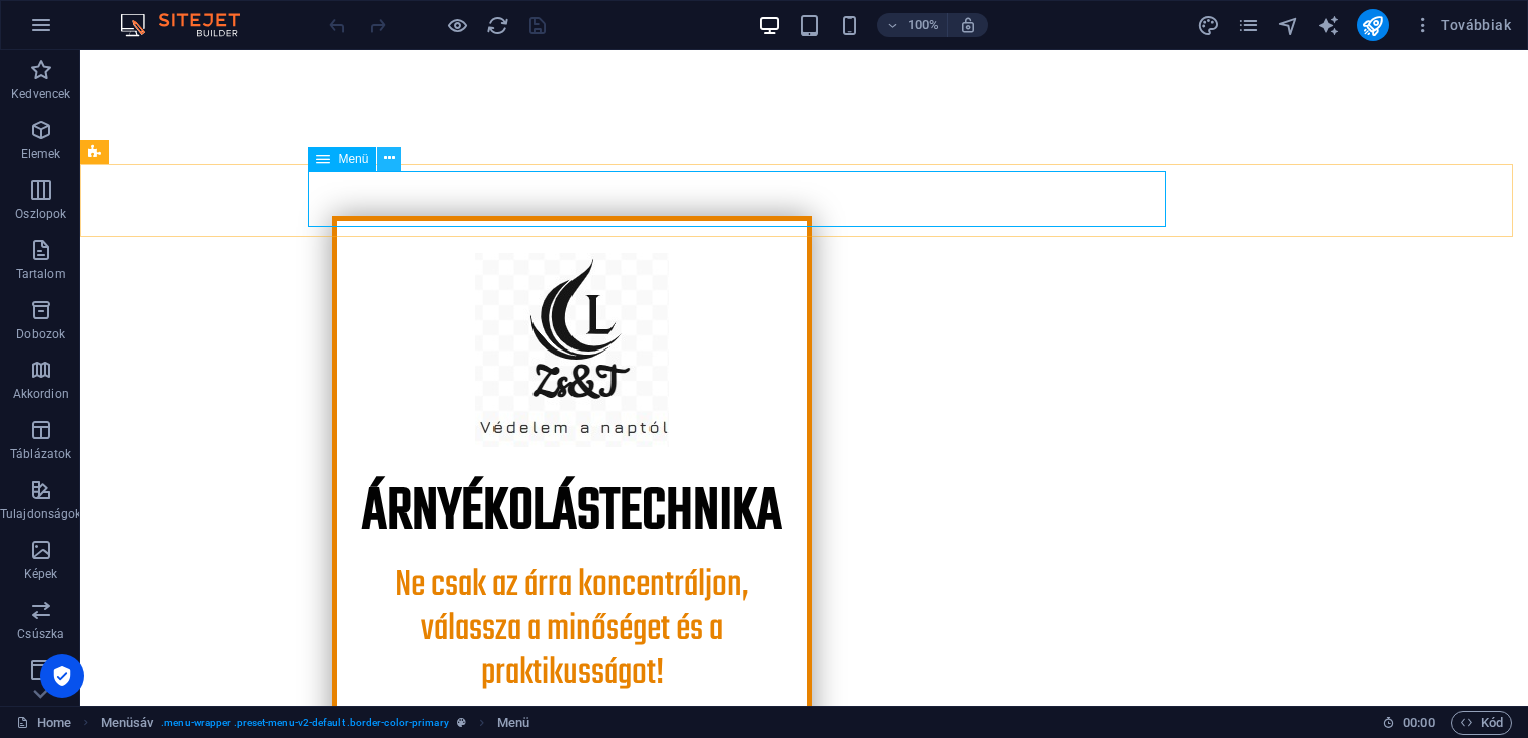 click at bounding box center [389, 159] 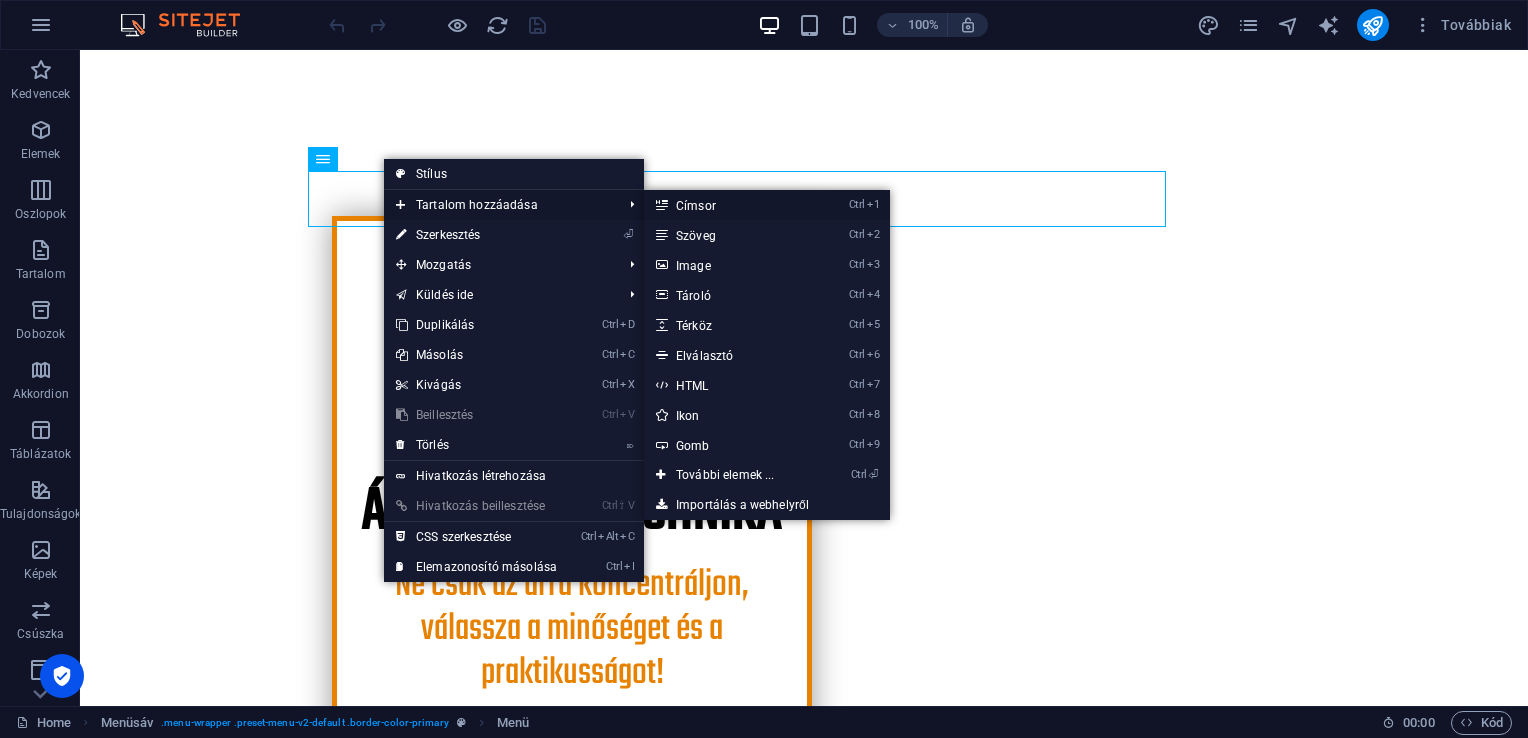 click on "Ctrl 1  Címsor" at bounding box center (729, 205) 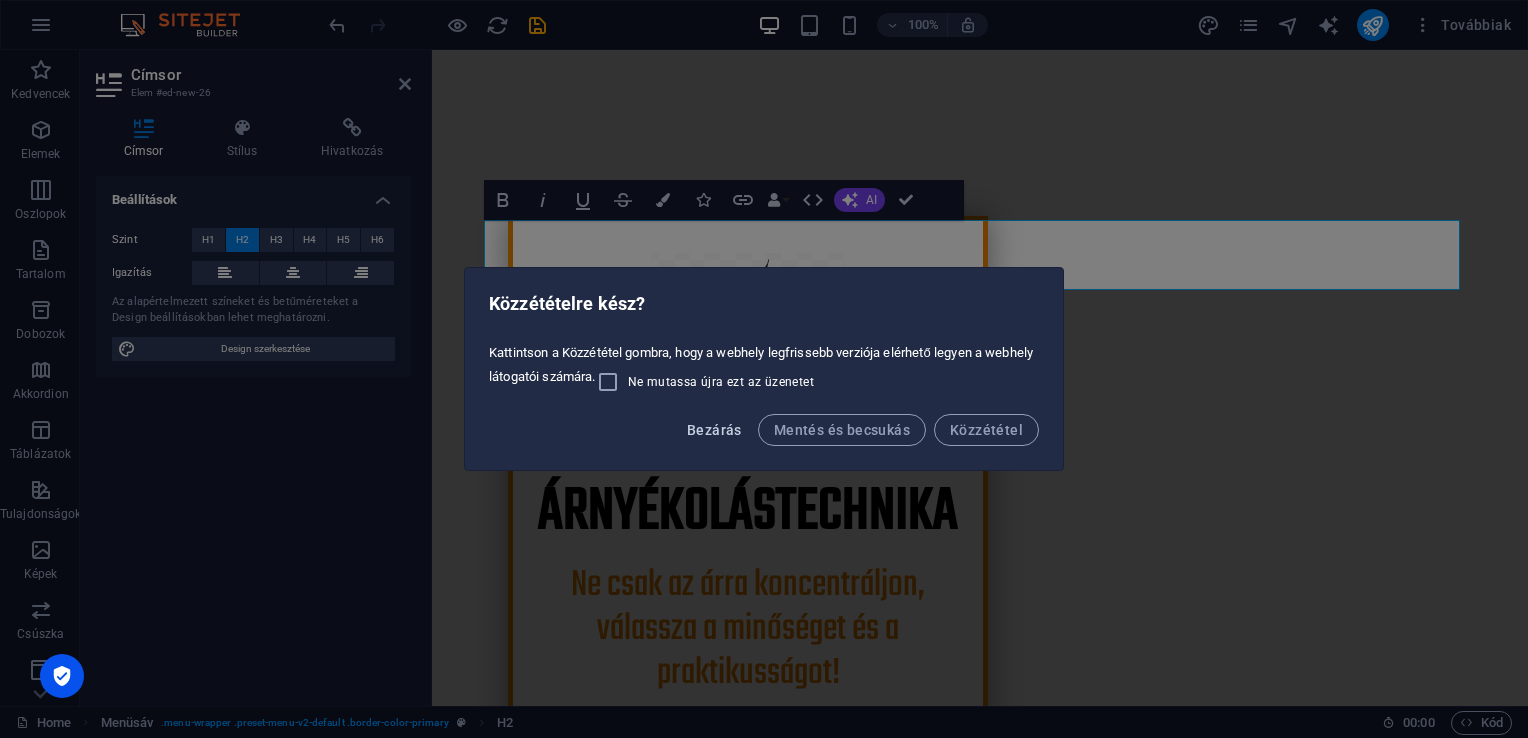 click on "Bezárás" at bounding box center (714, 430) 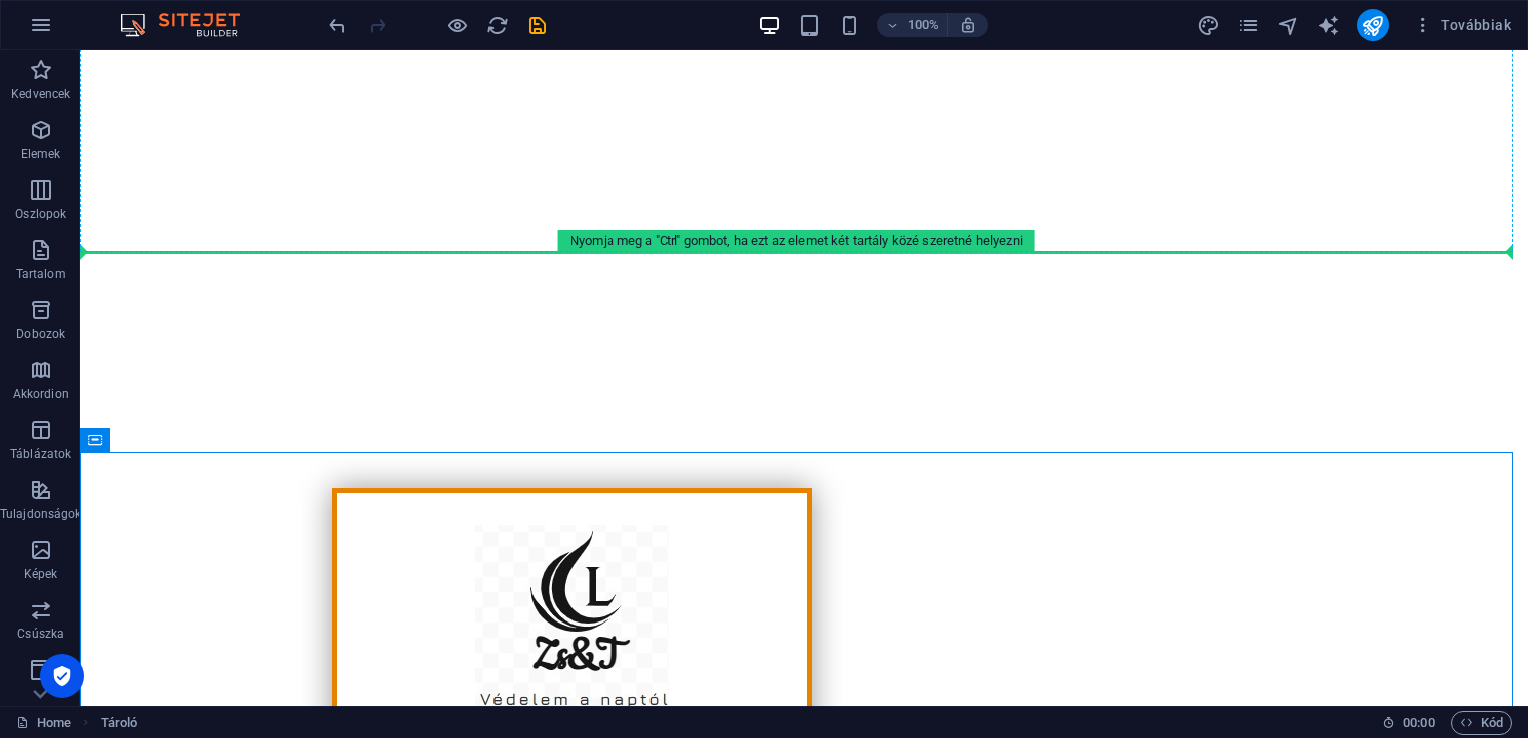 scroll, scrollTop: 183, scrollLeft: 0, axis: vertical 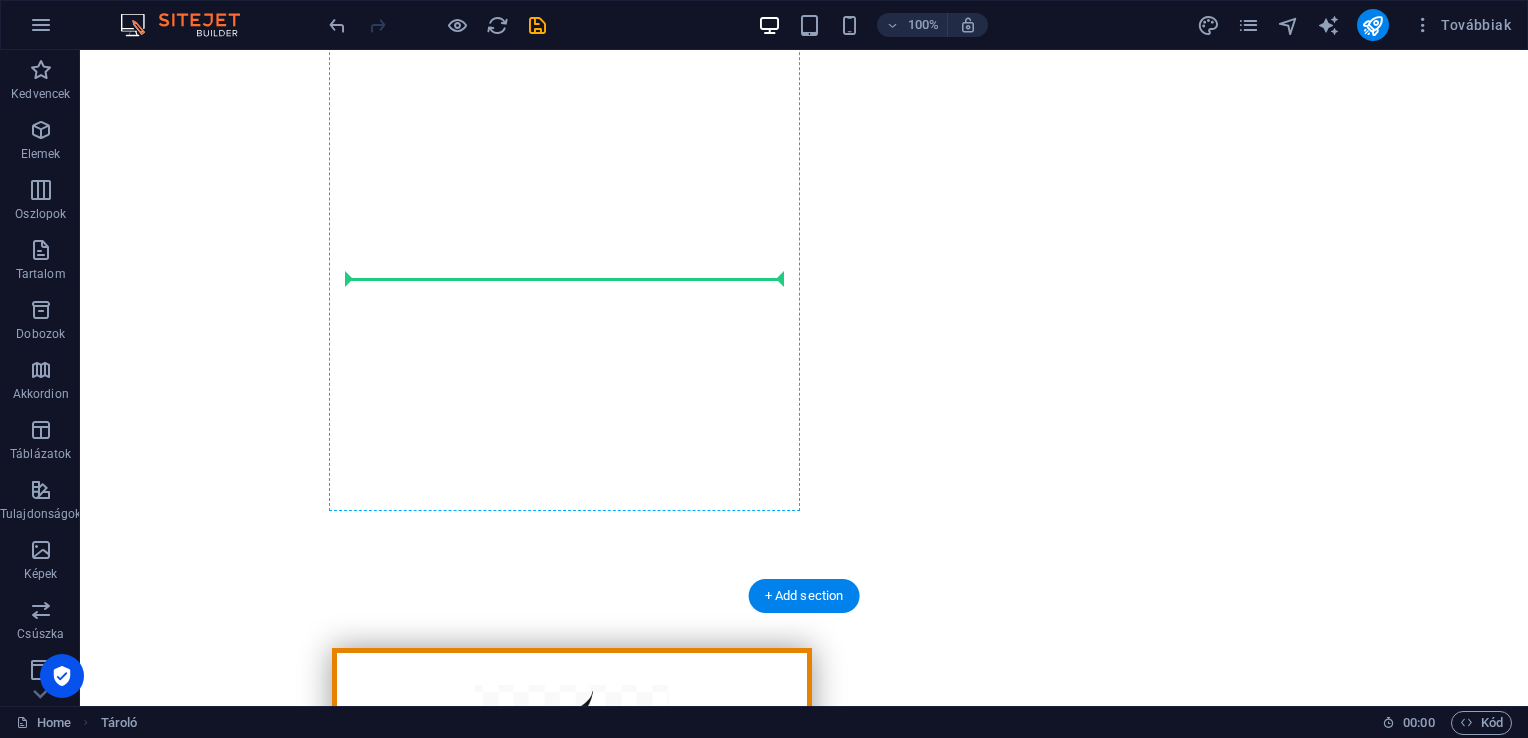 drag, startPoint x: 280, startPoint y: 442, endPoint x: 488, endPoint y: 357, distance: 224.69757 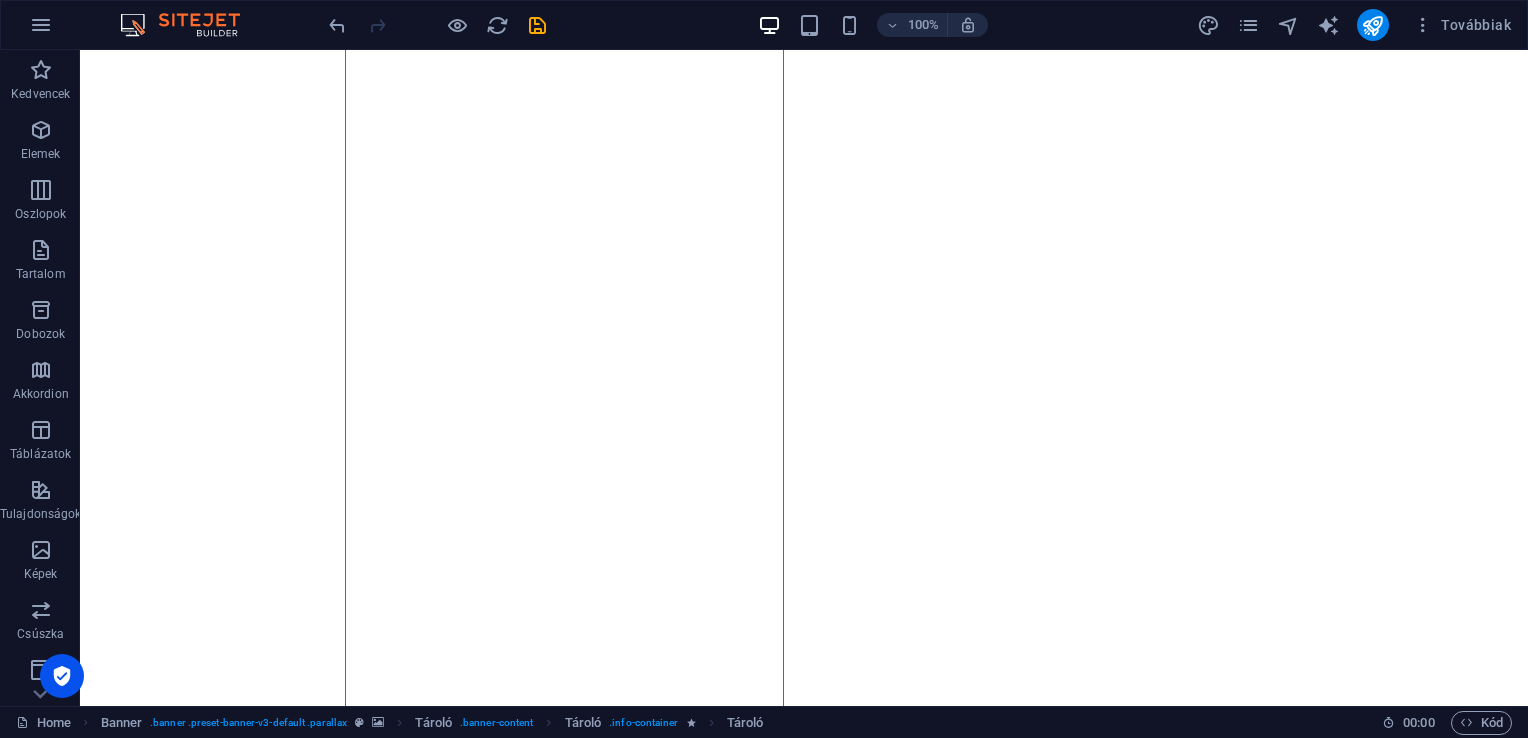 scroll, scrollTop: 633, scrollLeft: 0, axis: vertical 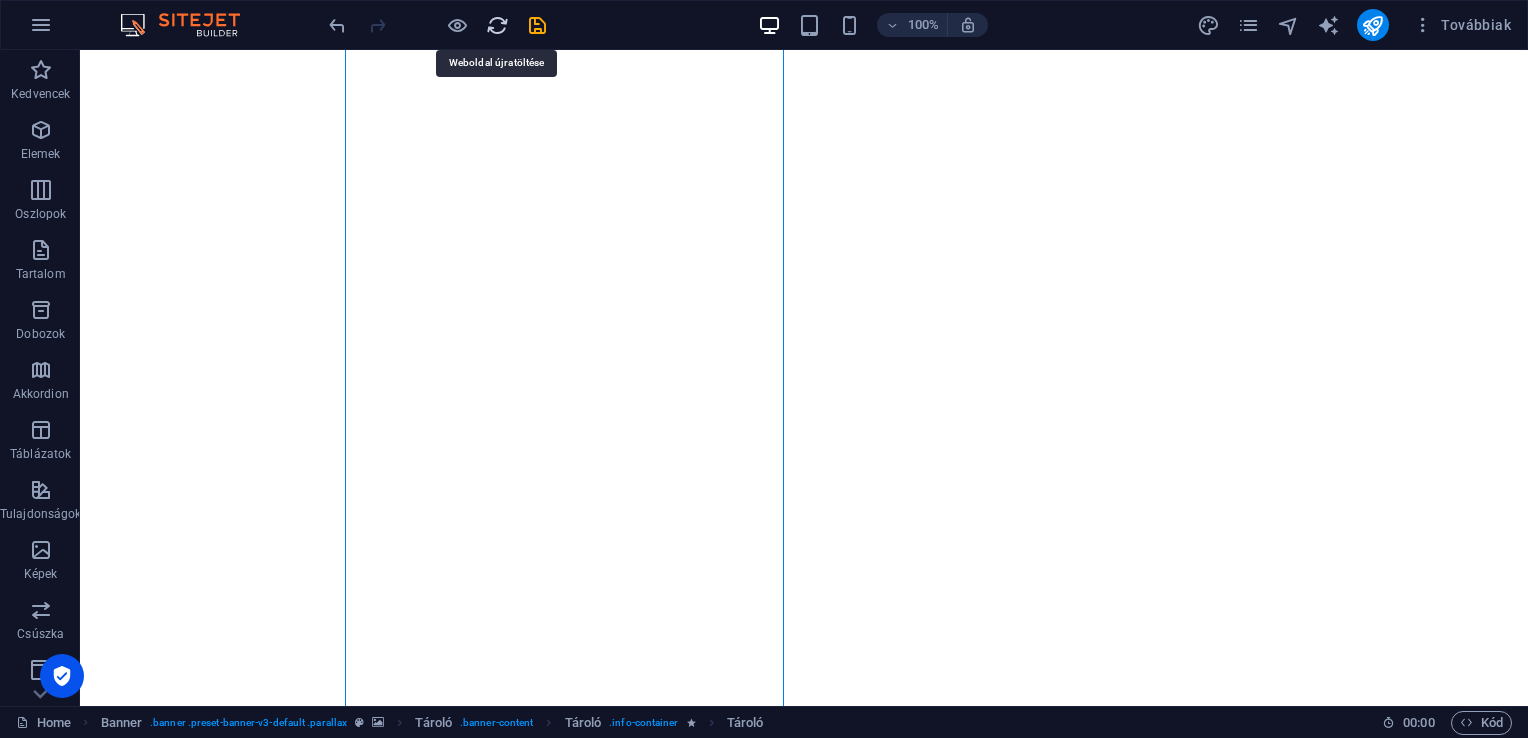 click at bounding box center (497, 25) 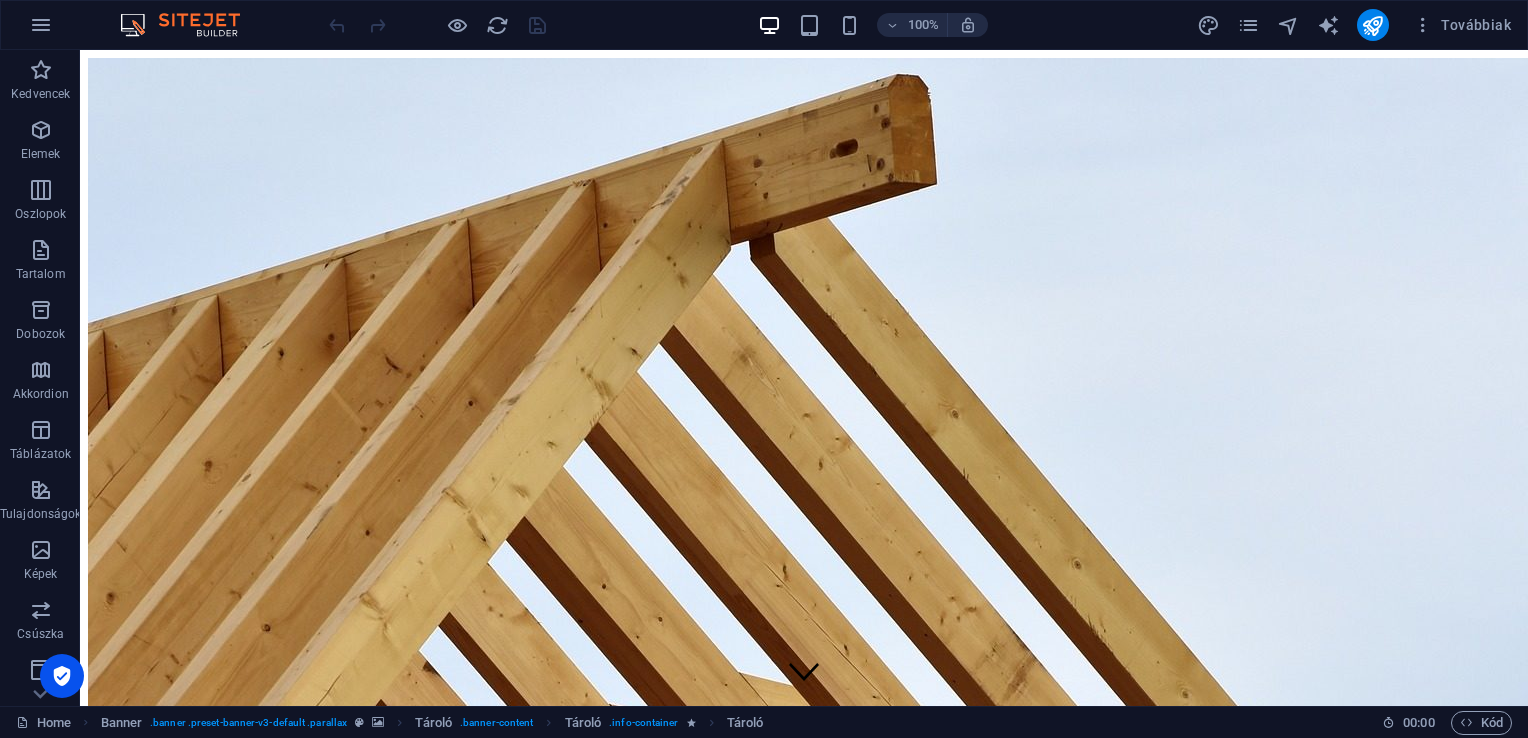 scroll, scrollTop: 0, scrollLeft: 0, axis: both 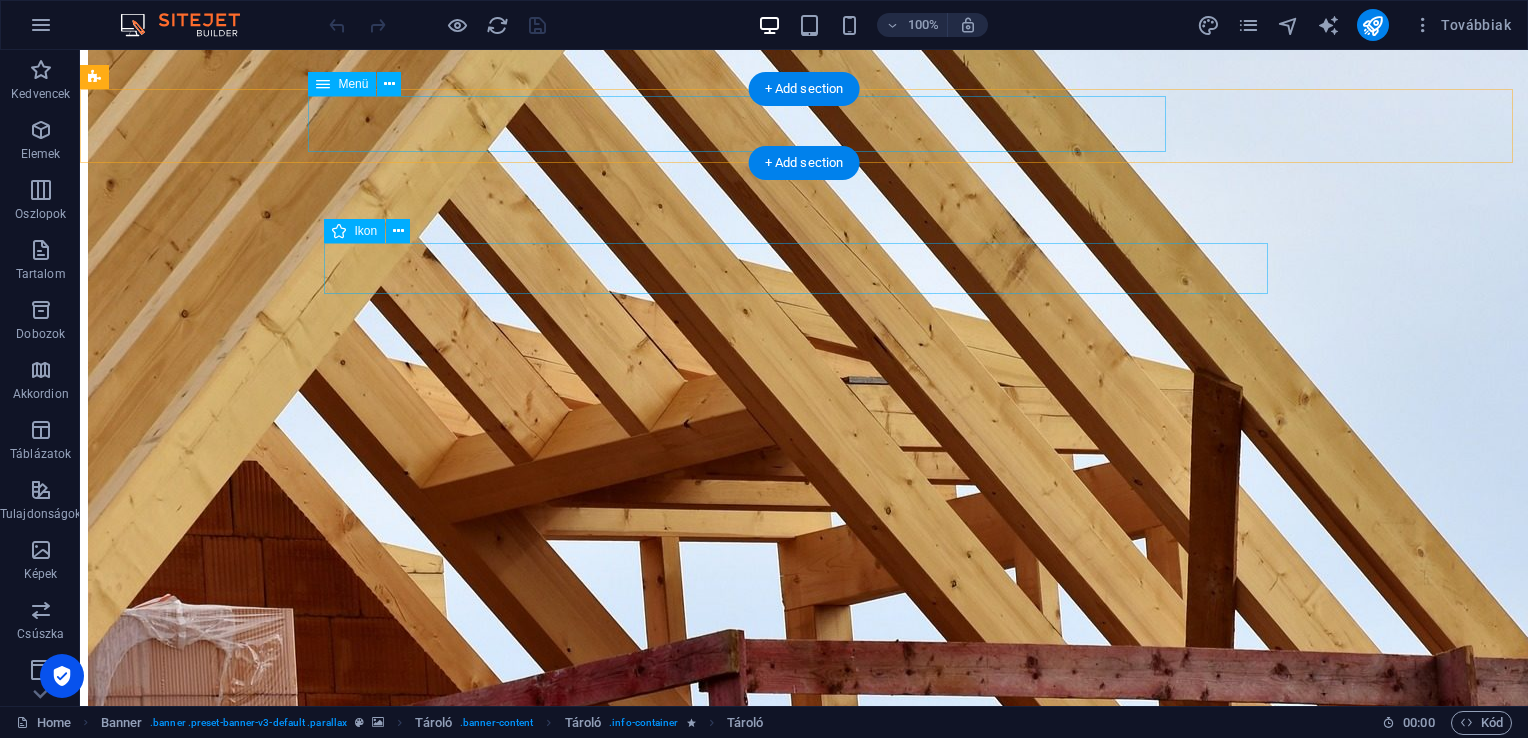 click on "Home About Services Projects Project-detail Pricing Contact" at bounding box center (804, 538) 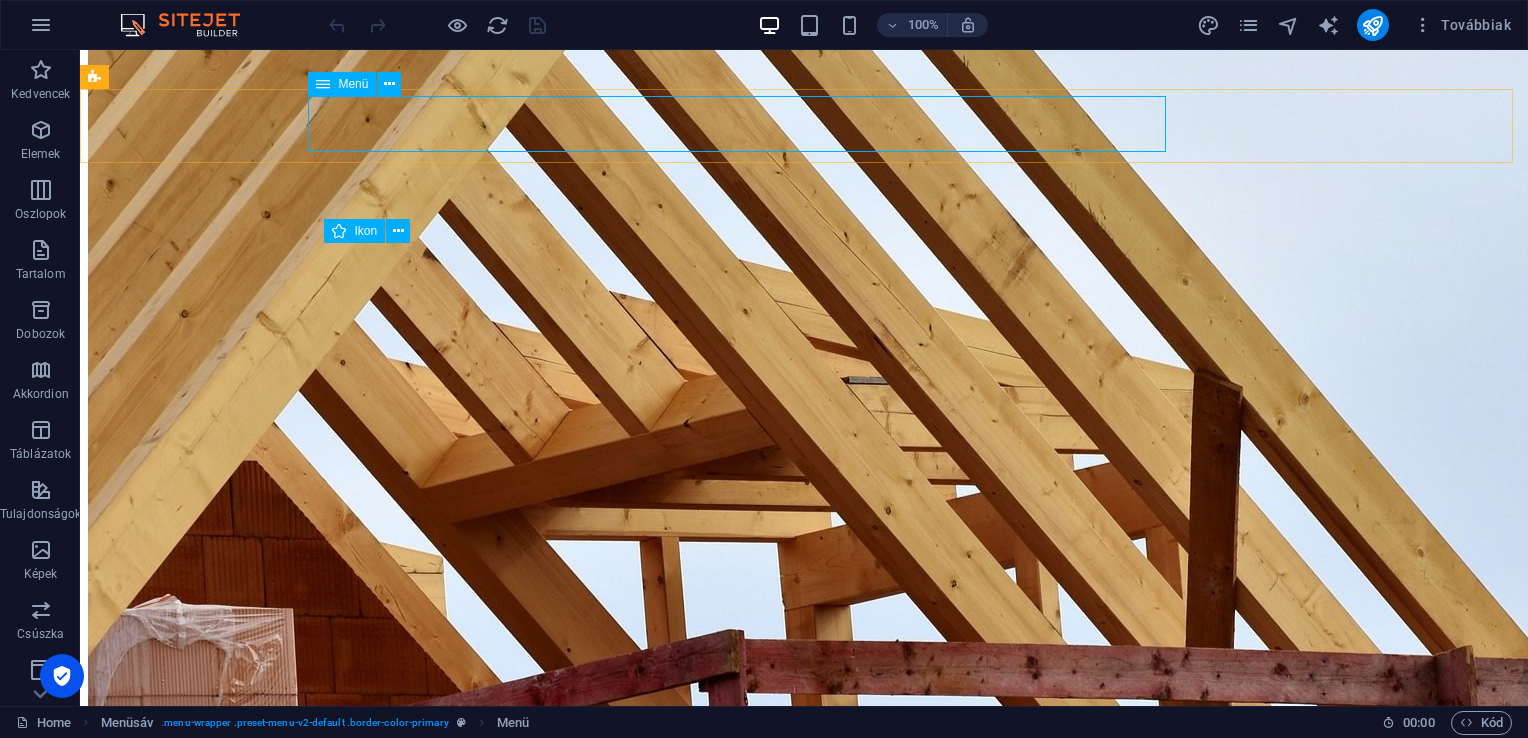 click at bounding box center [323, 84] 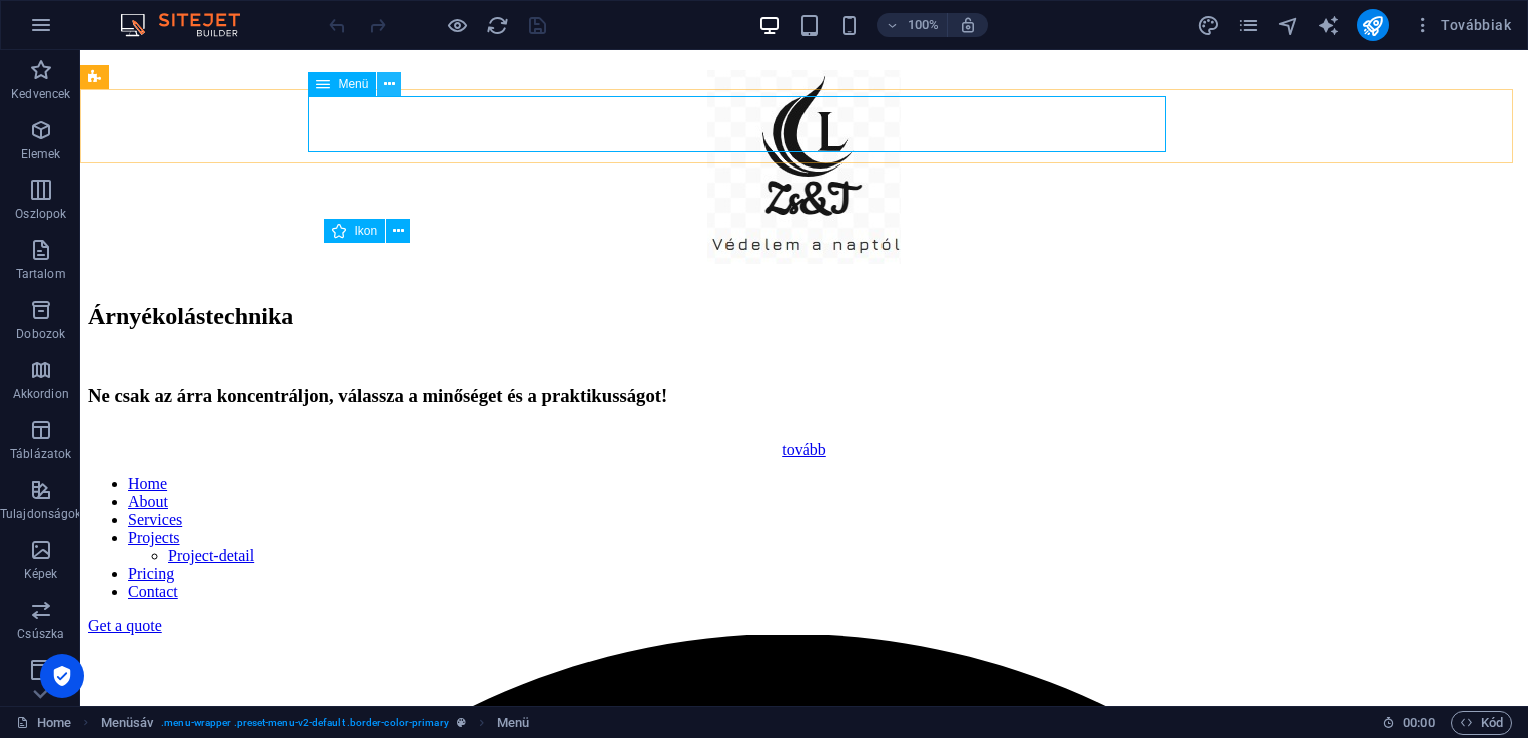 click at bounding box center (389, 84) 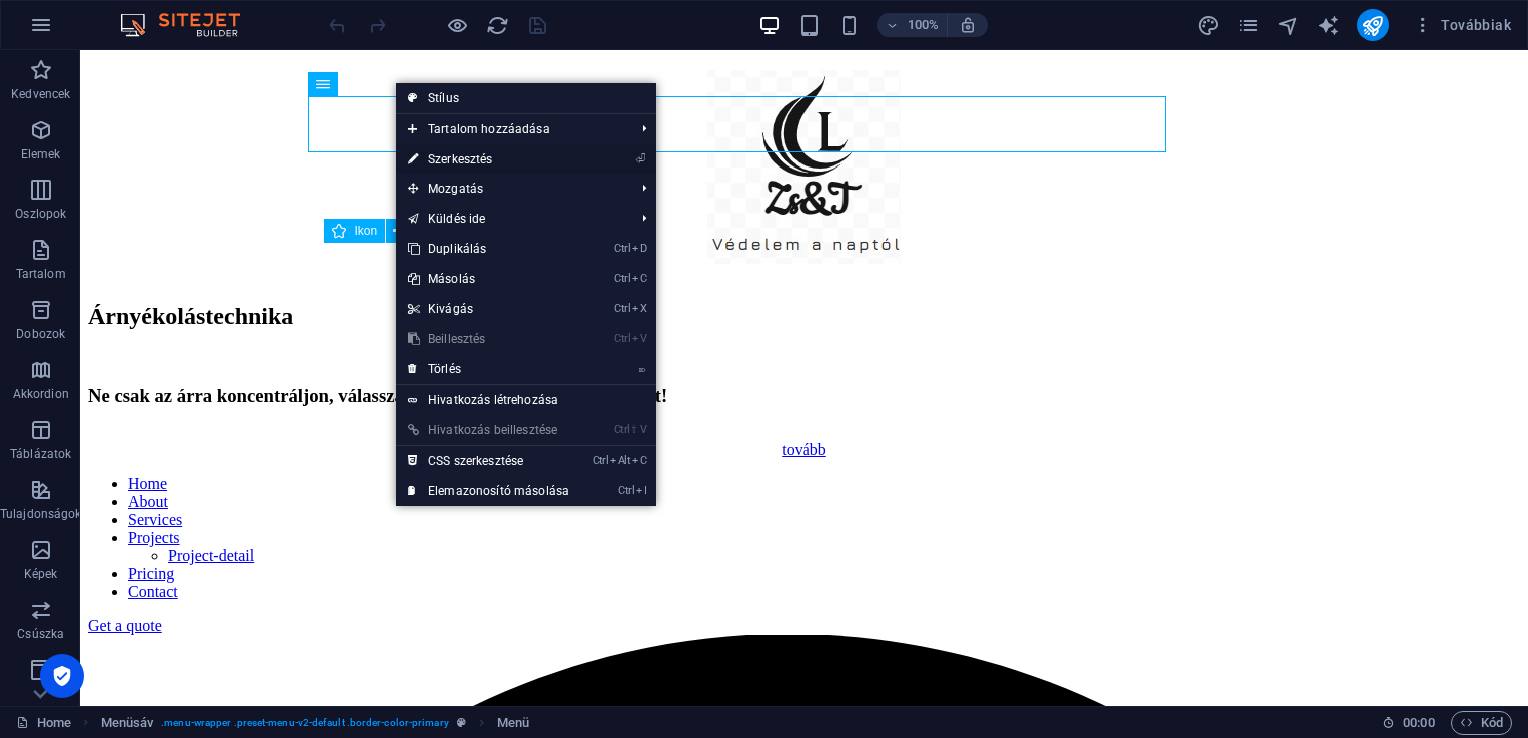click on "⏎  Szerkesztés" at bounding box center [526, 159] 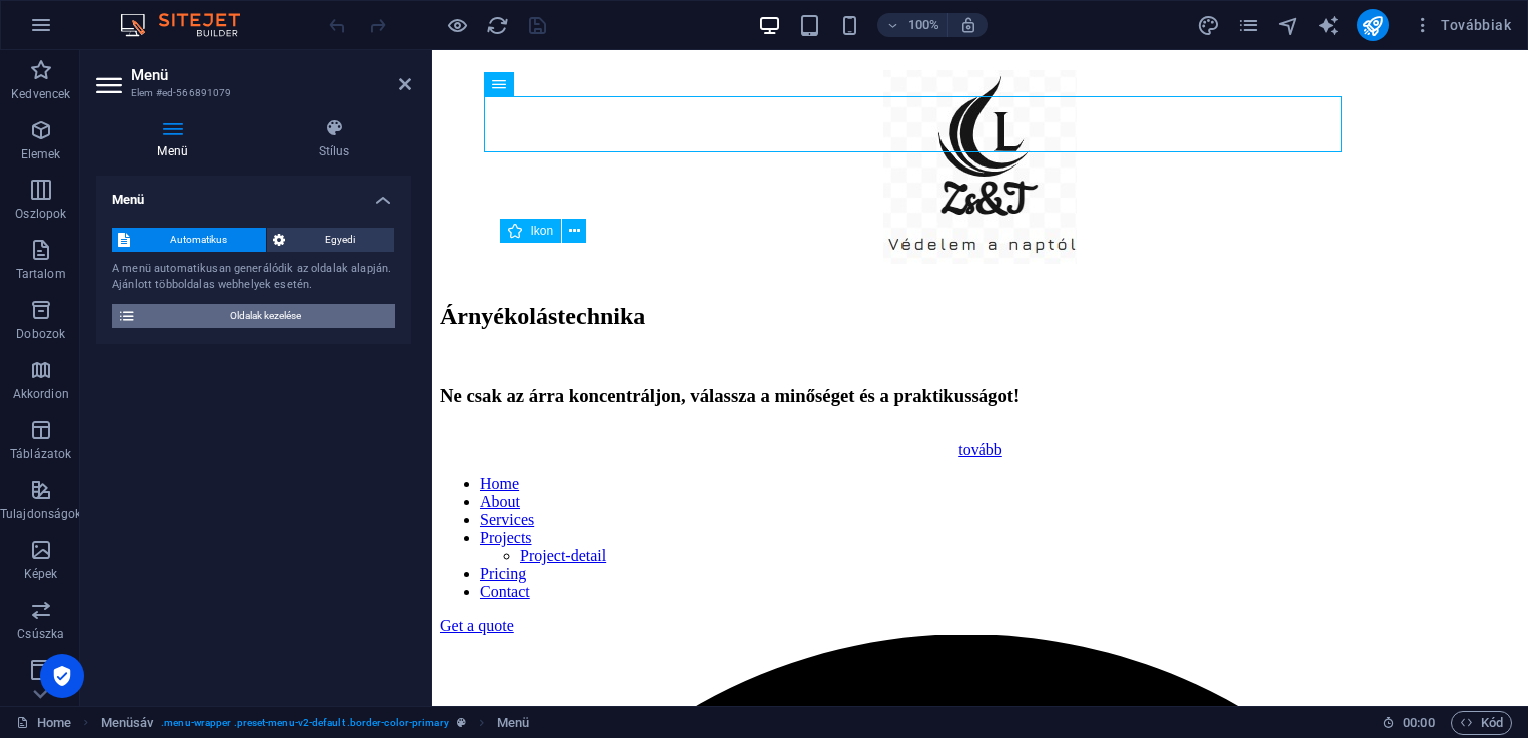 click at bounding box center (127, 316) 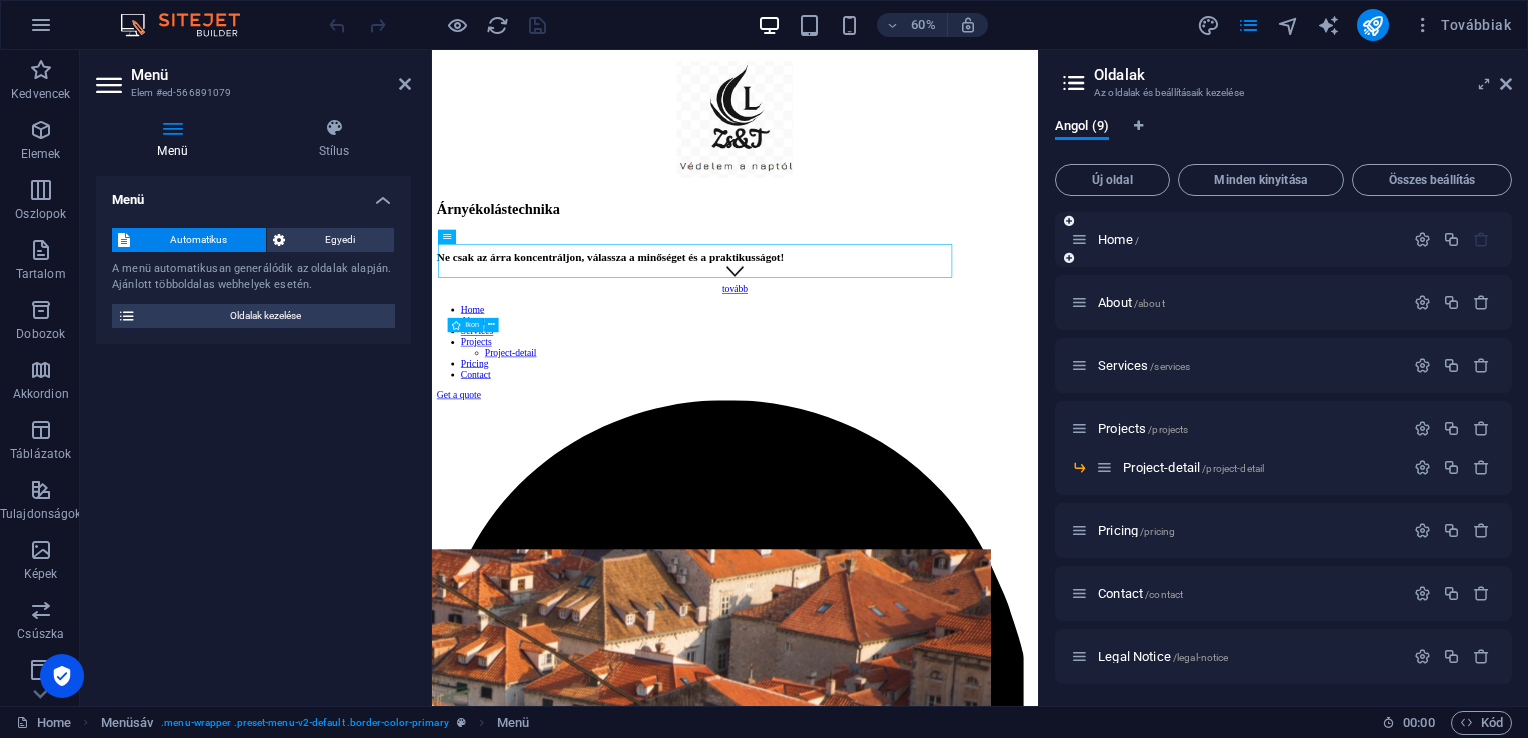 click on "Home /" at bounding box center [1237, 239] 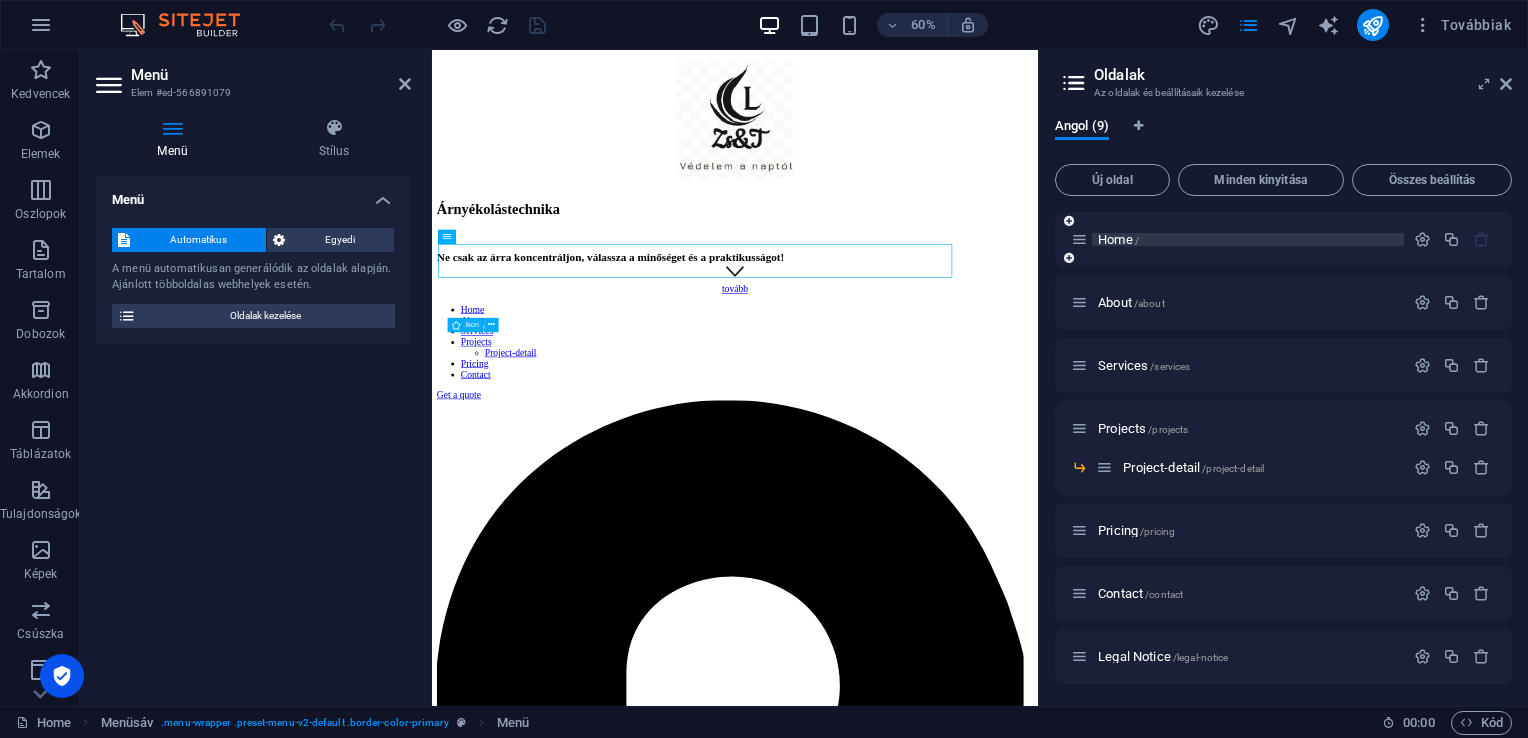 click on "Home /" at bounding box center [1118, 239] 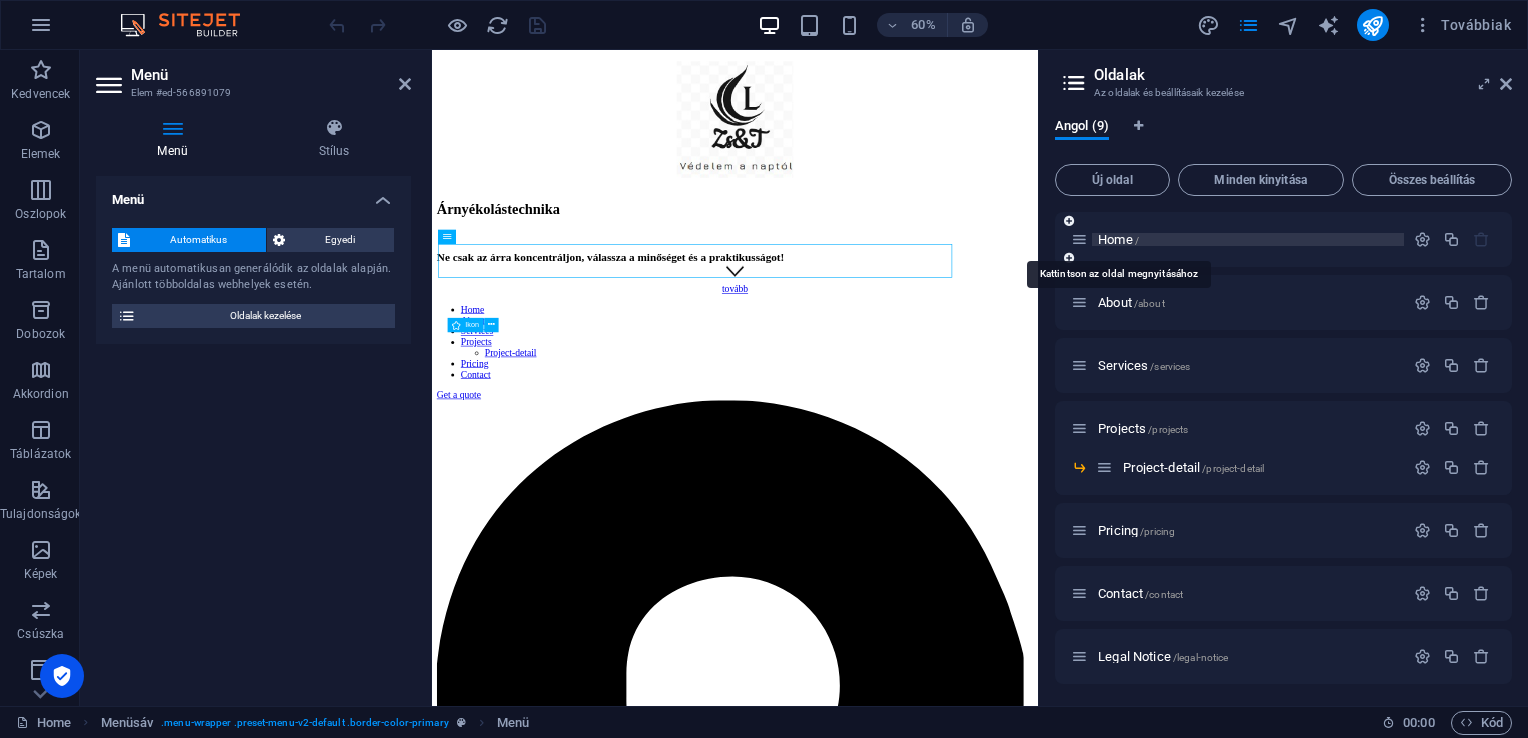 click on "Home /" at bounding box center (1118, 239) 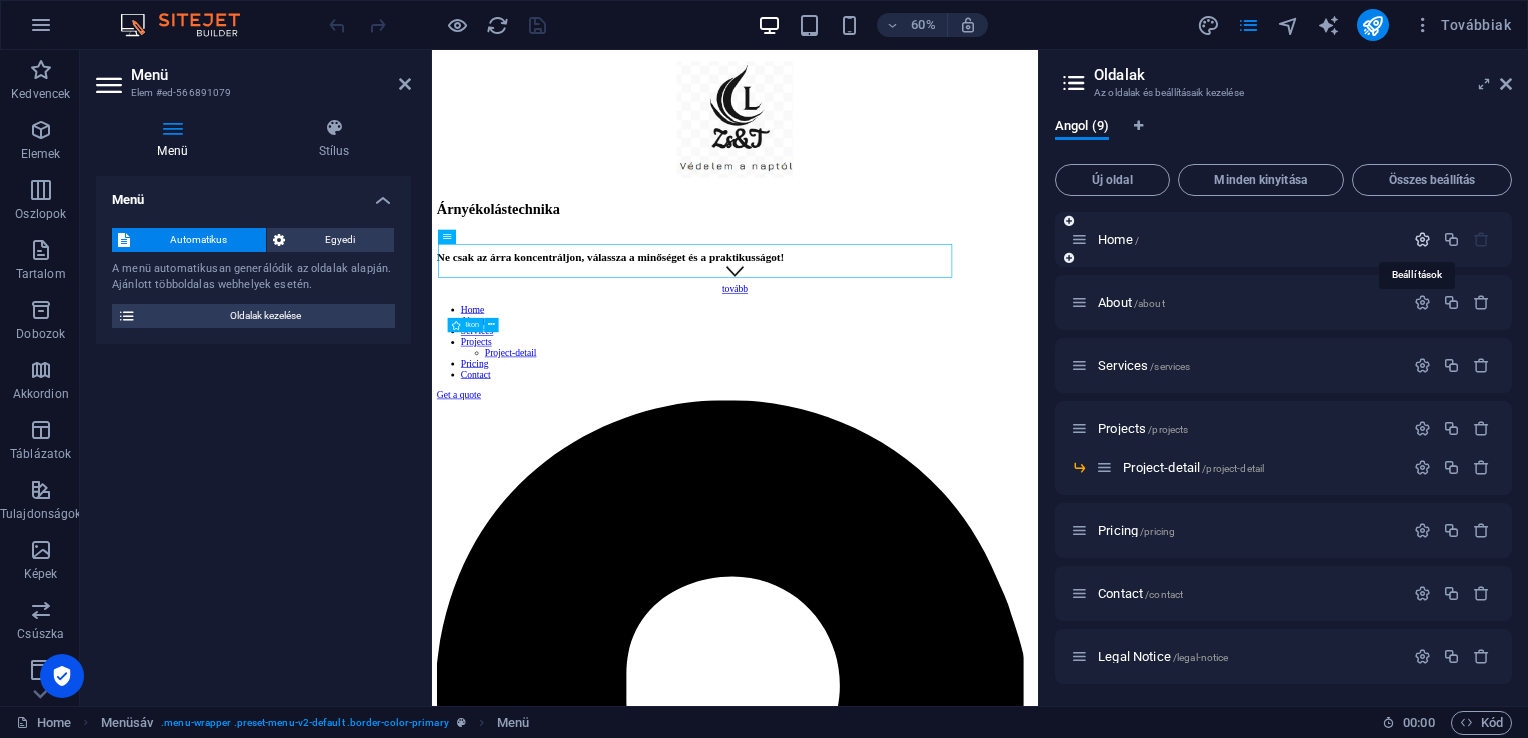 click at bounding box center (1422, 239) 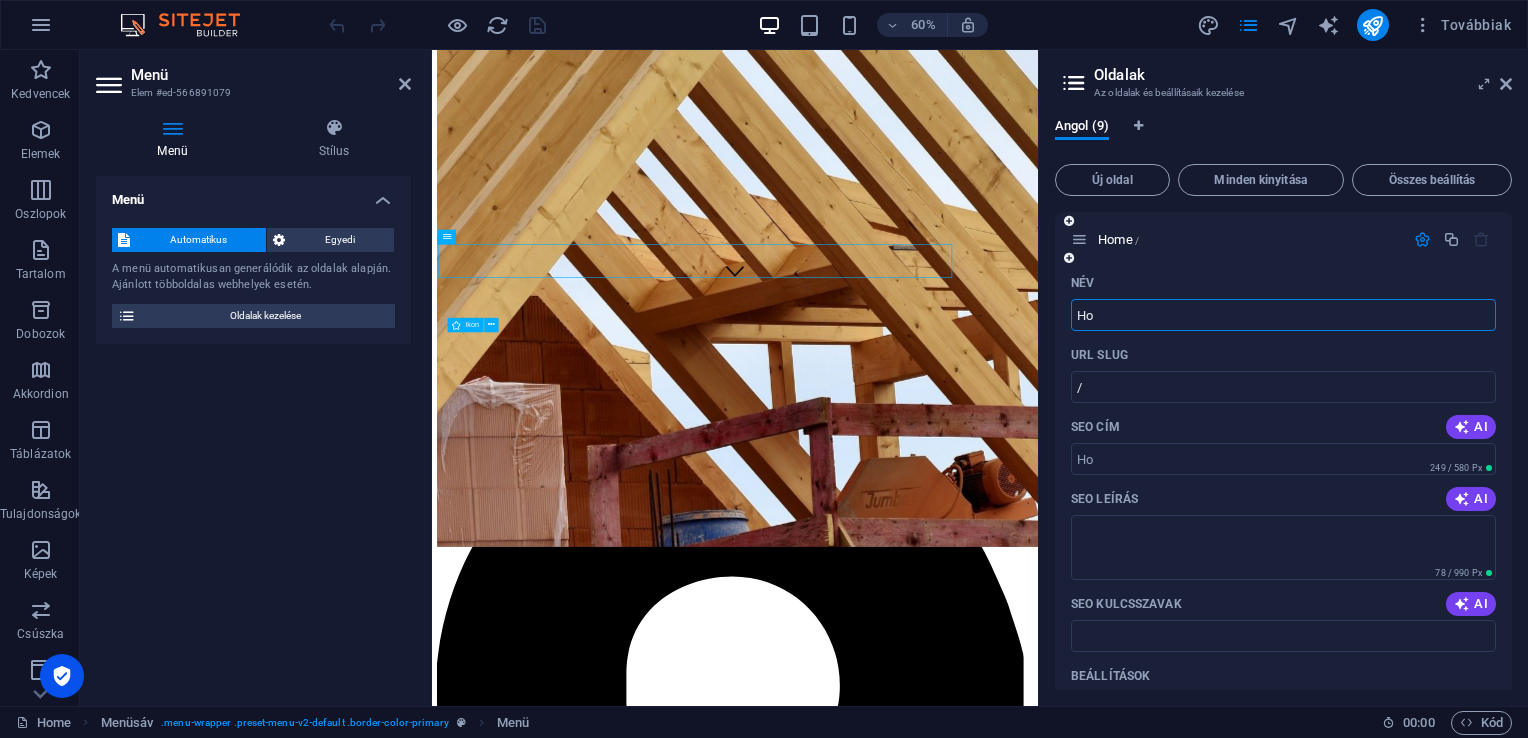 type on "H" 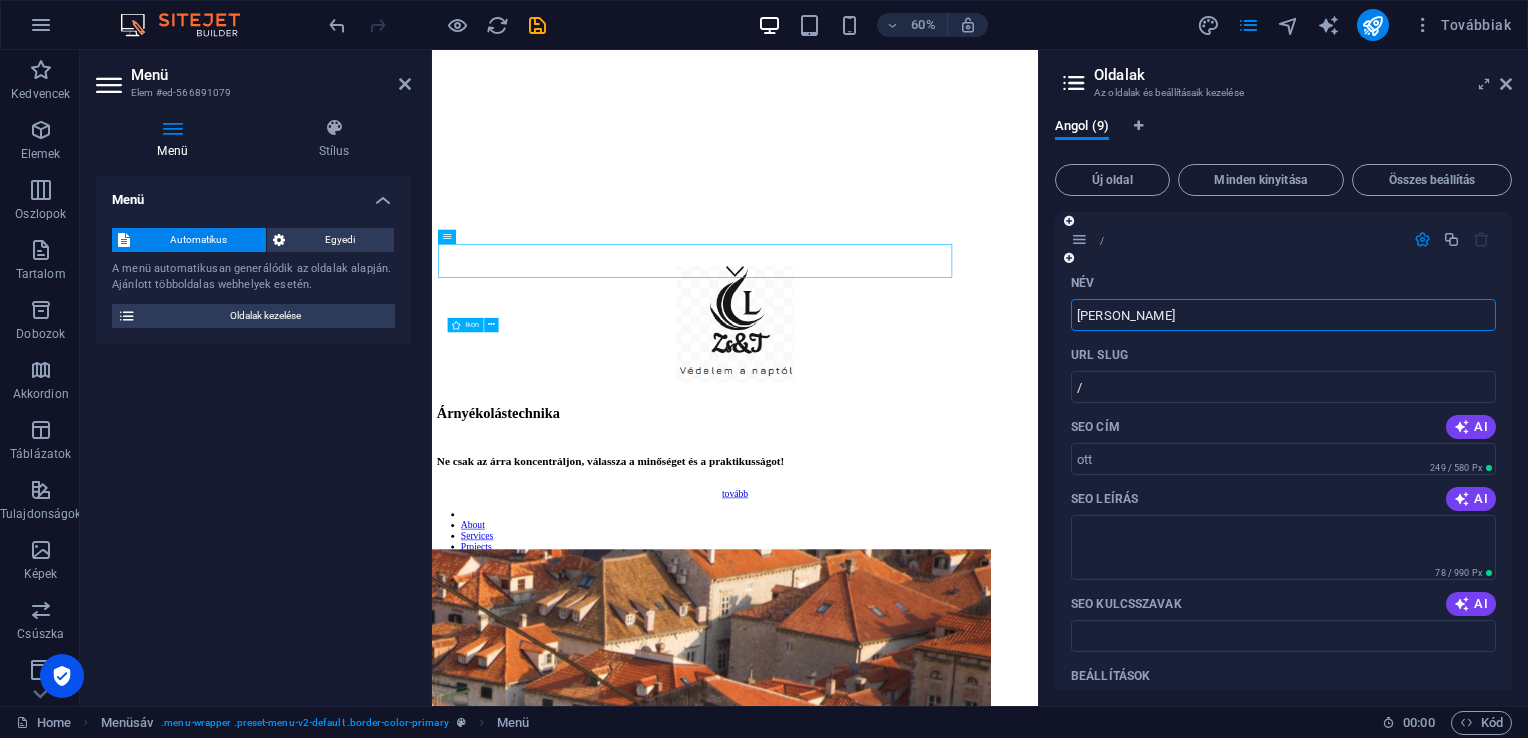 type on "ott" 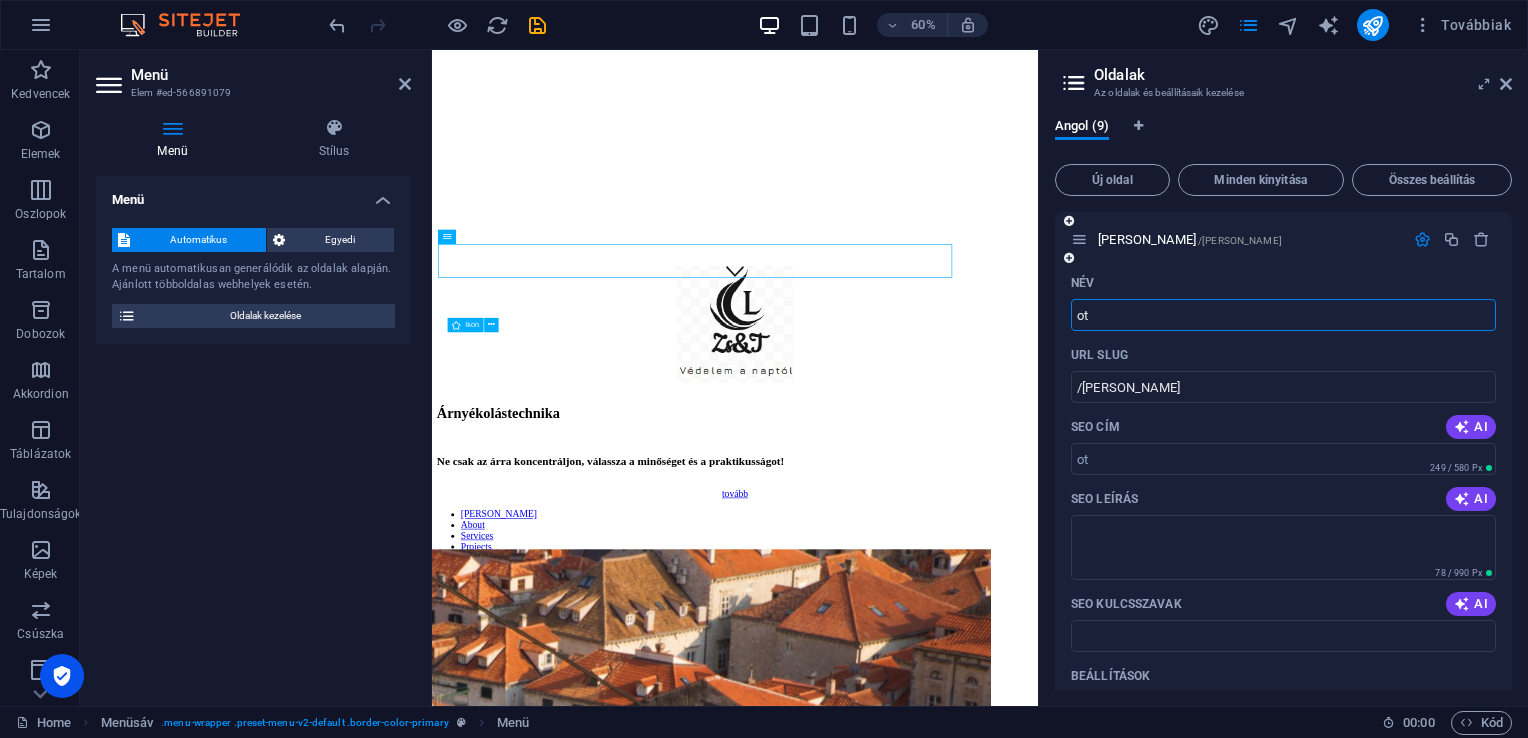 type on "o" 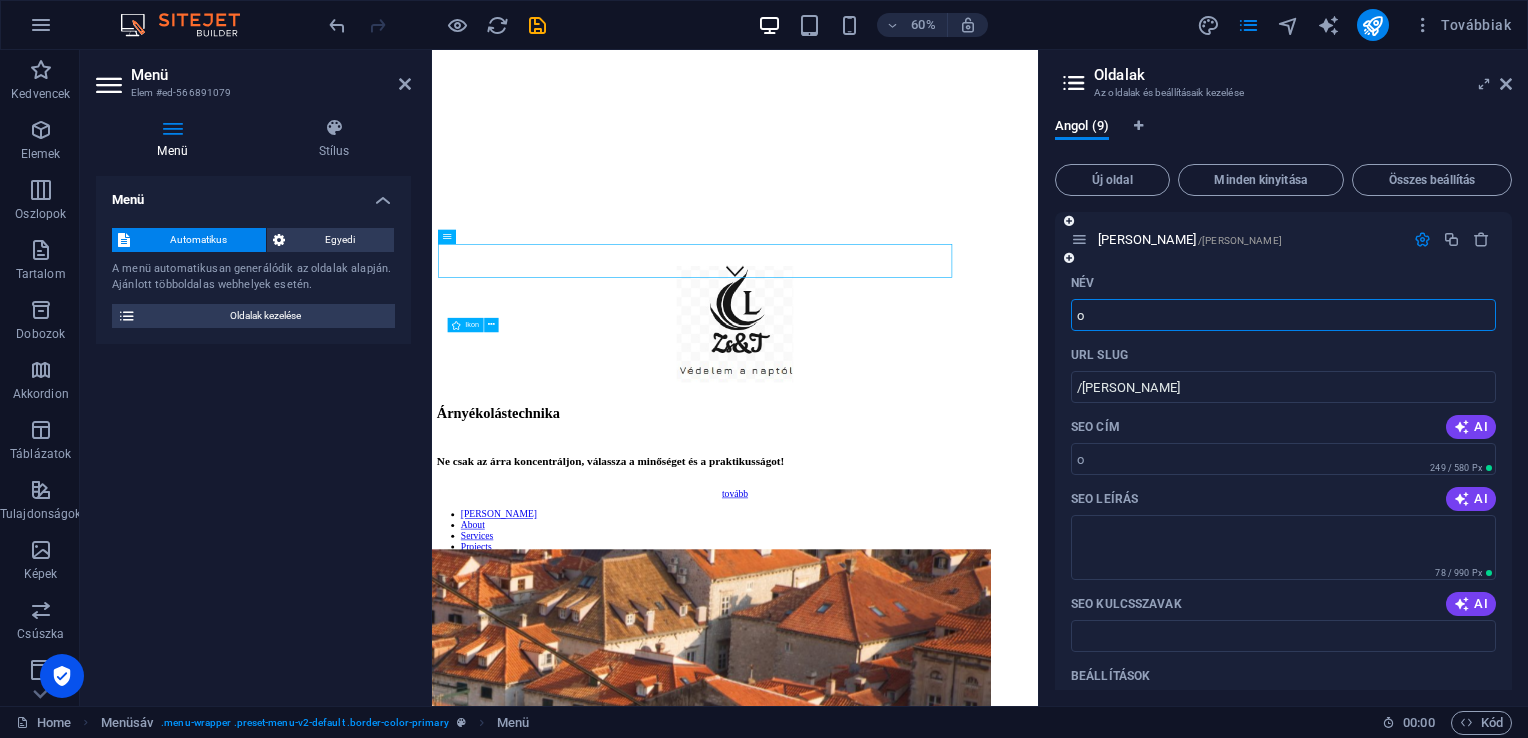 type 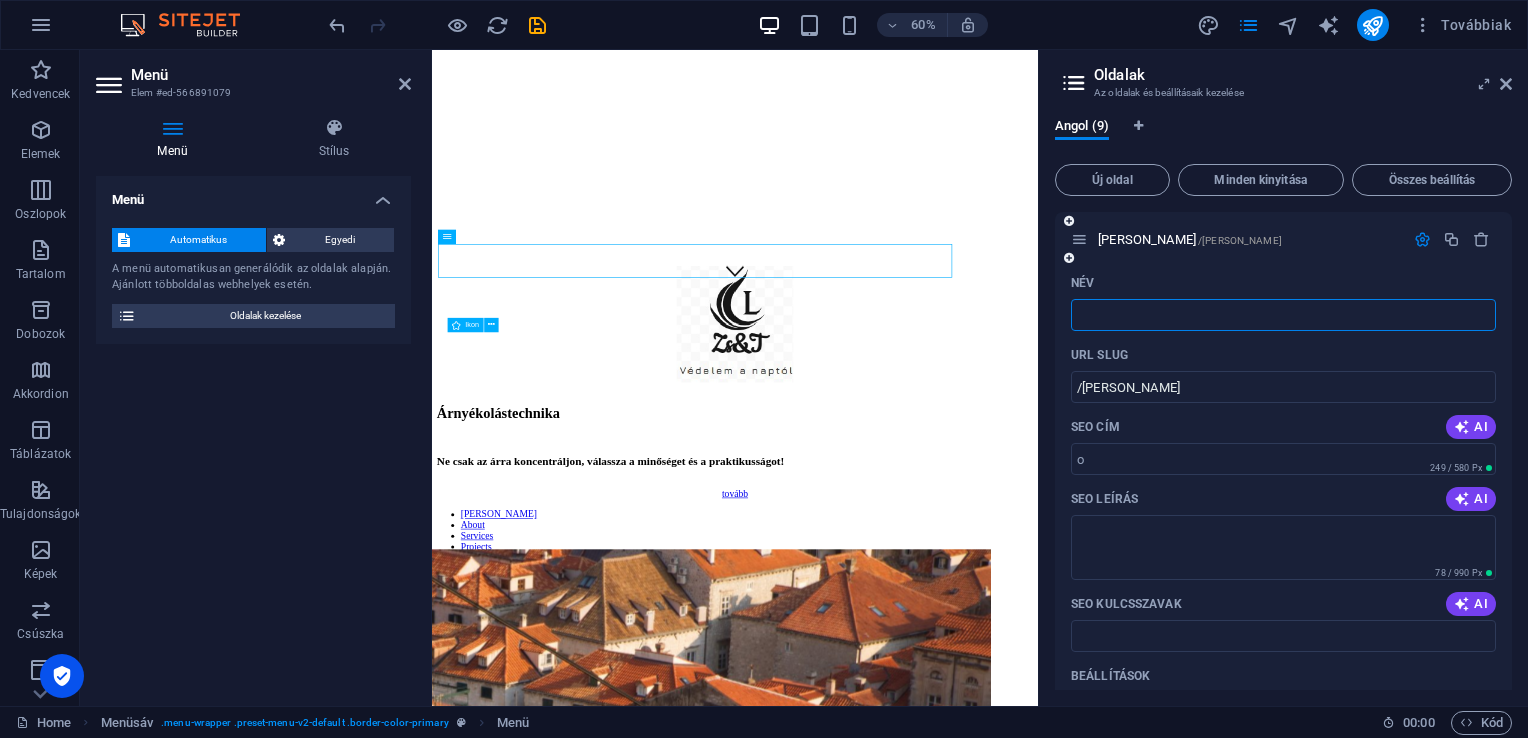 type on "/o" 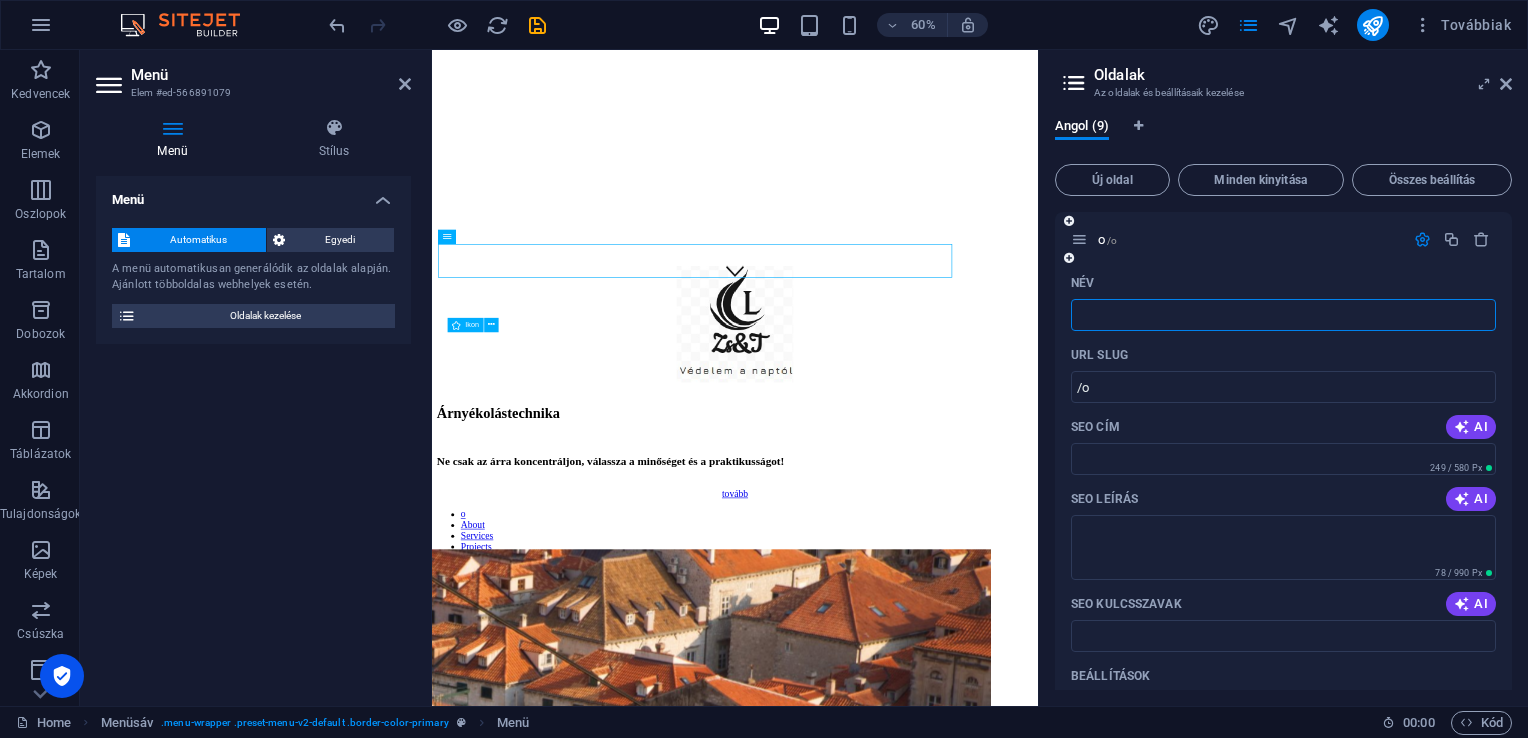 type 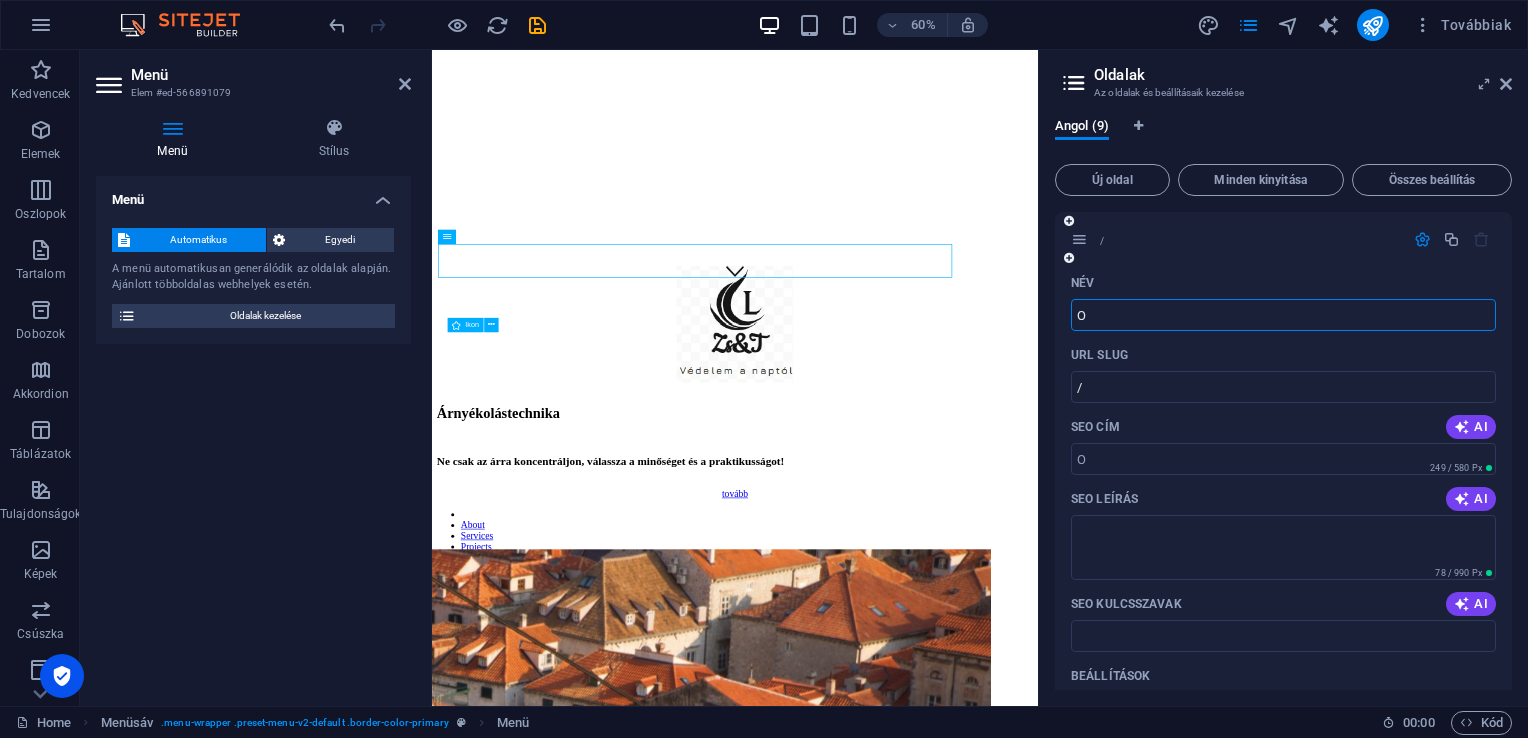 type on "O" 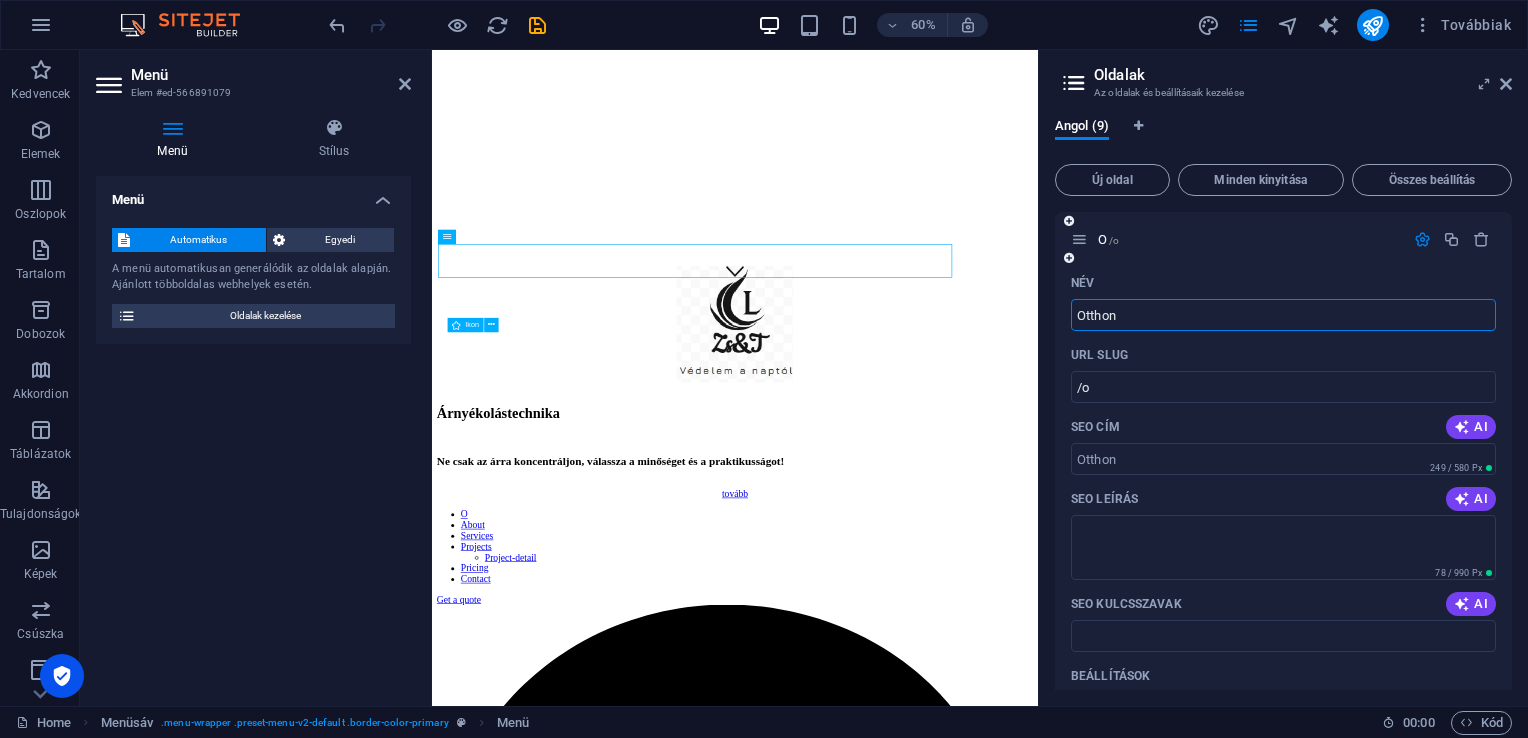type on "Otthon" 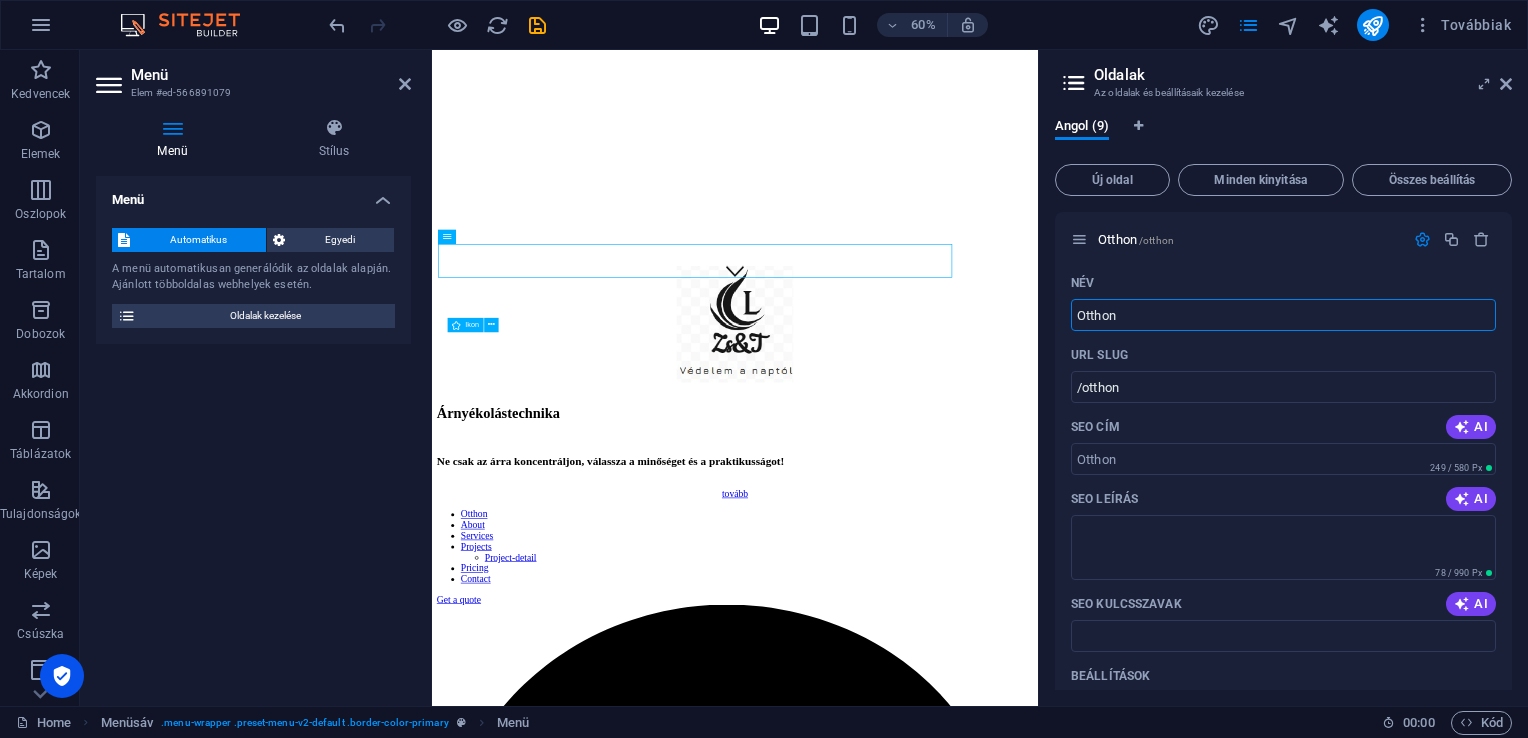 type on "Otthon" 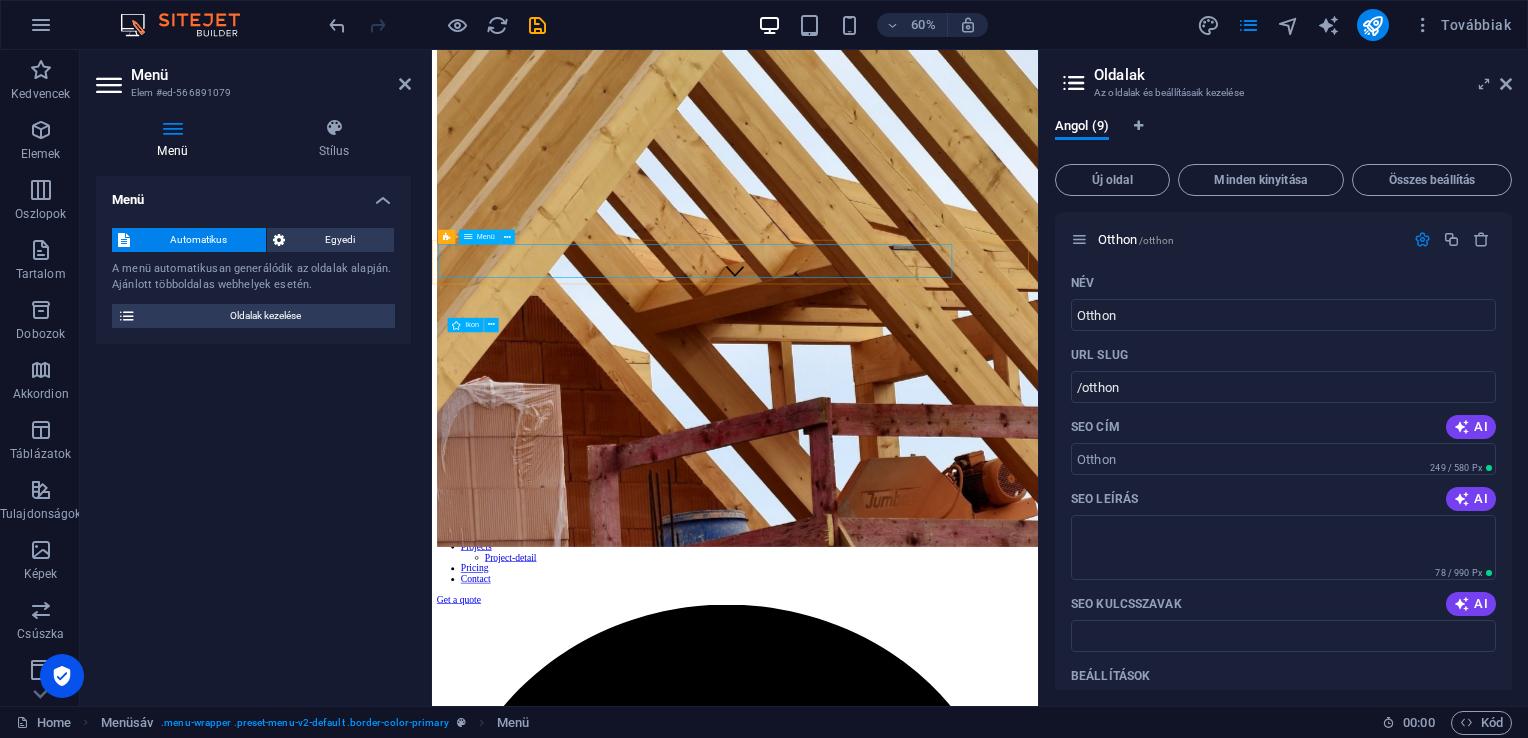 click on "Otthon About Services Projects Project-detail Pricing Contact" at bounding box center (937, 879) 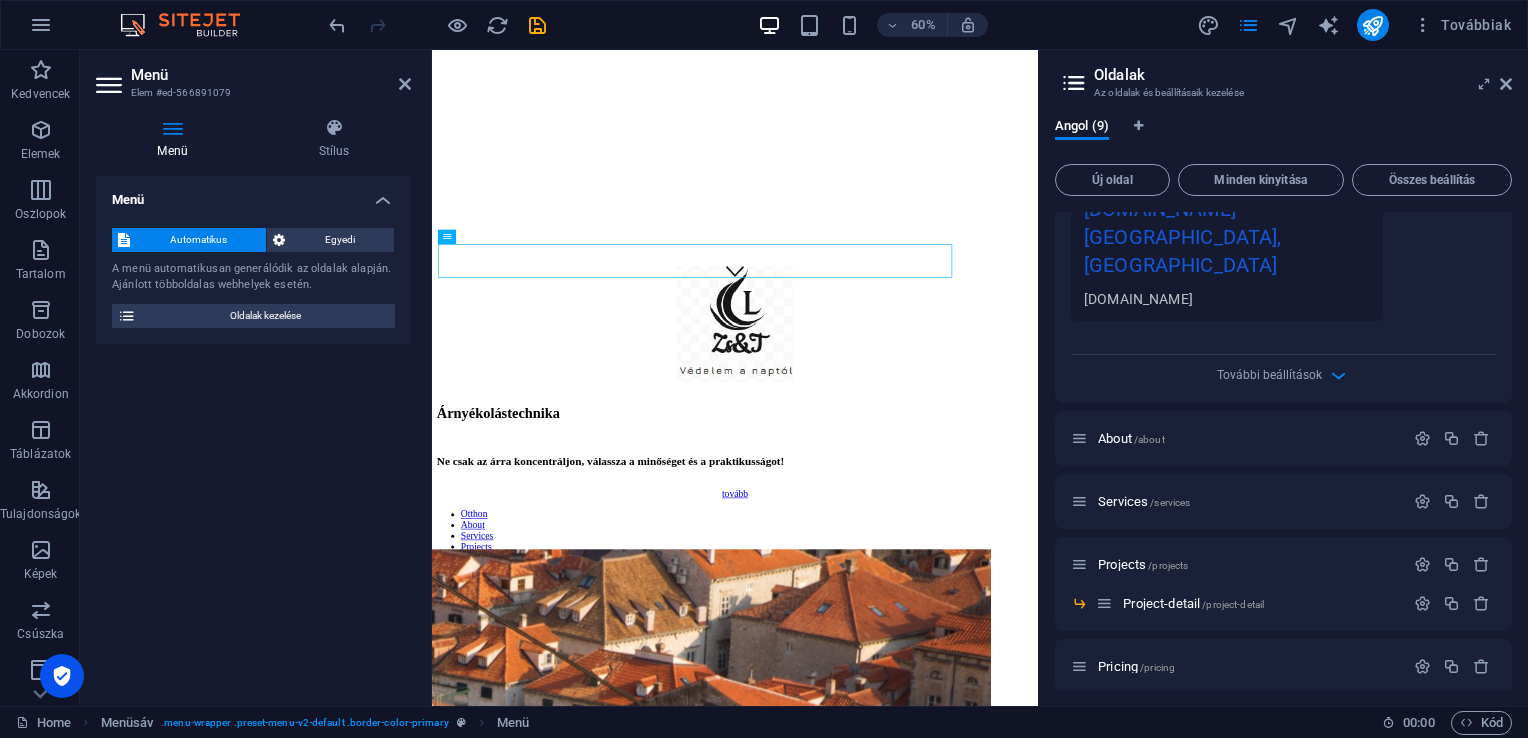 scroll, scrollTop: 712, scrollLeft: 0, axis: vertical 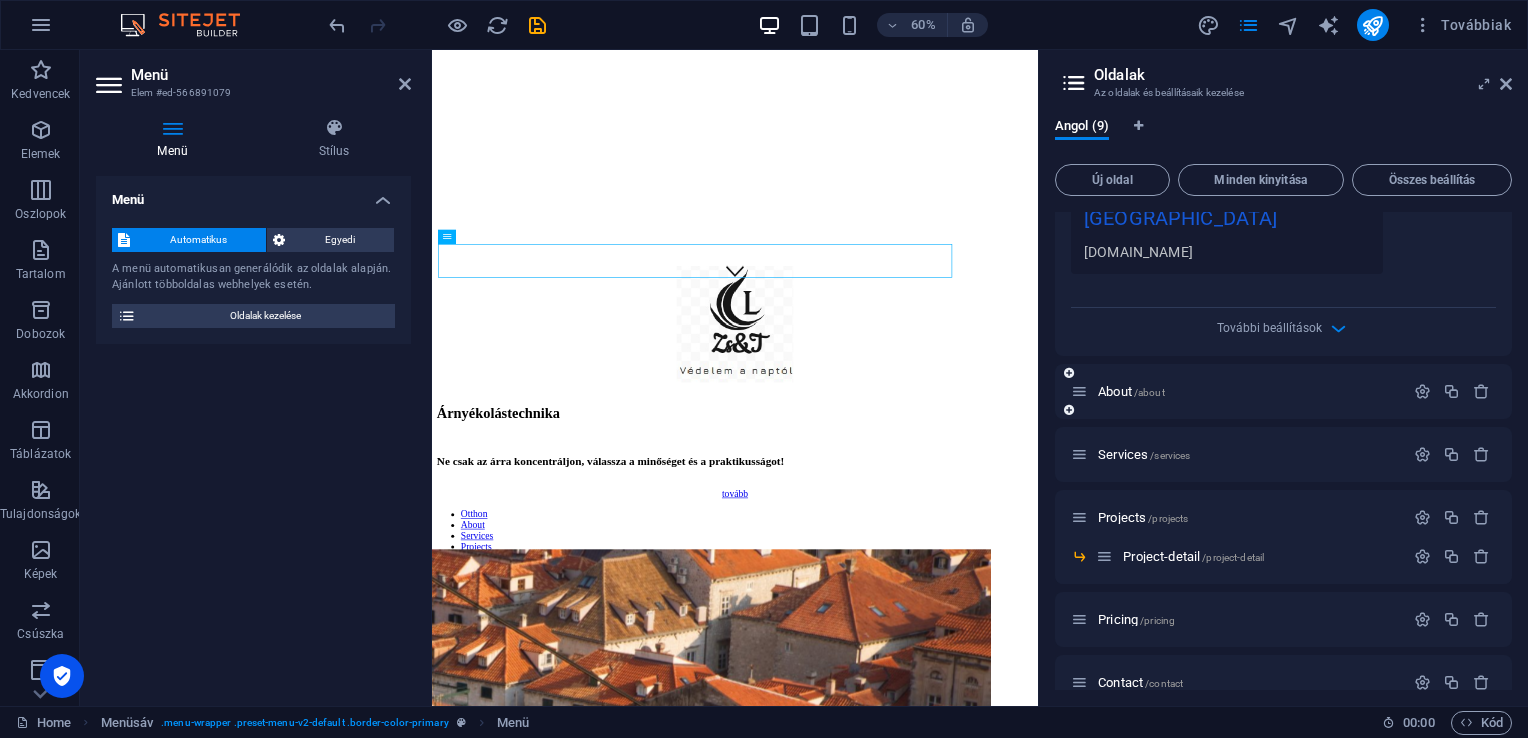 click on "About /about" at bounding box center (1283, 391) 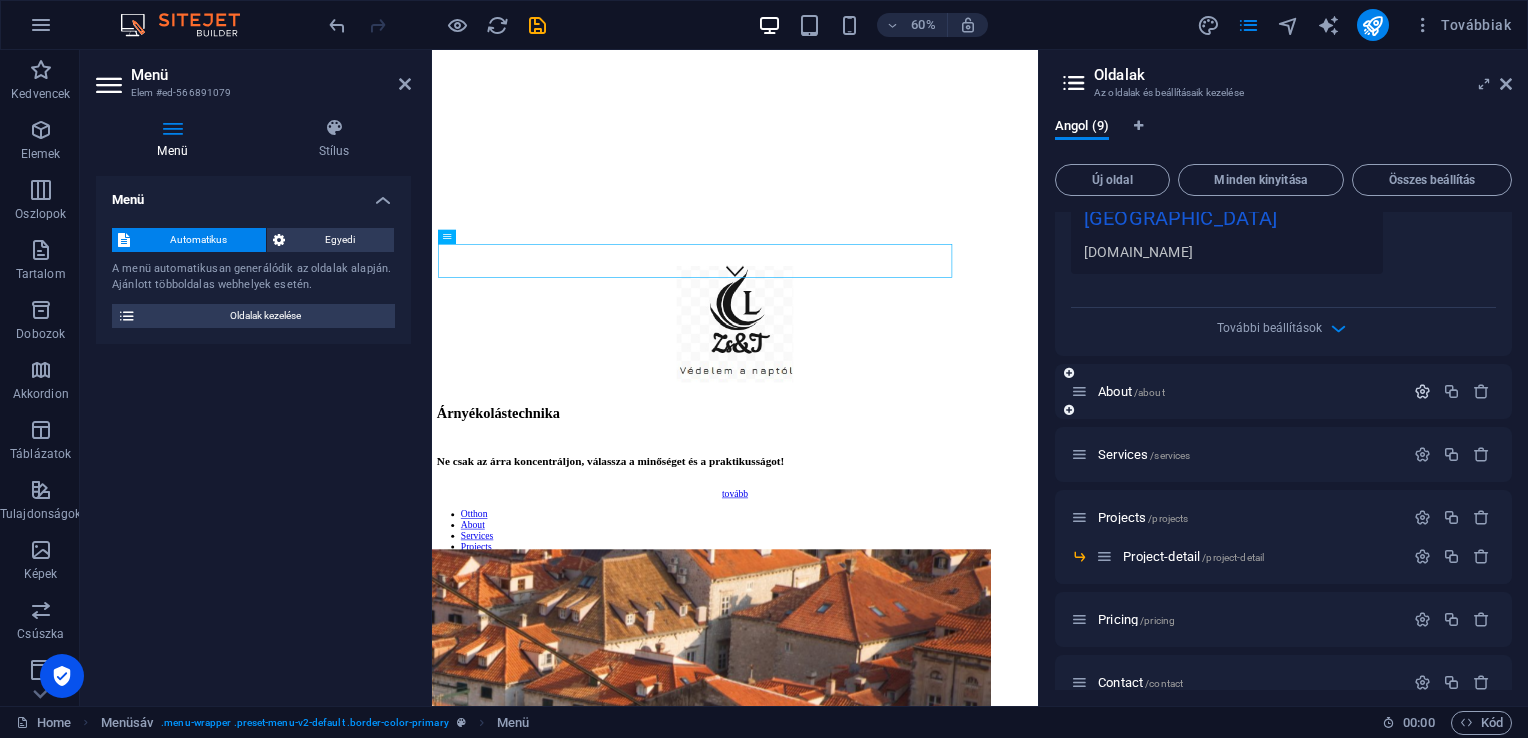 click at bounding box center [1422, 391] 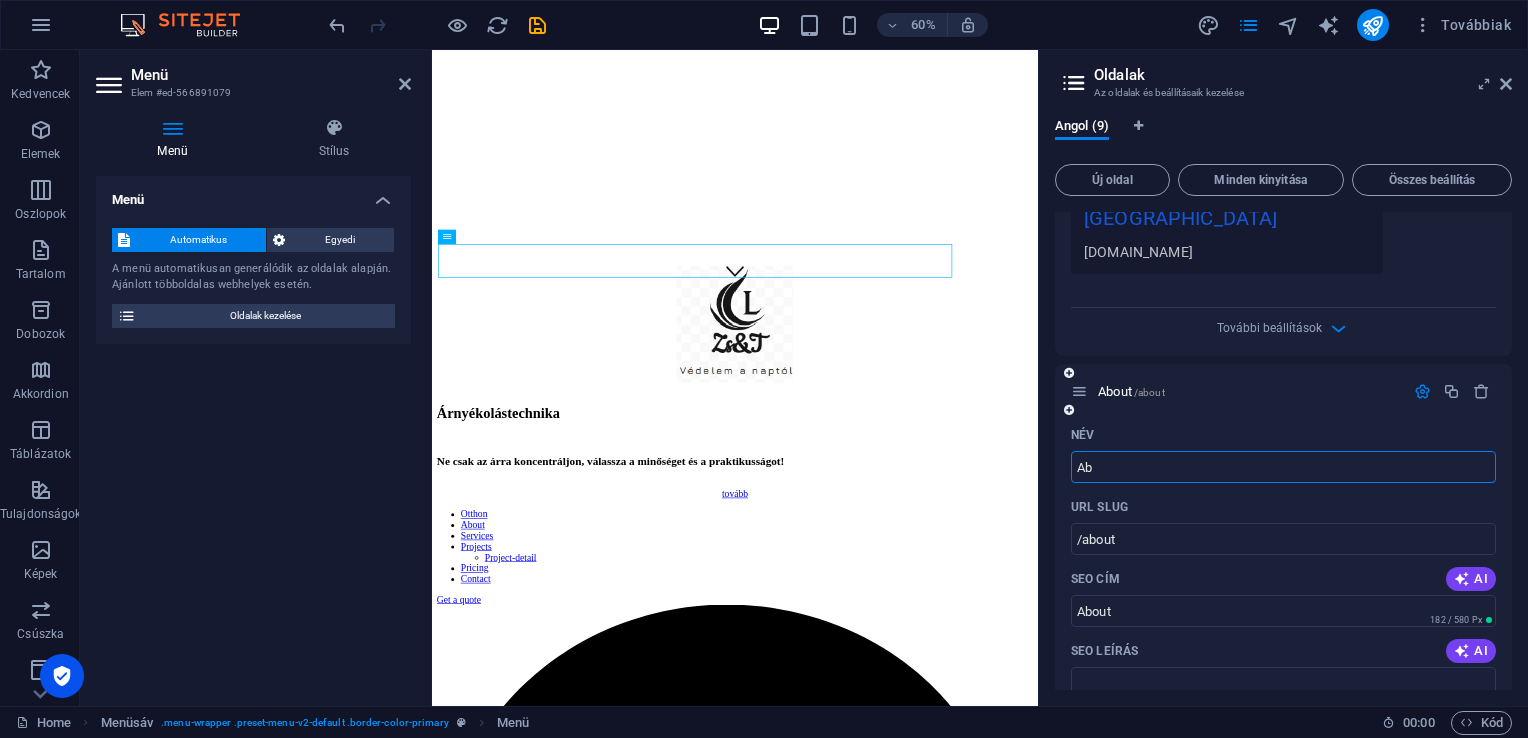 type on "A" 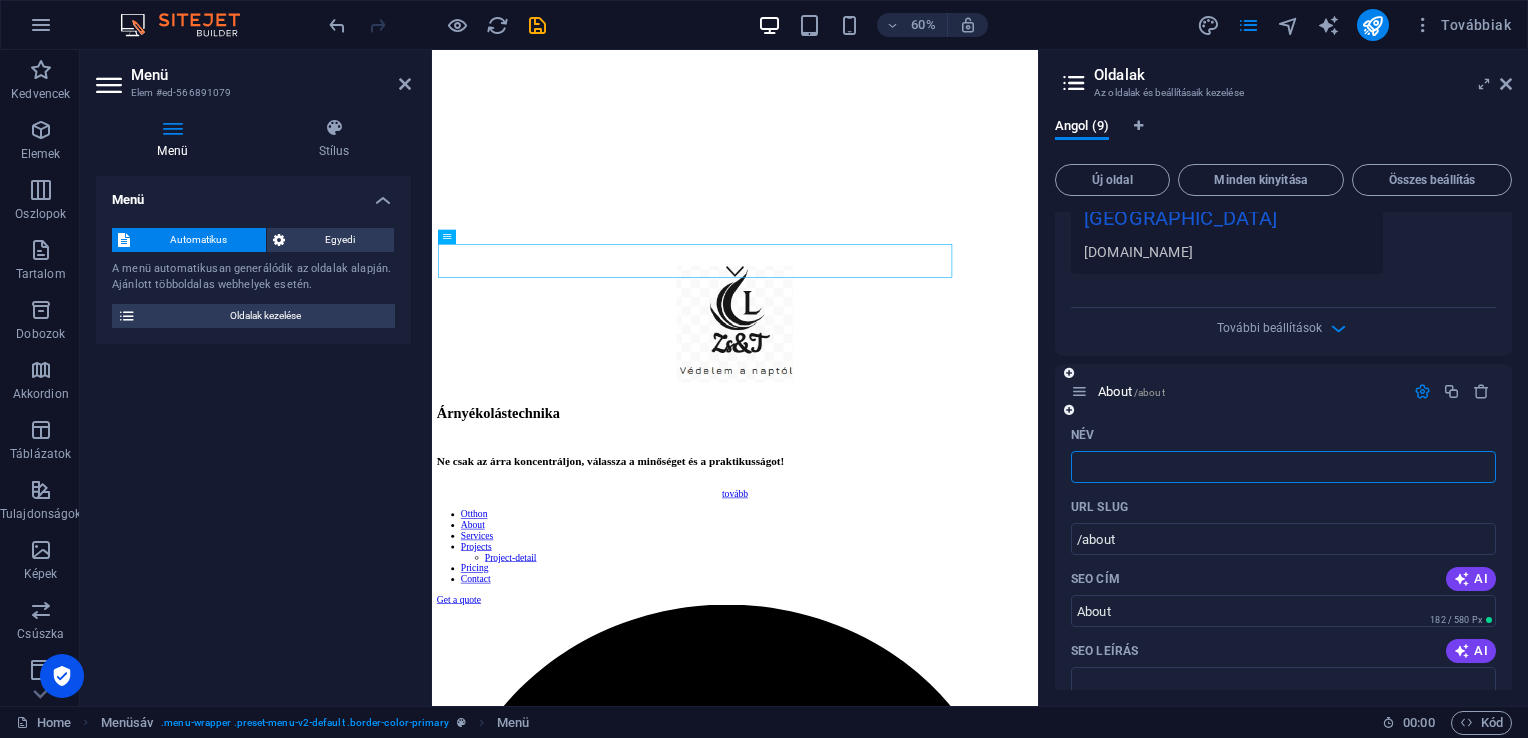 type 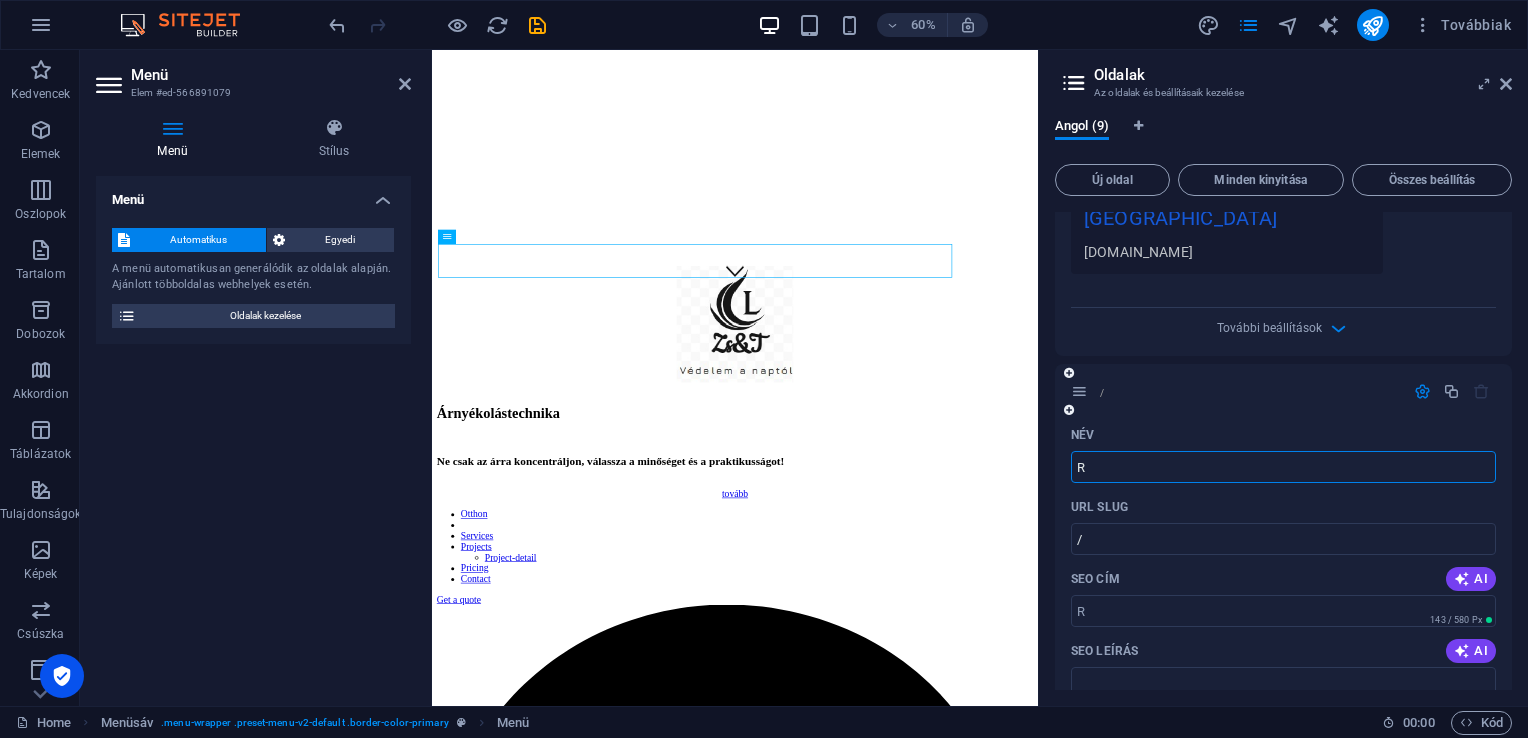 type on "R" 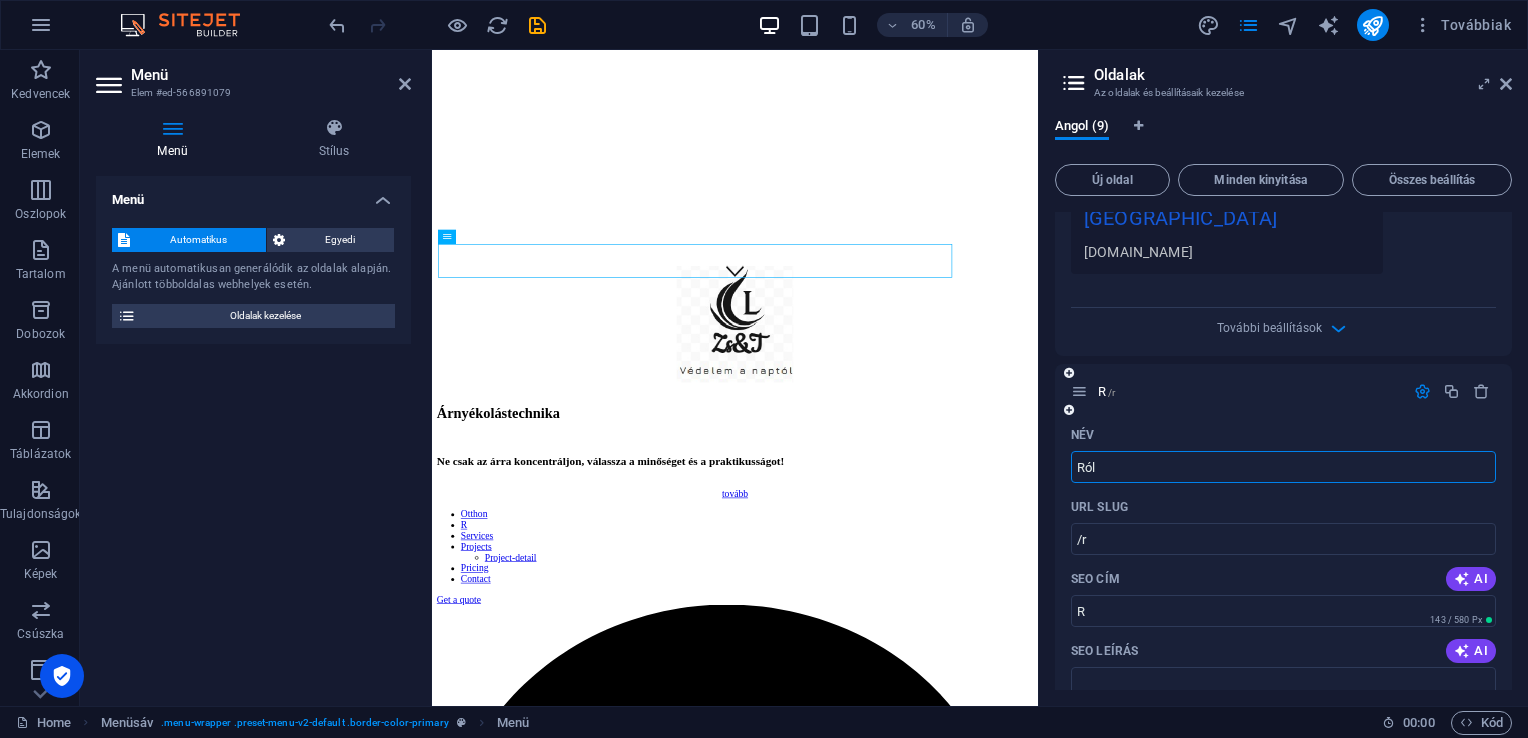 type on "Rólu" 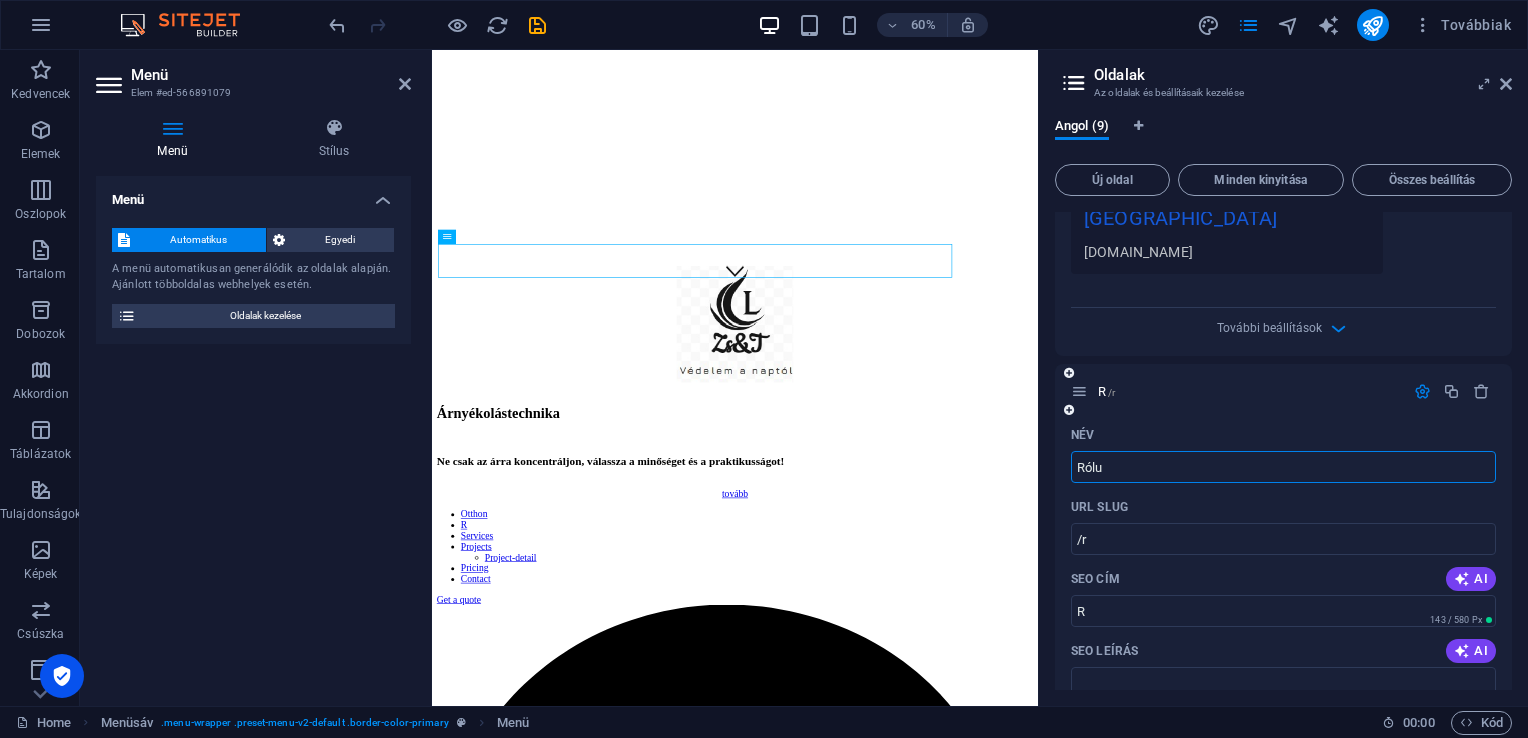 type on "/rol" 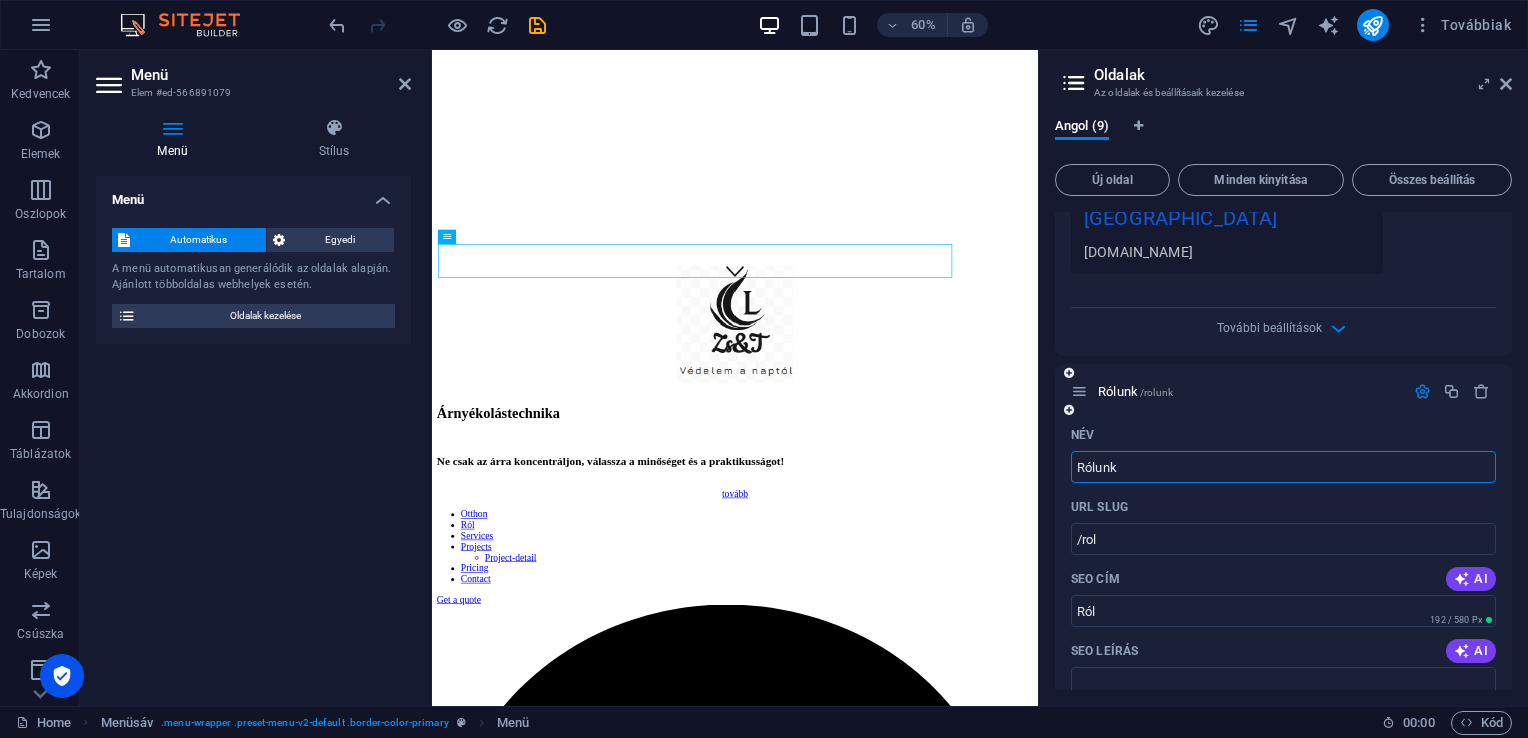 type on "Rólunk" 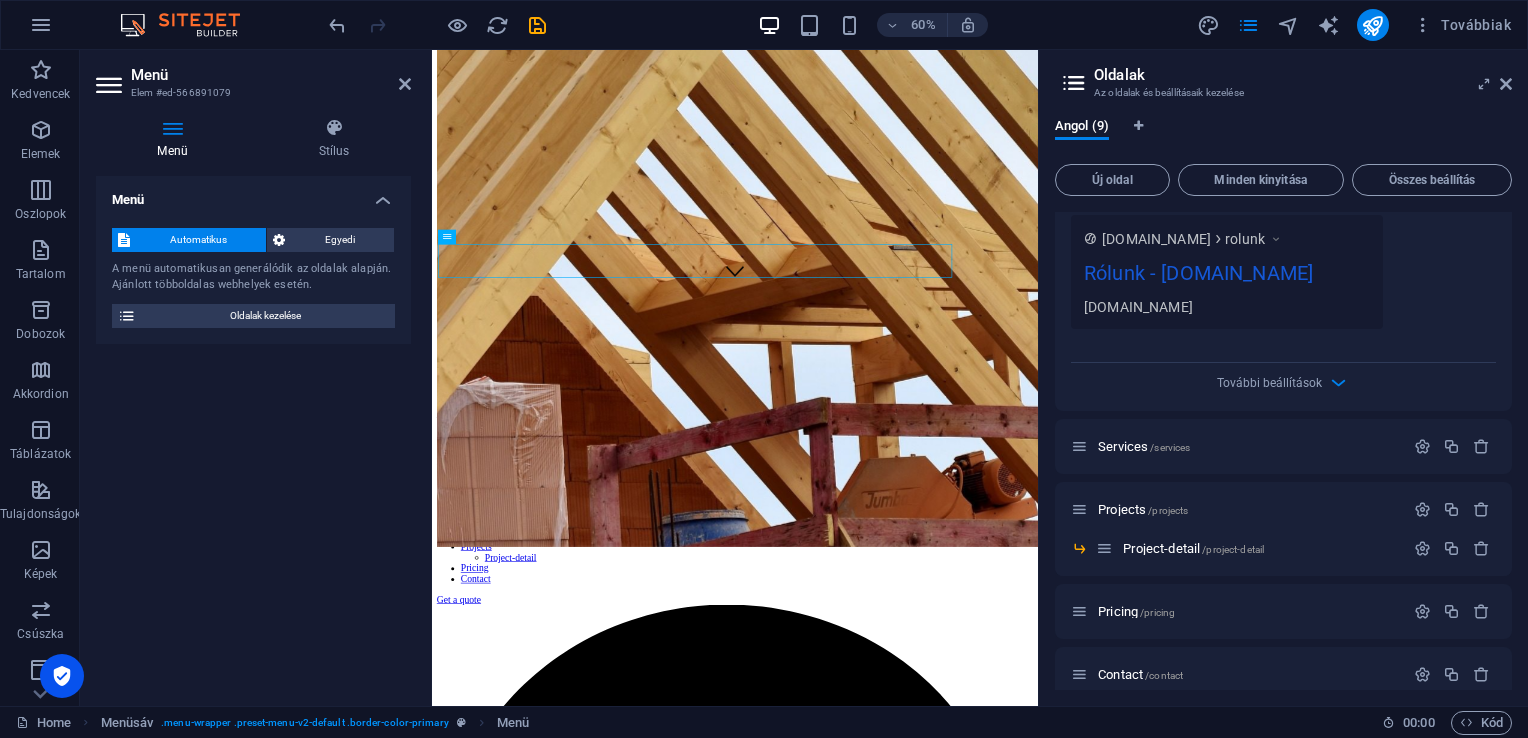 scroll, scrollTop: 1468, scrollLeft: 0, axis: vertical 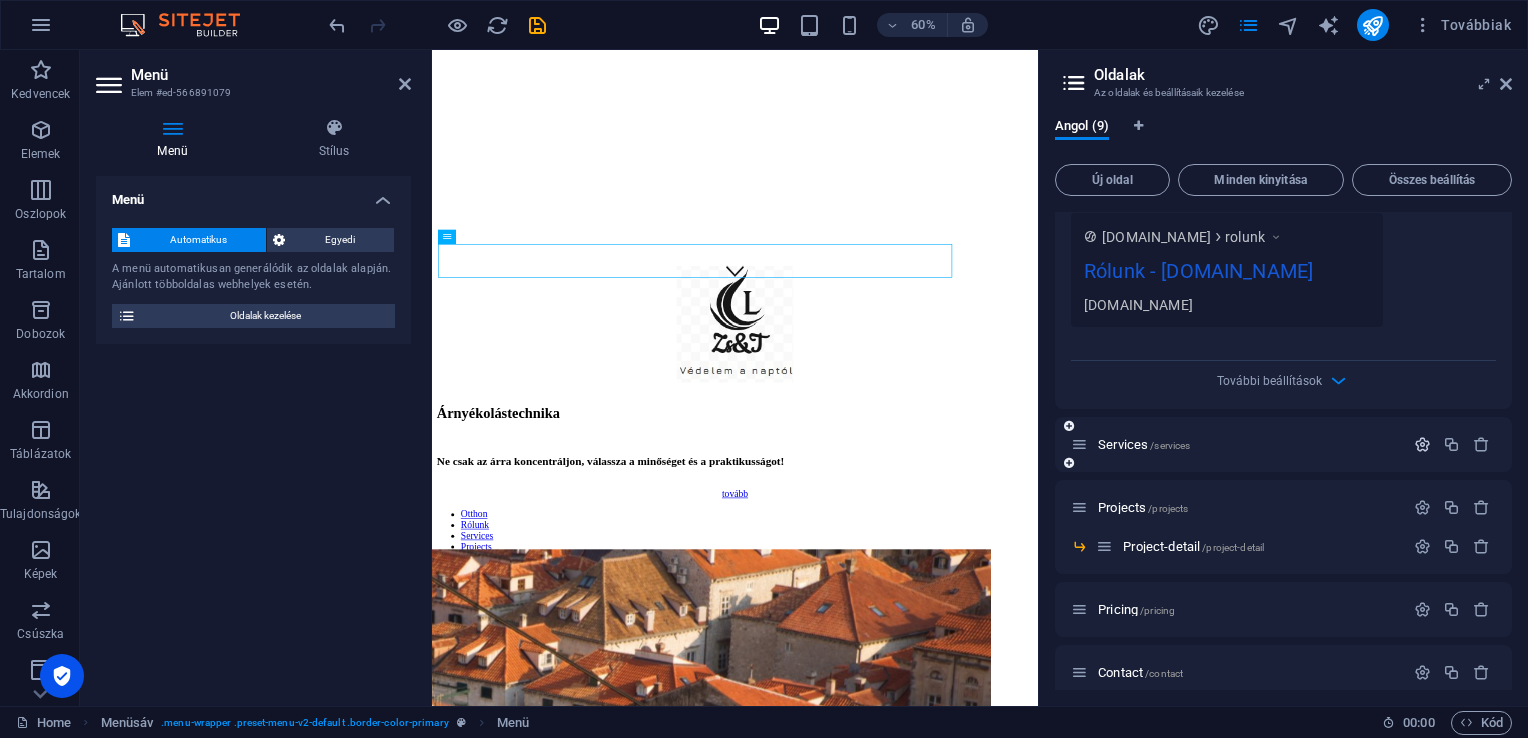 type on "Rólunk" 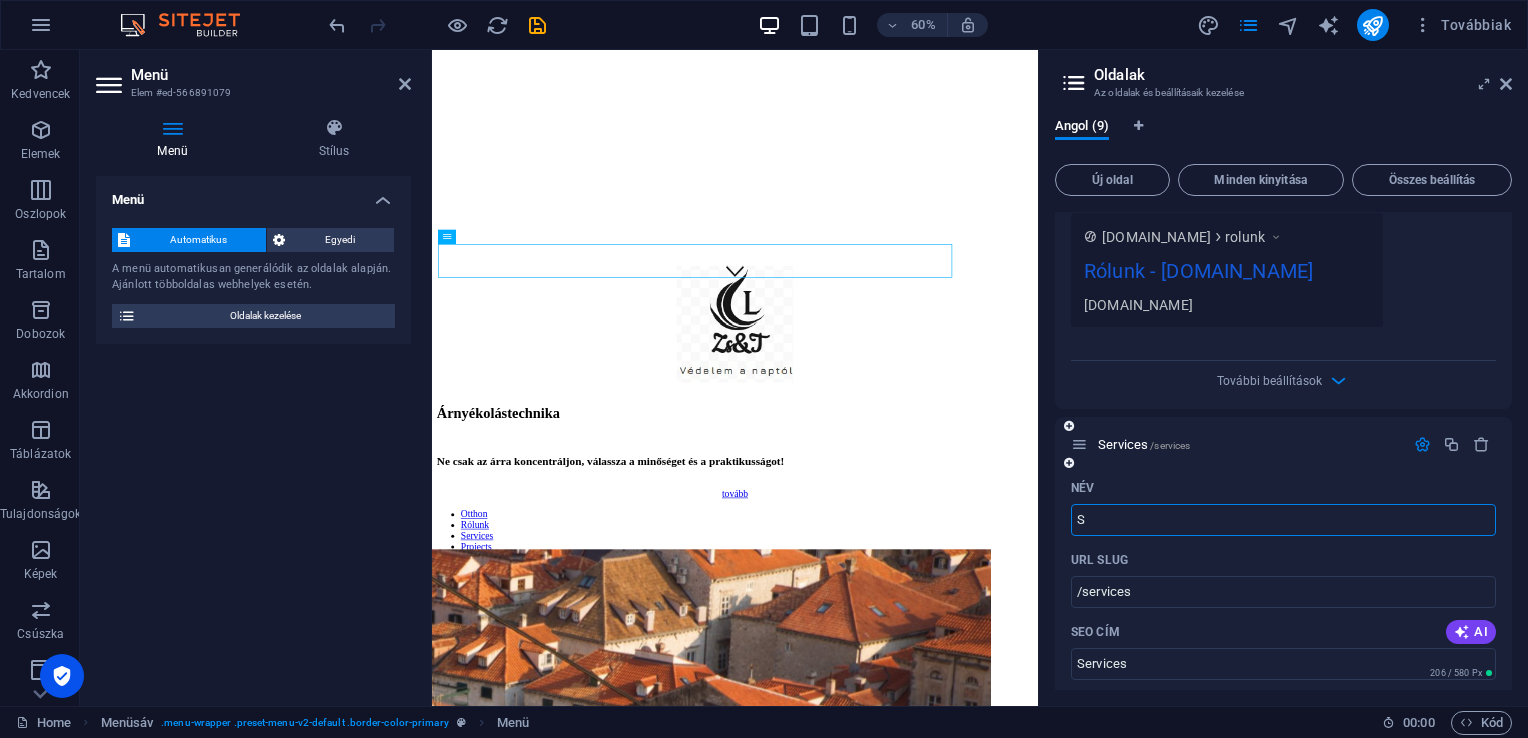 type on "S" 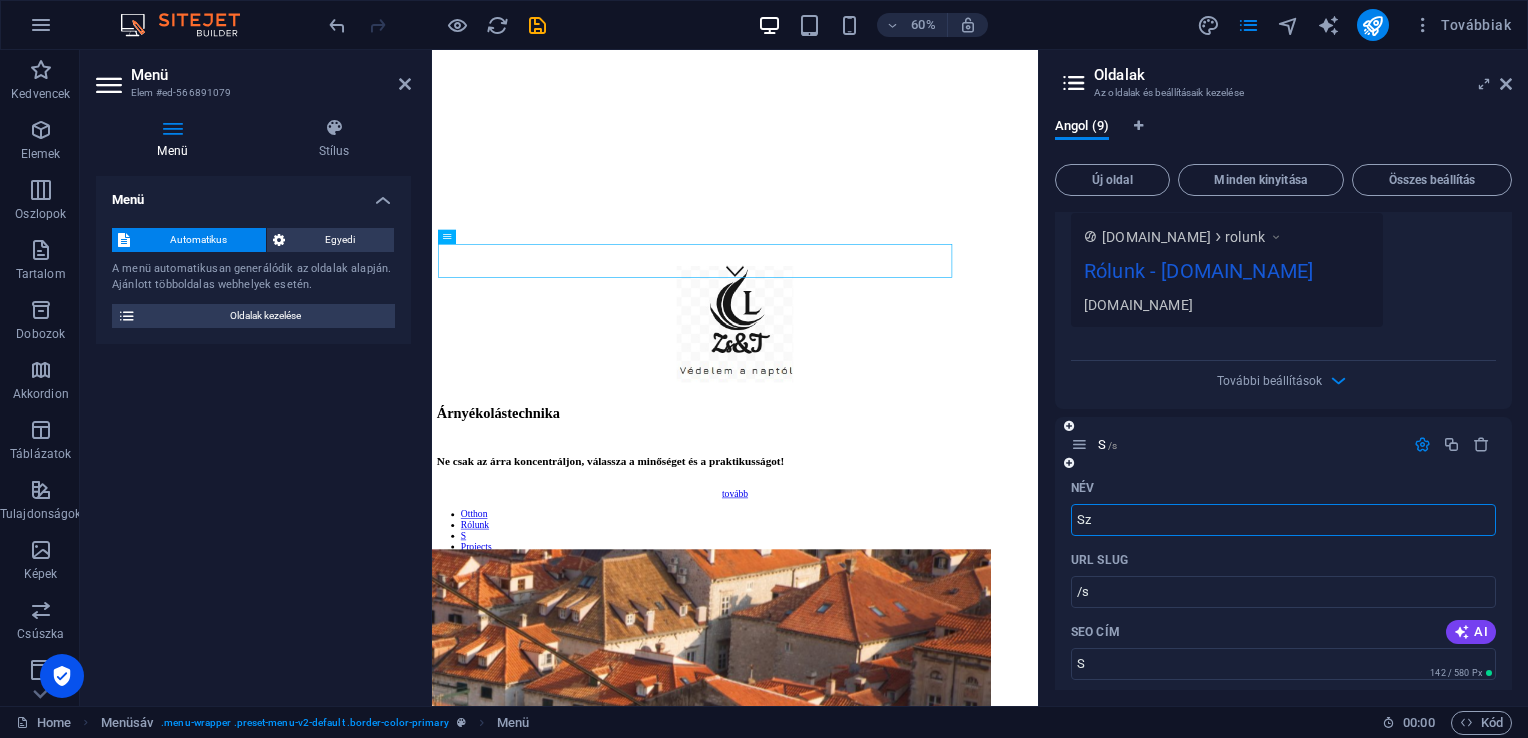 type on "Szo" 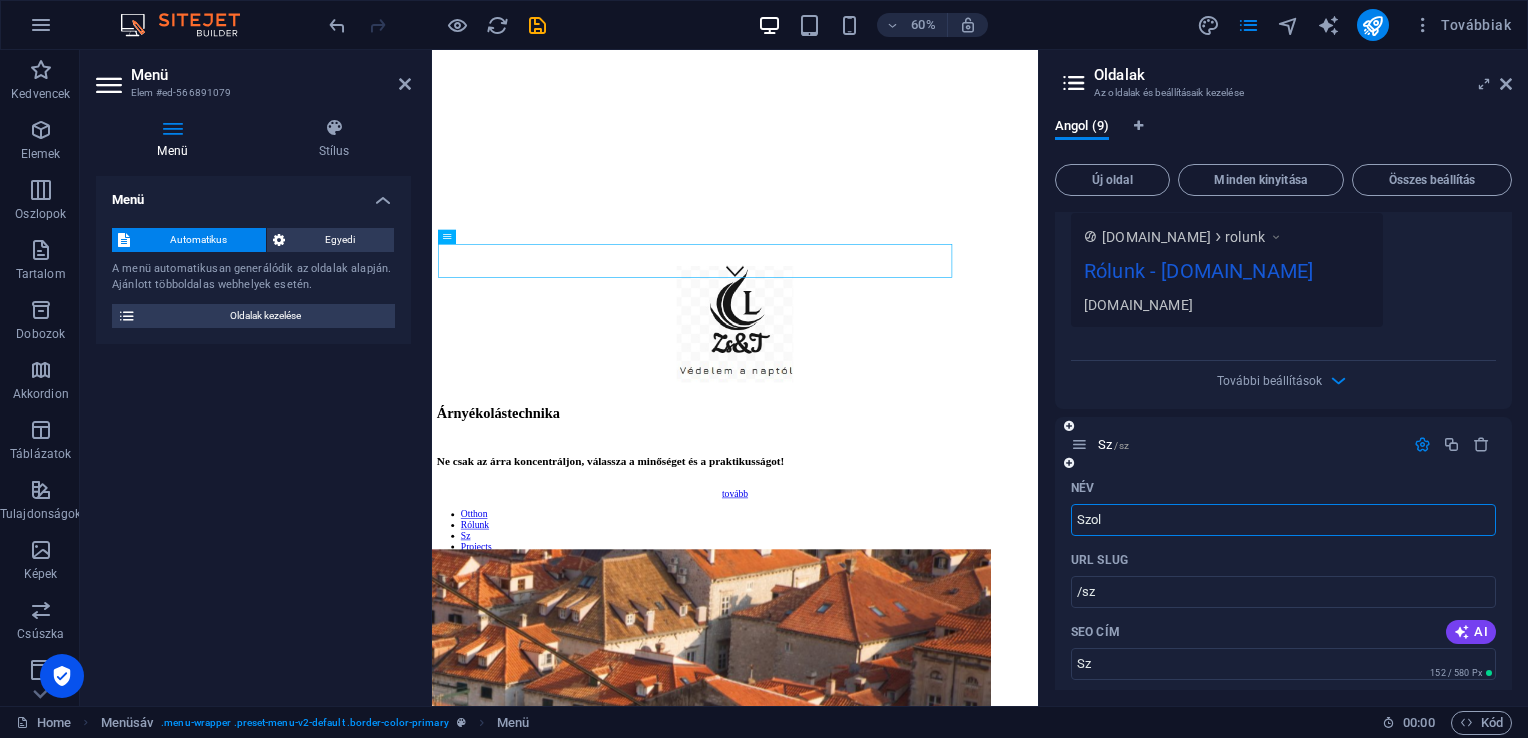 type on "Szol" 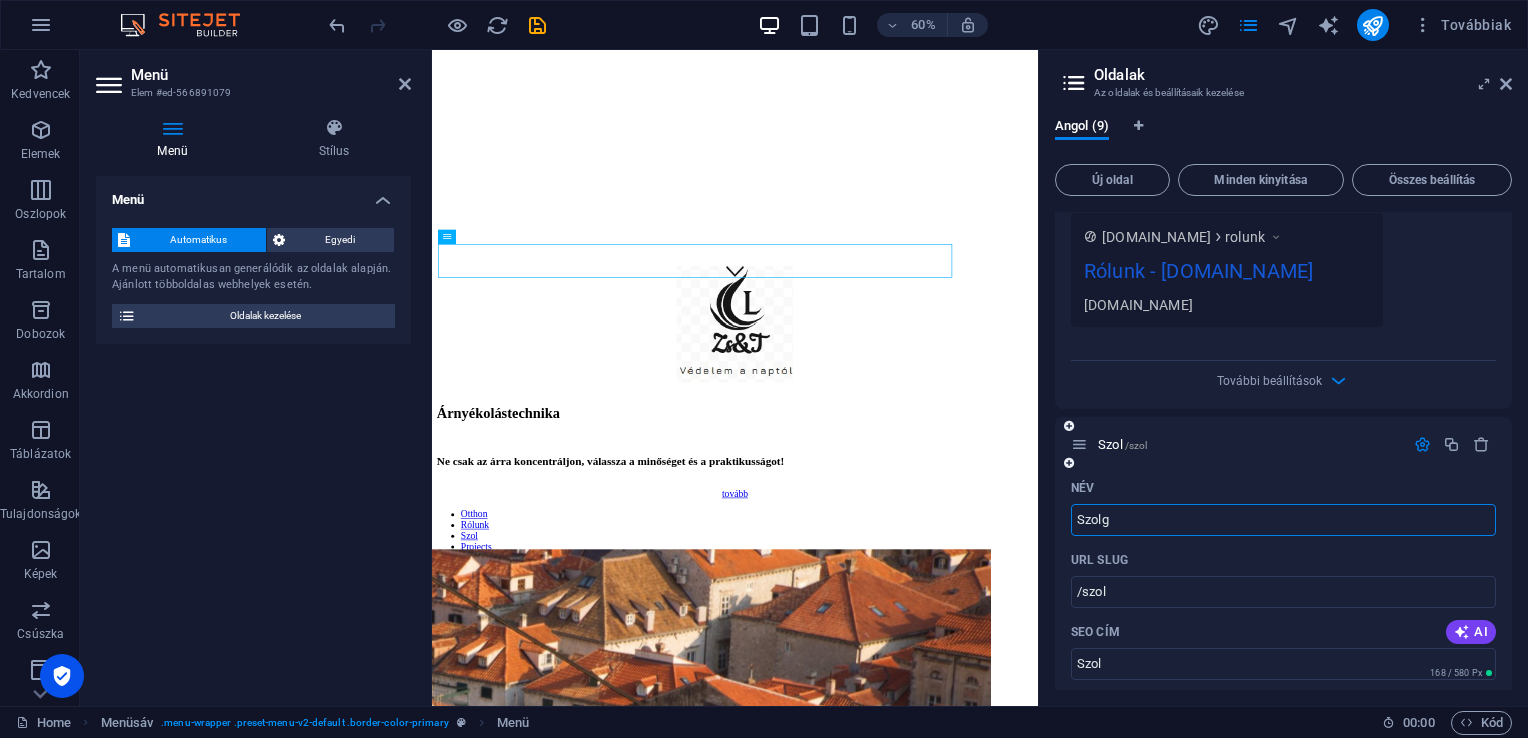 type on "Szolg" 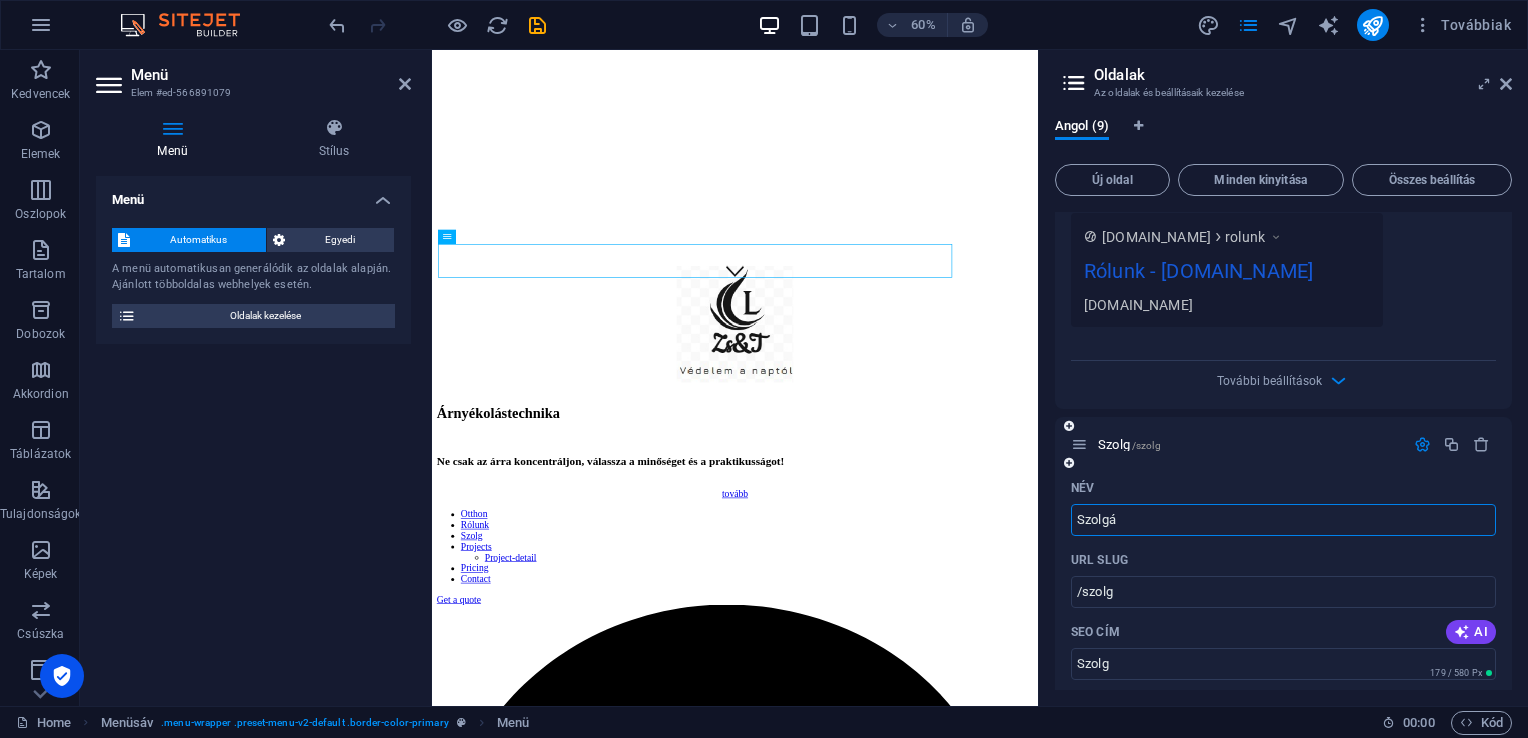 type on "Szolgá" 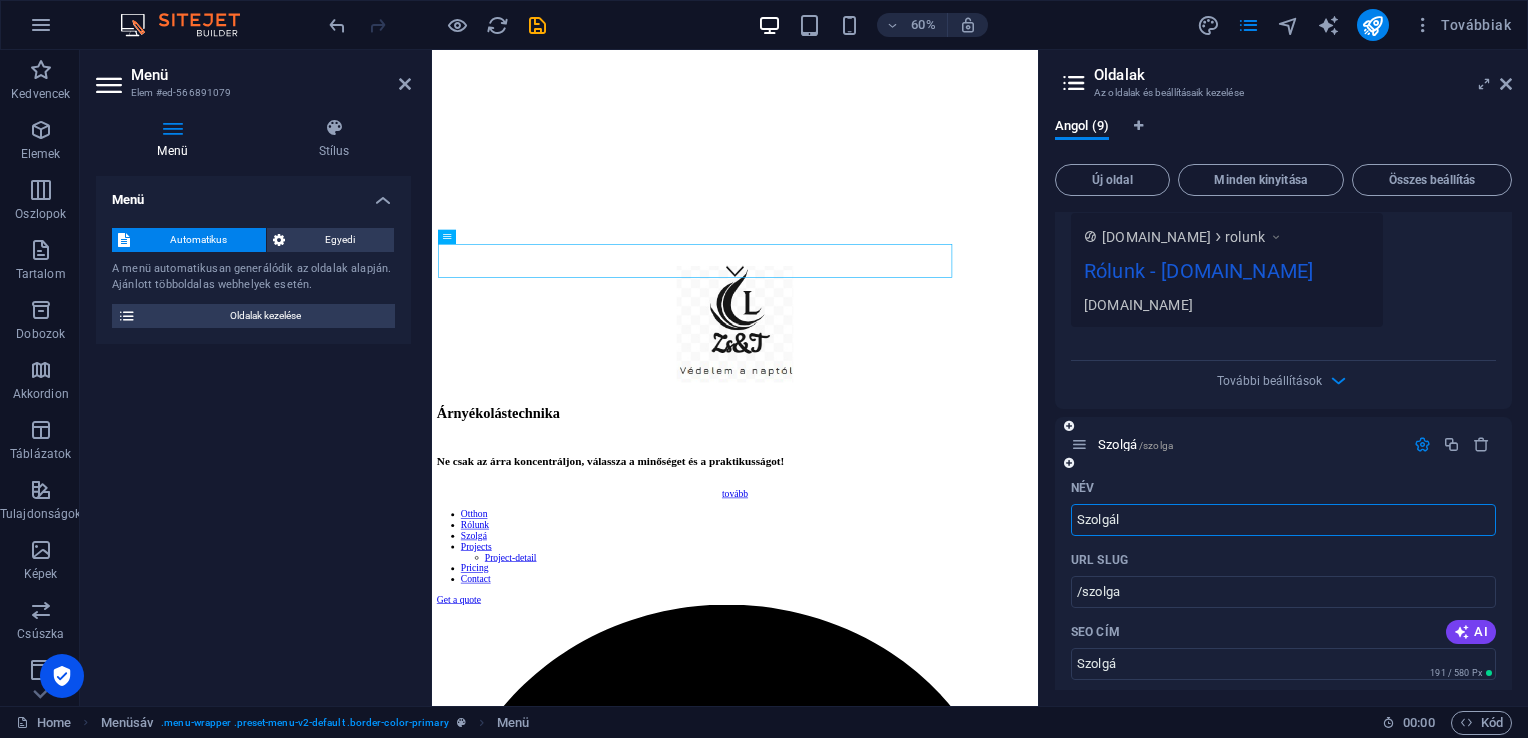type on "Szolgált" 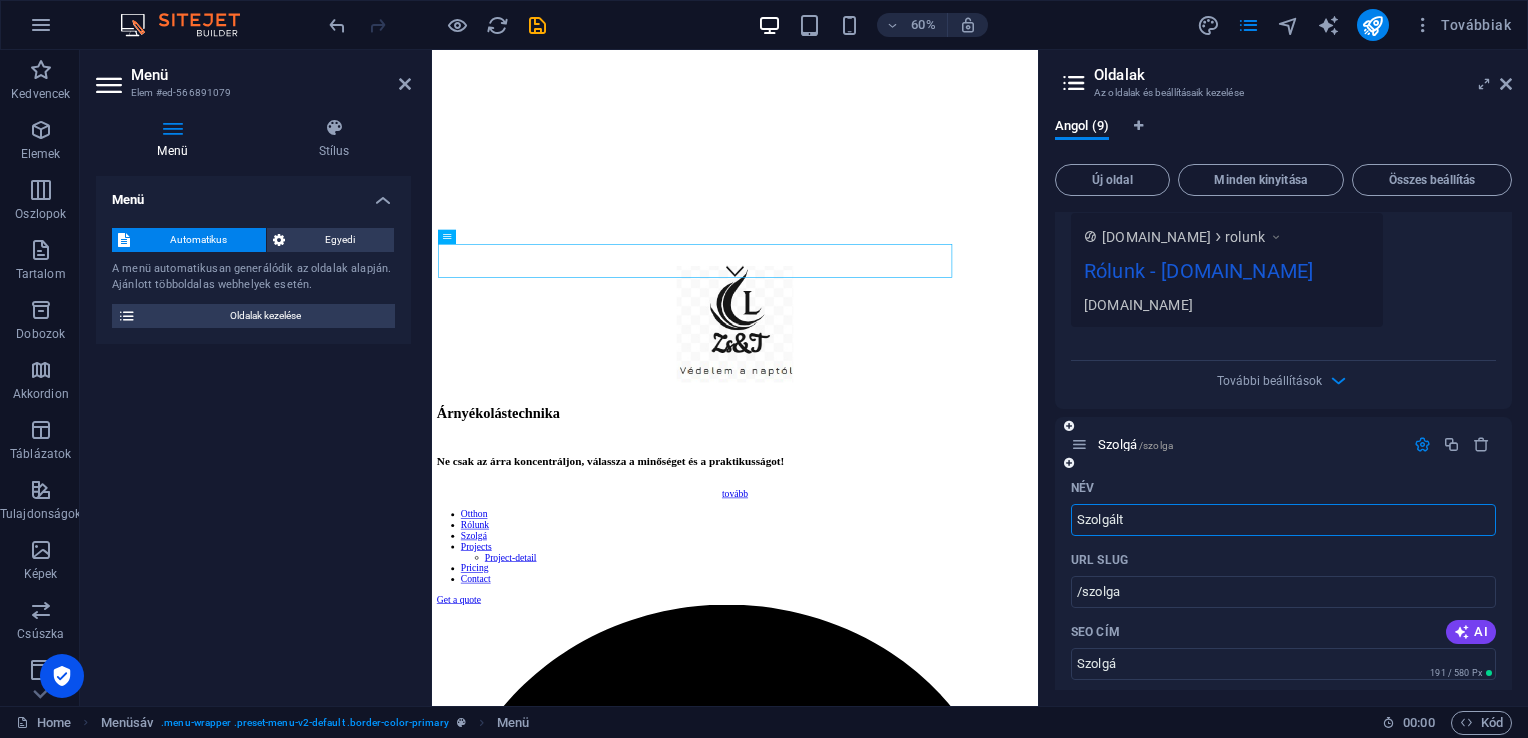 type on "/szolgal" 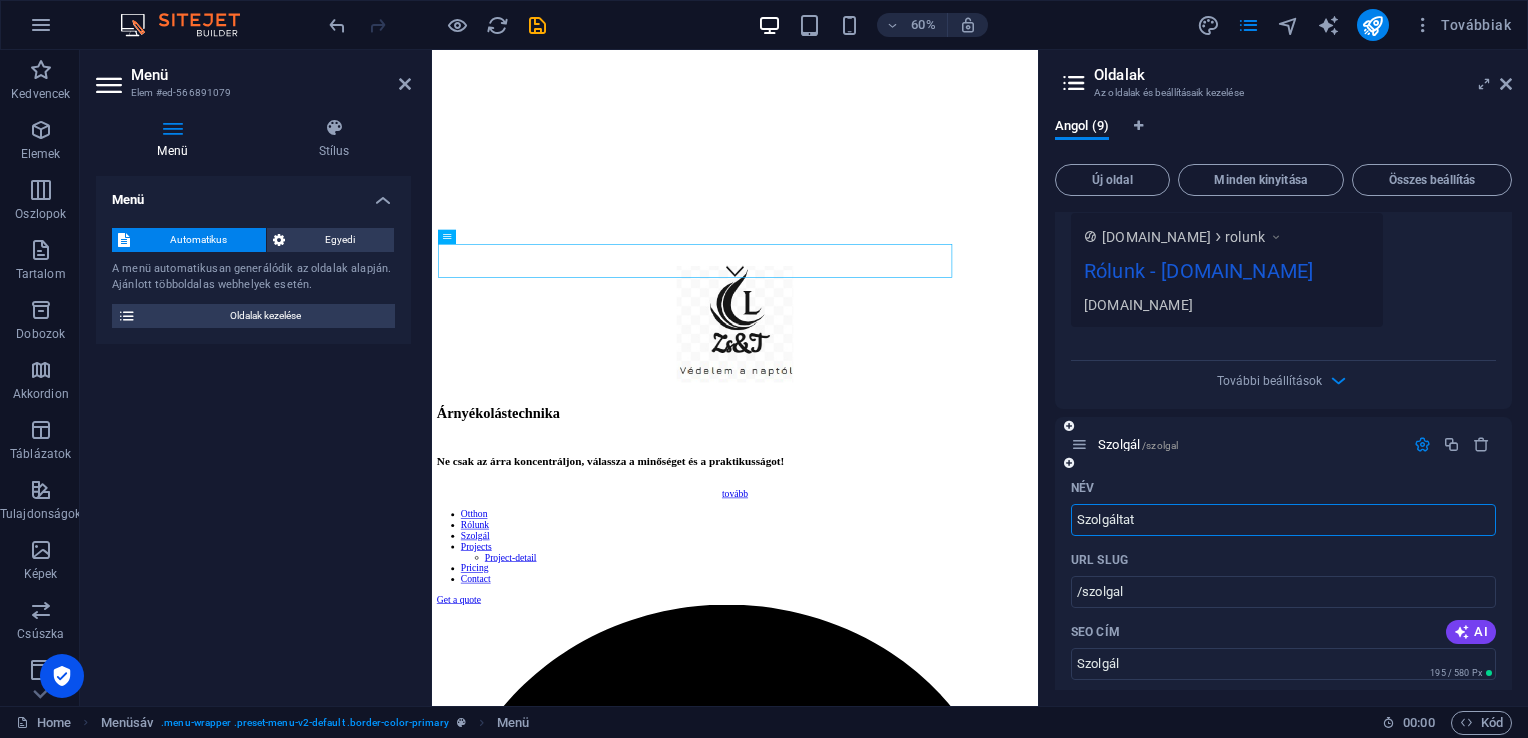 type on "Szolgáltat" 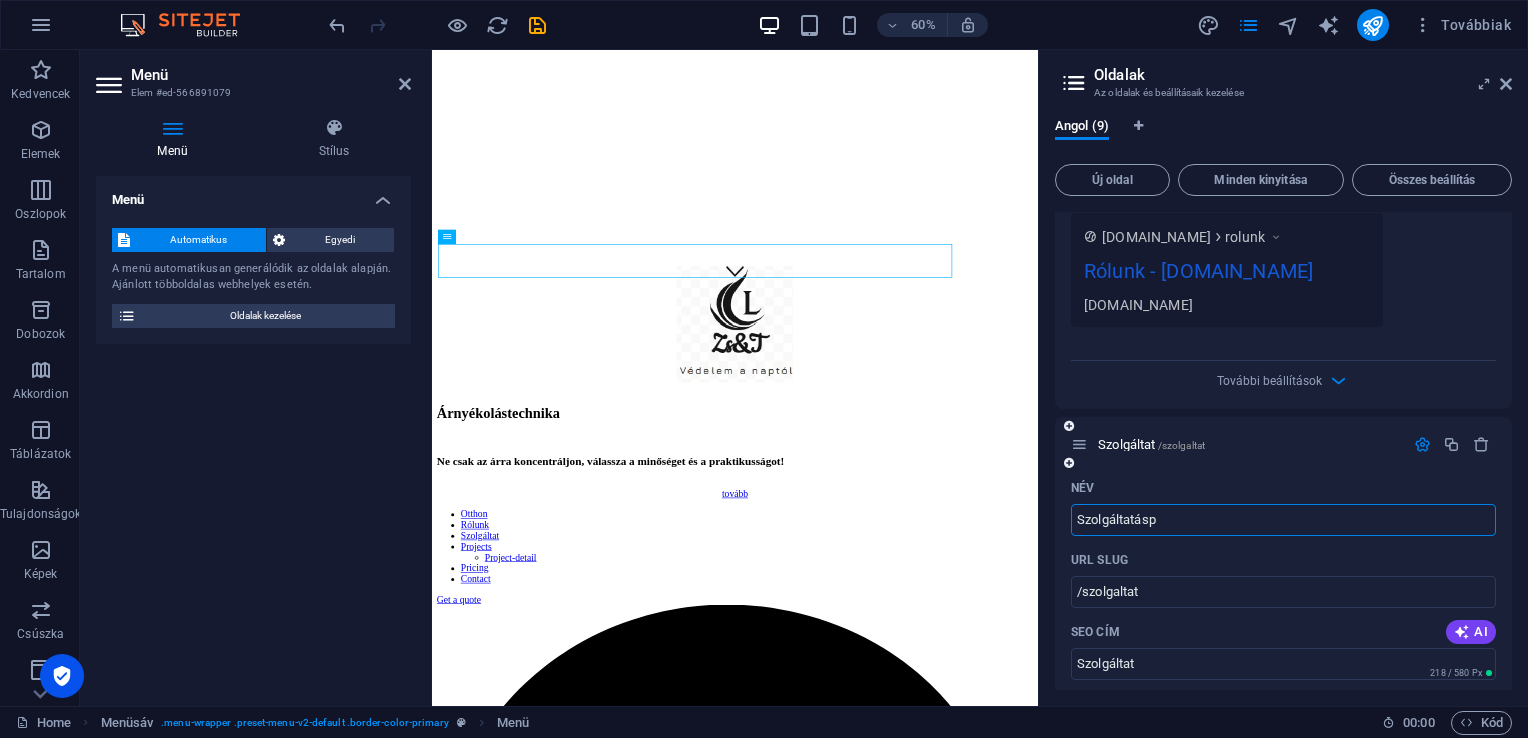 type on "Szolgáltatásp" 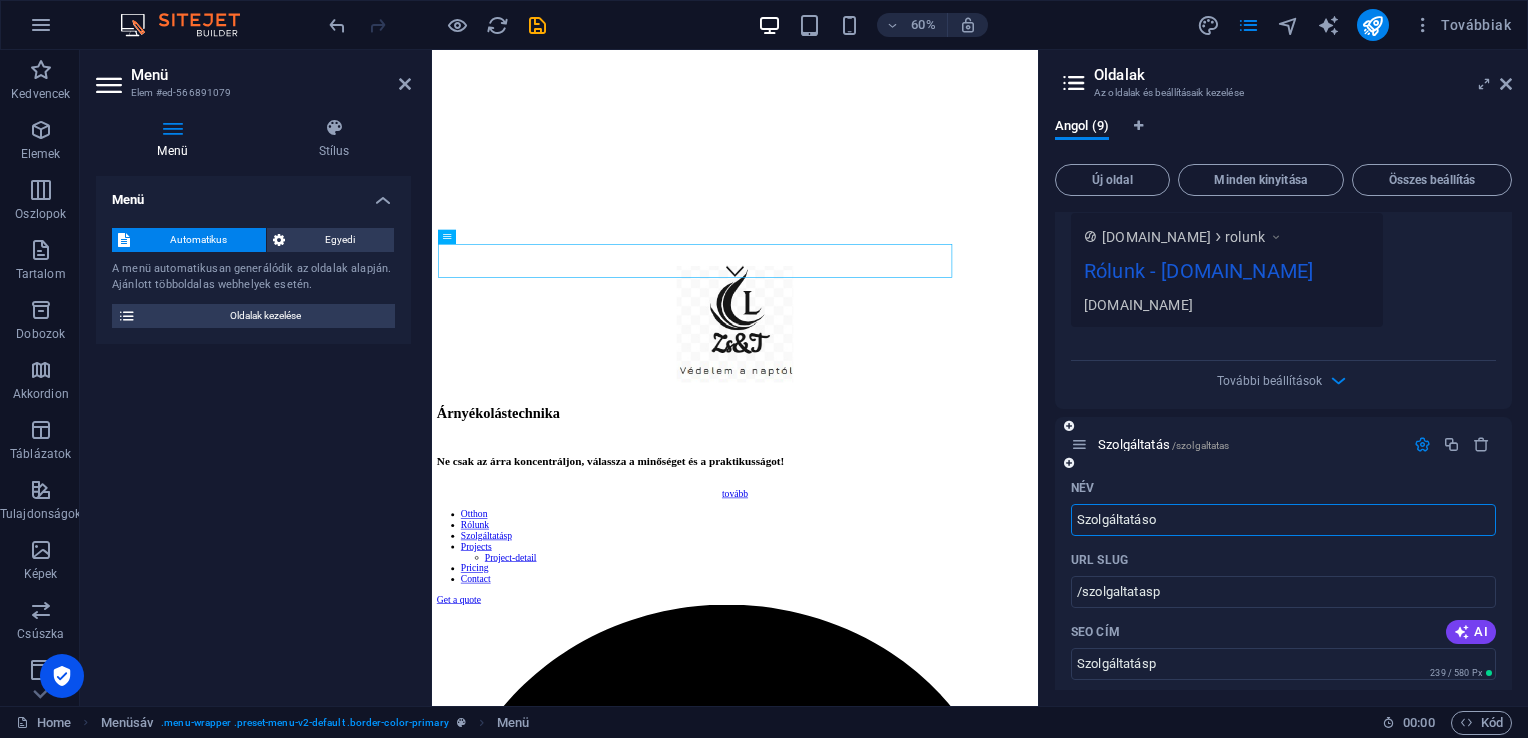type on "Szolgáltatások" 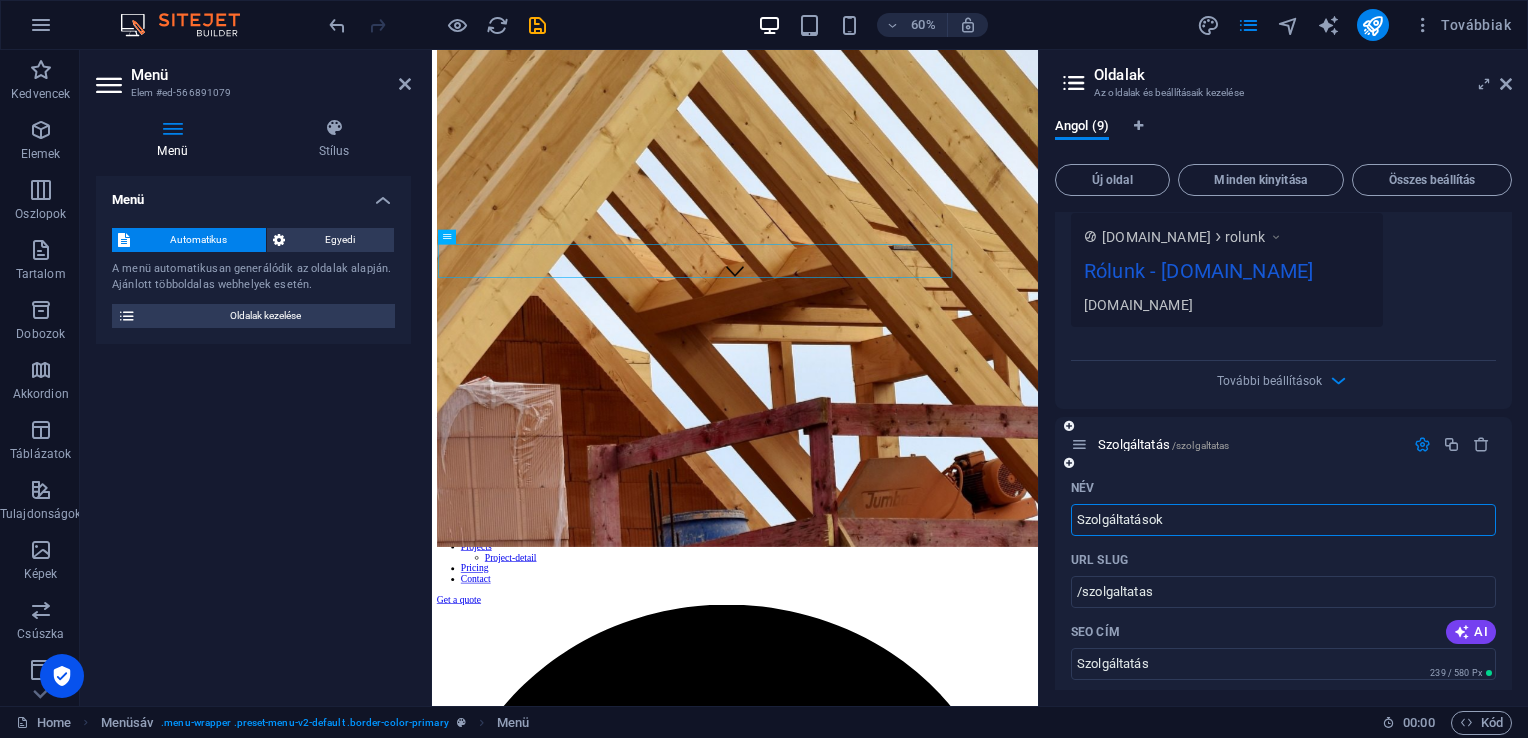 type on "Szolgáltatások" 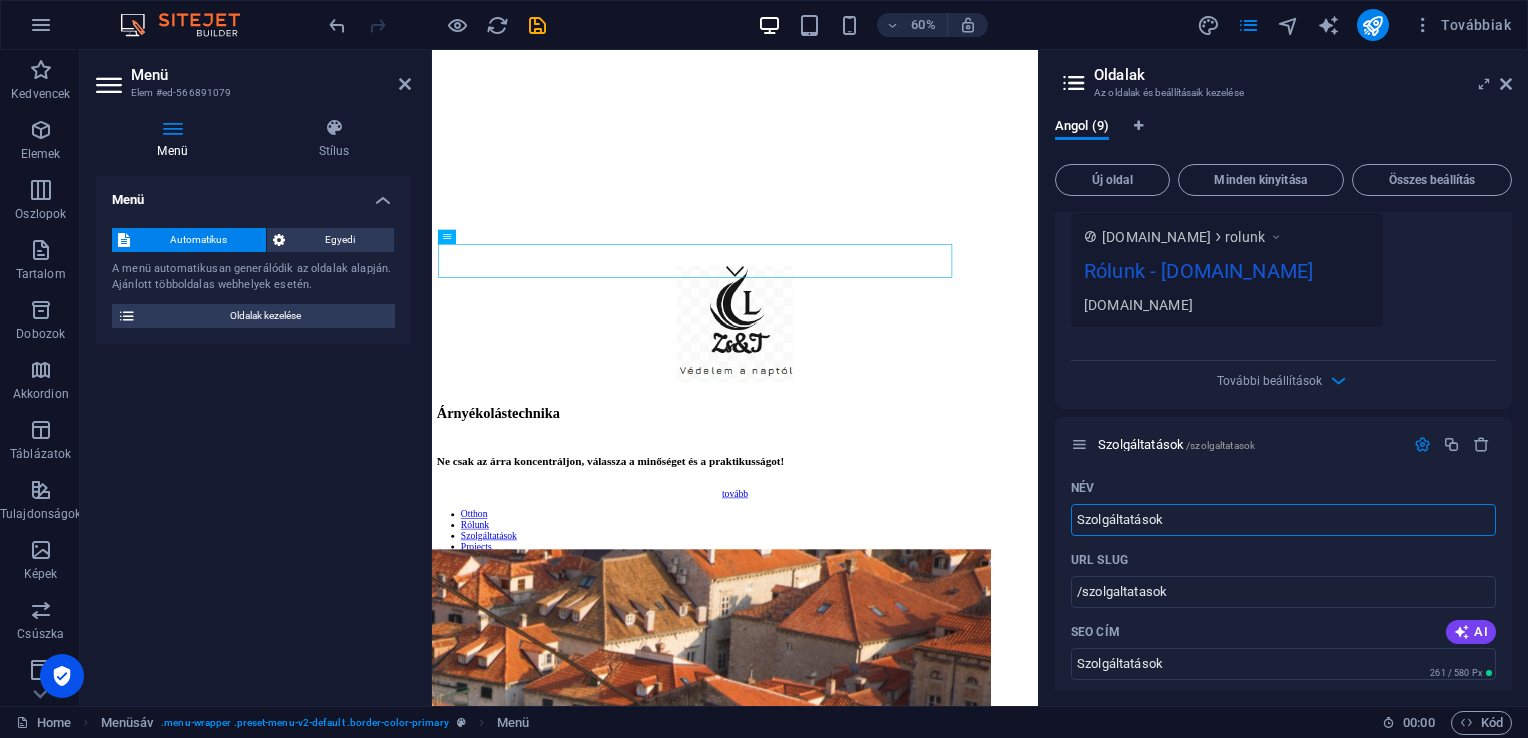 type on "Szolgáltatások" 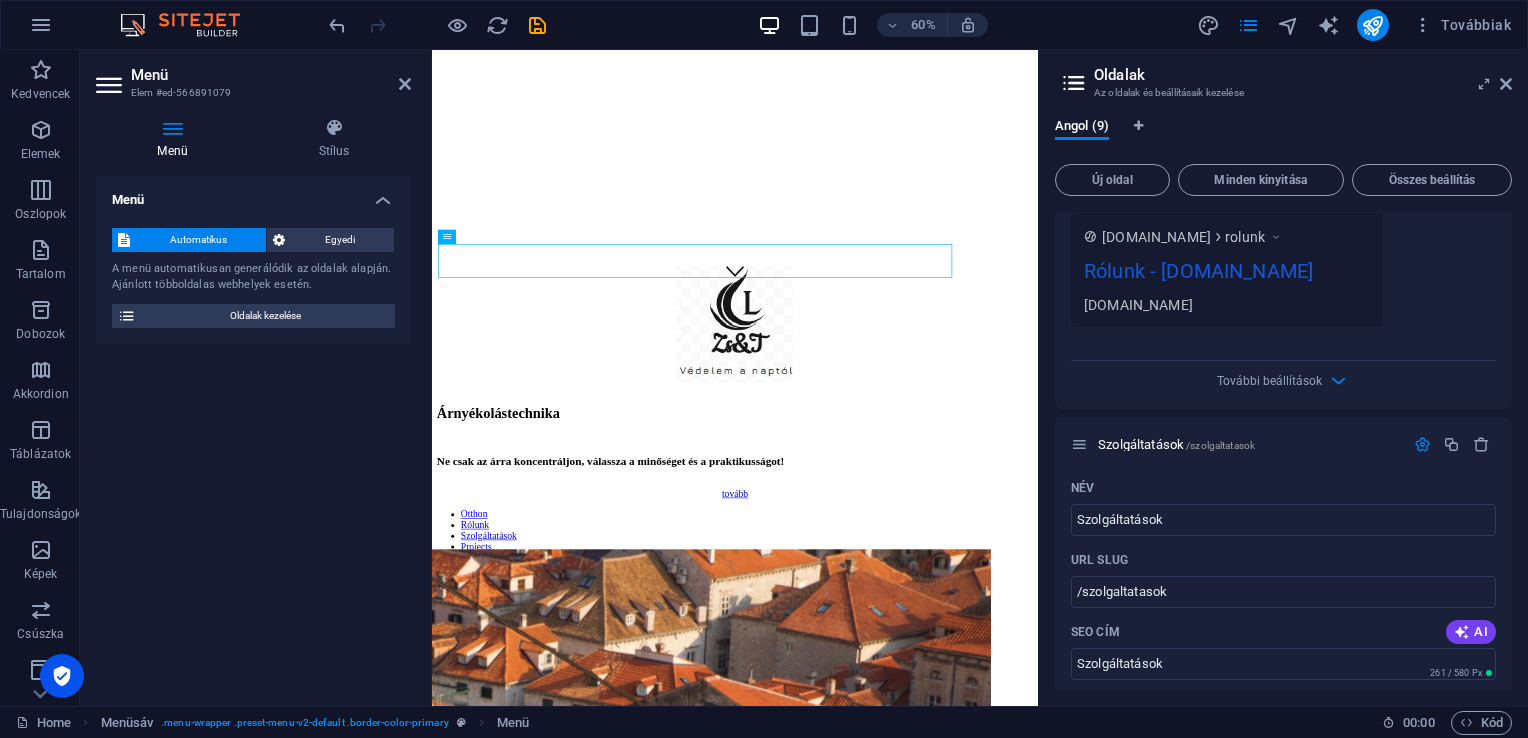 drag, startPoint x: 1511, startPoint y: 498, endPoint x: 1522, endPoint y: 558, distance: 61 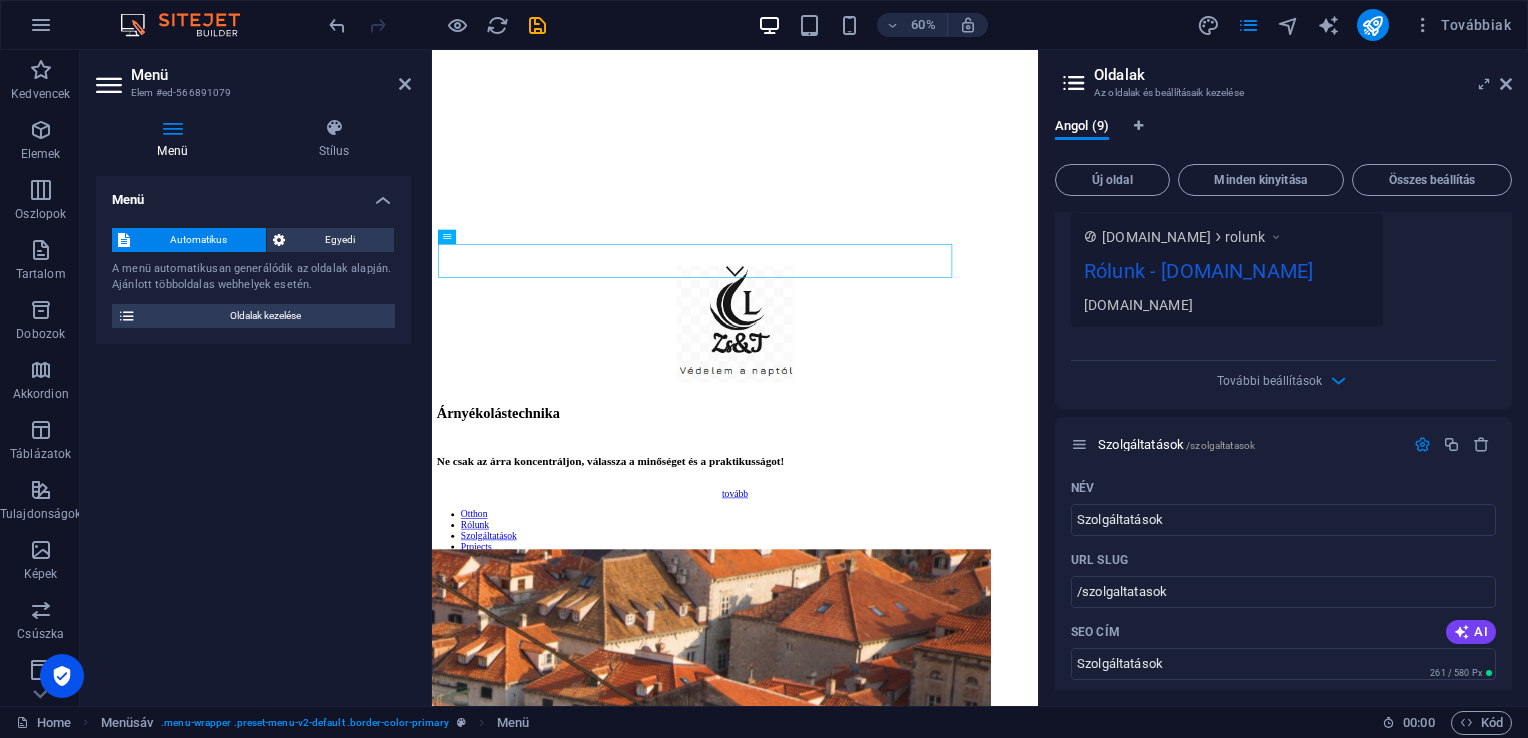 drag, startPoint x: 1511, startPoint y: 538, endPoint x: 1516, endPoint y: 585, distance: 47.26521 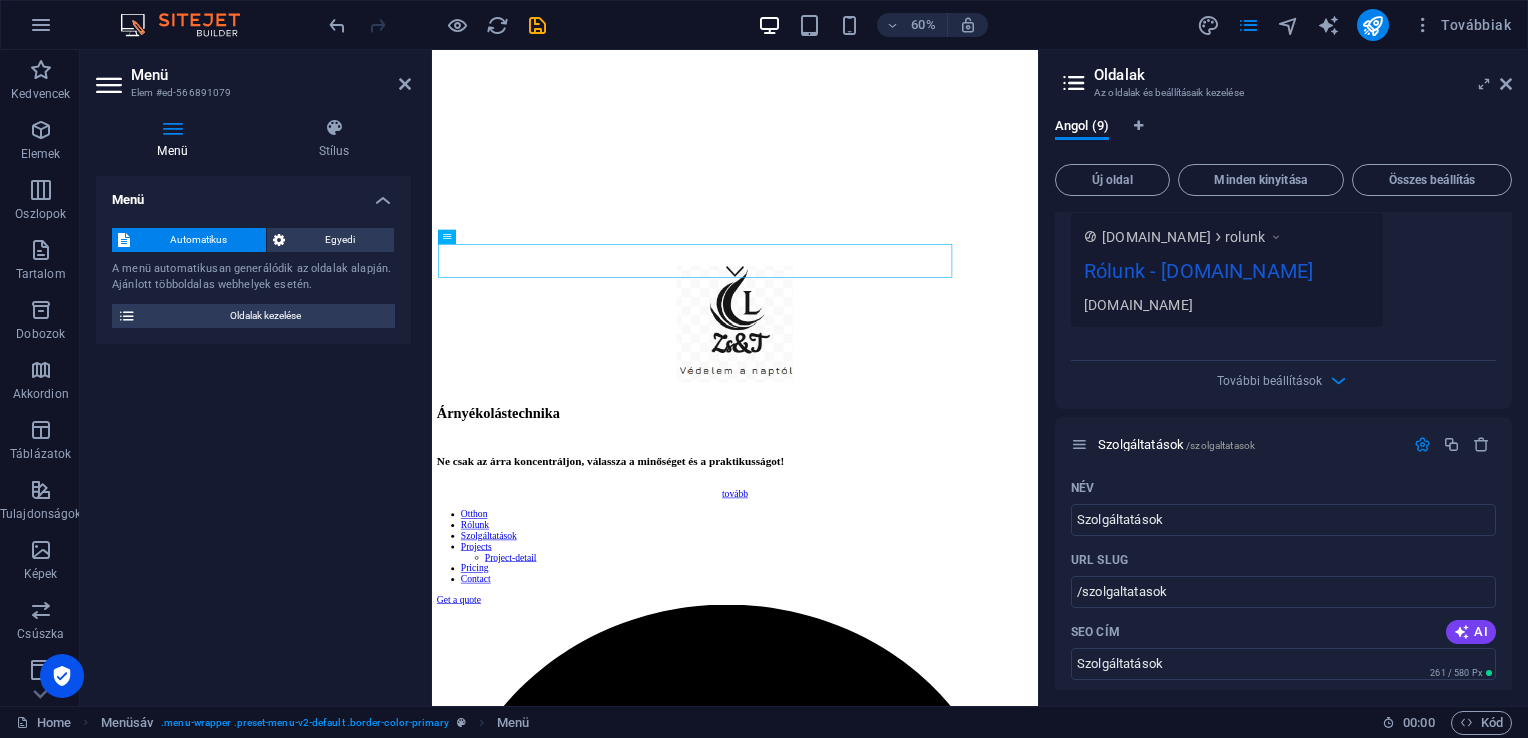 click on "Angol (9) Új oldal Minden kinyitása Összes beállítás Otthon /otthon Név Otthon ​ URL SLUG /otthon ​ SEO cím AI ​ 249 / 580 Px SEO leírás AI ​ 78 / 990 Px SEO kulcsszavak AI ​ Beállítások Menü Noindex Előnézet Mobil Asztali www.example.com otthon arnyekos.hu - Newbury, MA arnyekos.hu Meta címkék ​ Előnézeti kép (Open Graph) Húzza ide a fájlokat, kattintson a fájlok kiválasztásához, vagy válasszon fájlokat a Fájlokból vagy a szabadon elérhető képek és videók közül További beállítások Rólunk /rolunk Név Rólunk ​ URL SLUG /rolunk ​ SEO cím AI Rólunk ​ 192 / 580 Px SEO leírás AI ​ 78 / 990 Px SEO kulcsszavak AI ​ Beállítások Menü Noindex Előnézet Mobil Asztali www.example.com rolunk Rólunk - arnyekos.hu arnyekos.hu Meta címkék ​ Előnézeti kép (Open Graph) Húzza ide a fájlokat, kattintson a fájlok kiválasztásához, vagy válasszon fájlokat a Fájlokból vagy a szabadon elérhető képek és videók közül Szolgáltatások AI" at bounding box center [1283, 404] 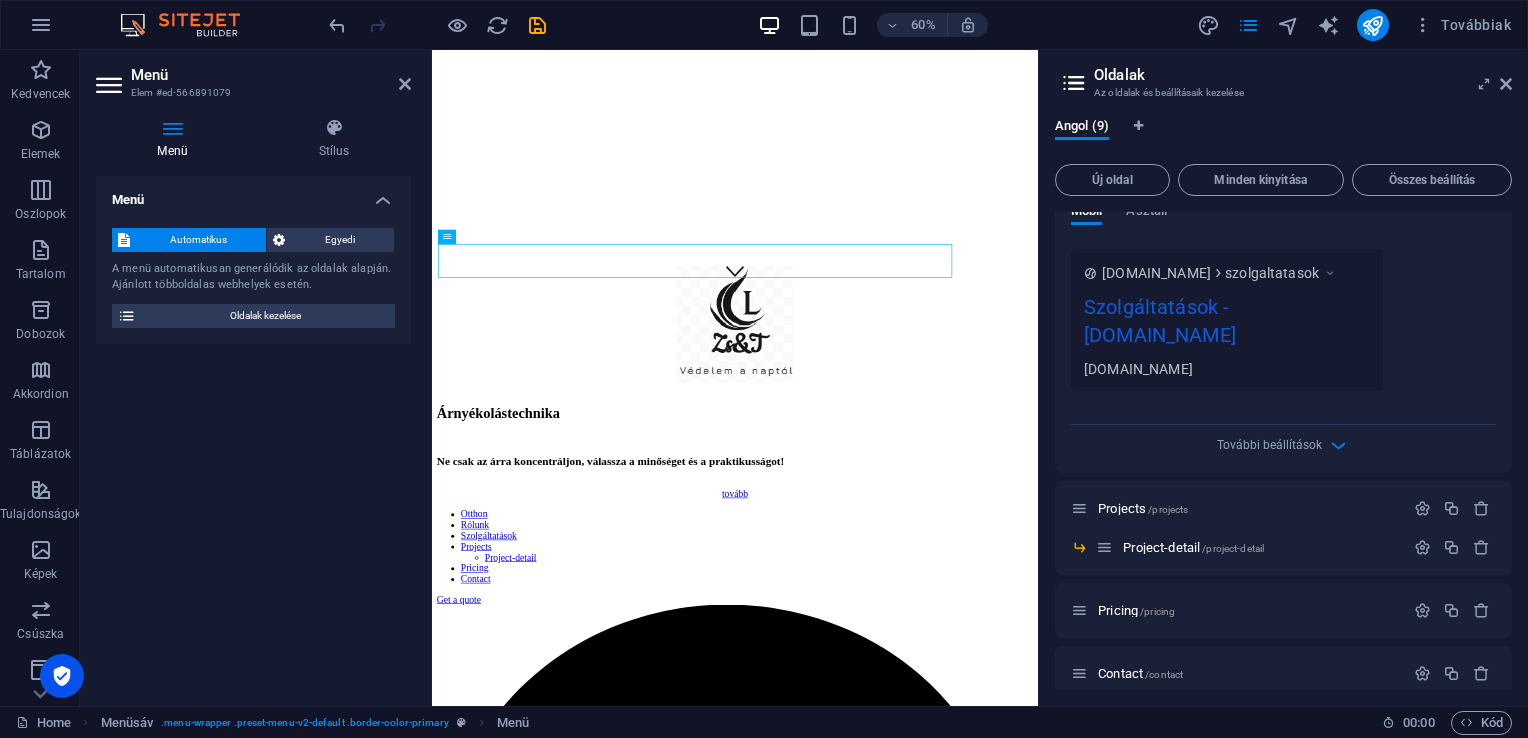 scroll, scrollTop: 2300, scrollLeft: 0, axis: vertical 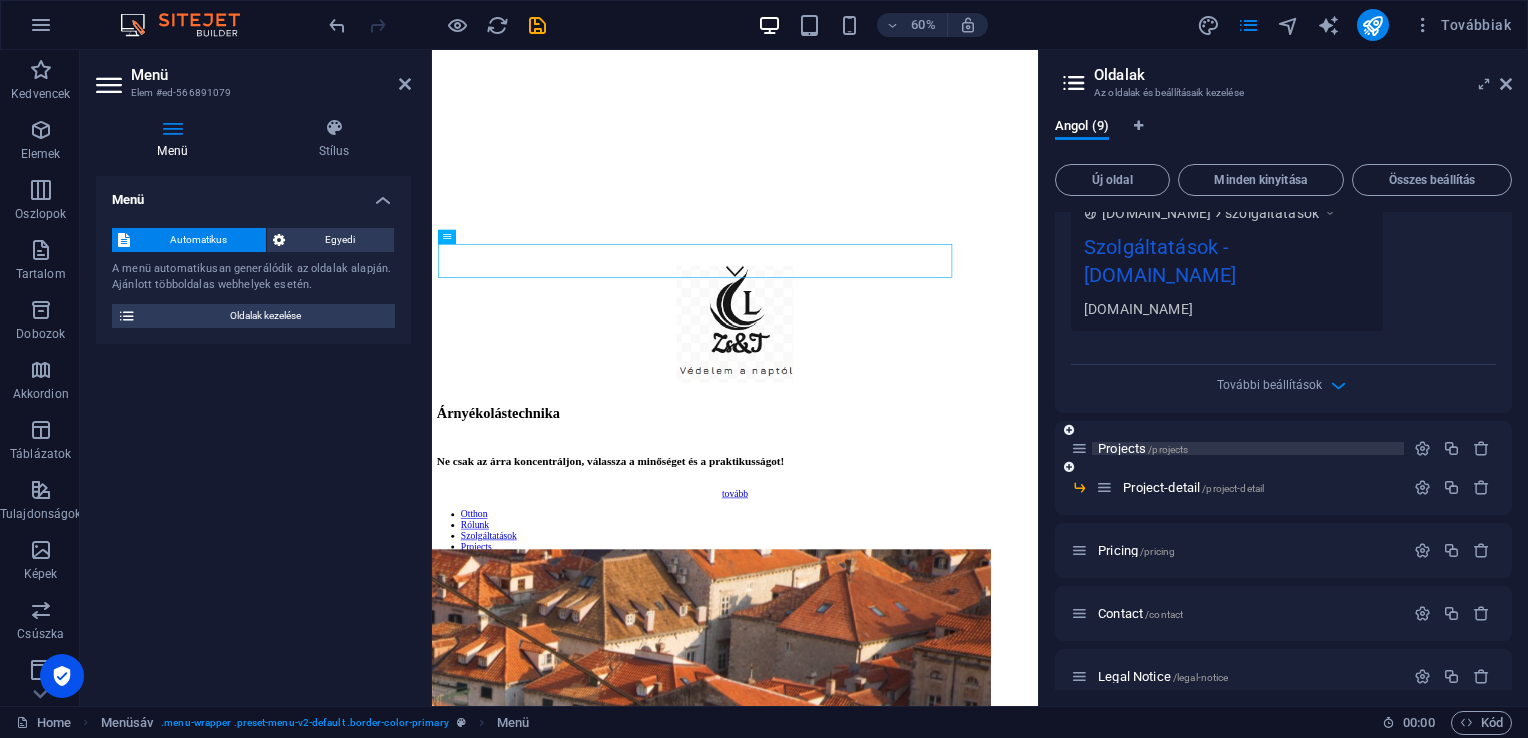 click on "Projects /projects" at bounding box center [1248, 448] 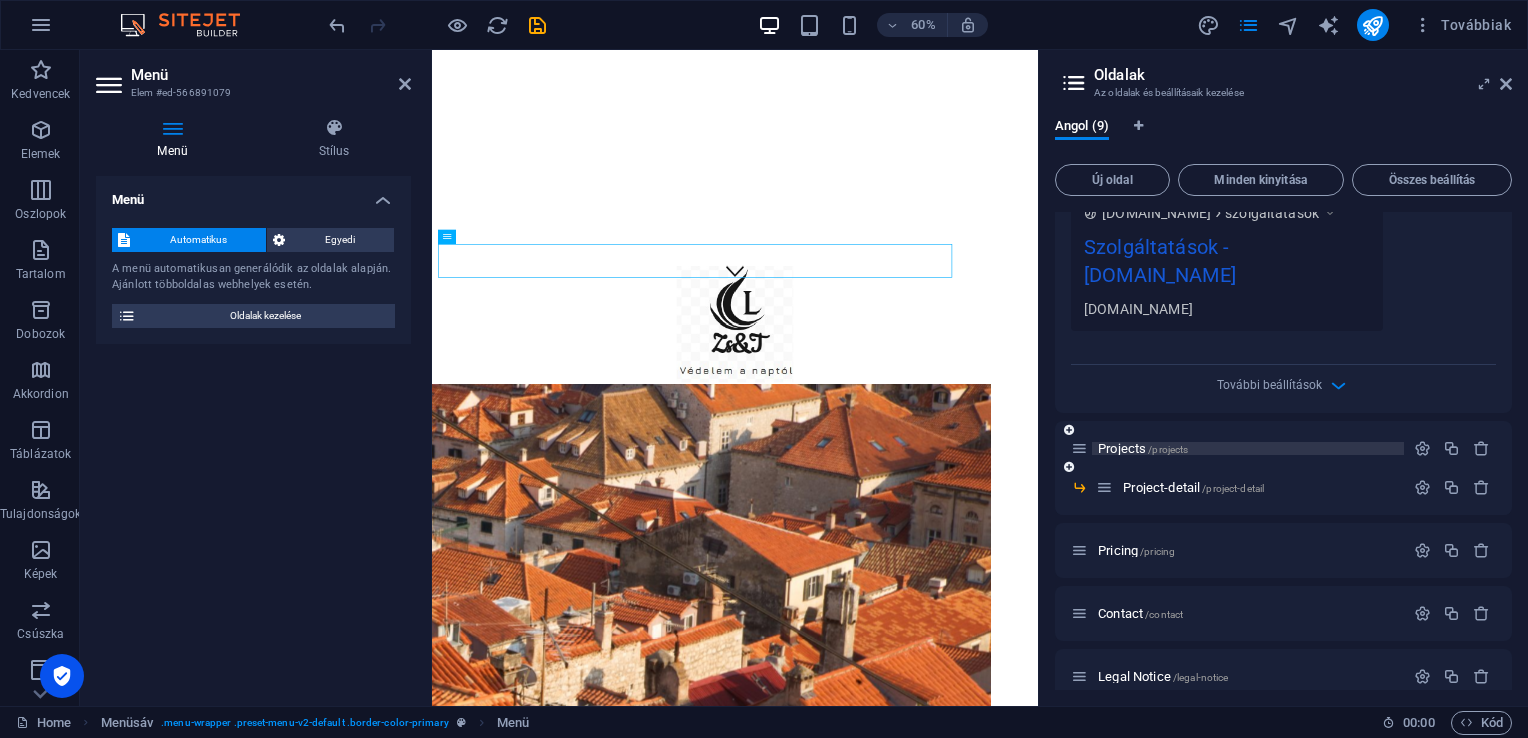 scroll, scrollTop: 0, scrollLeft: 0, axis: both 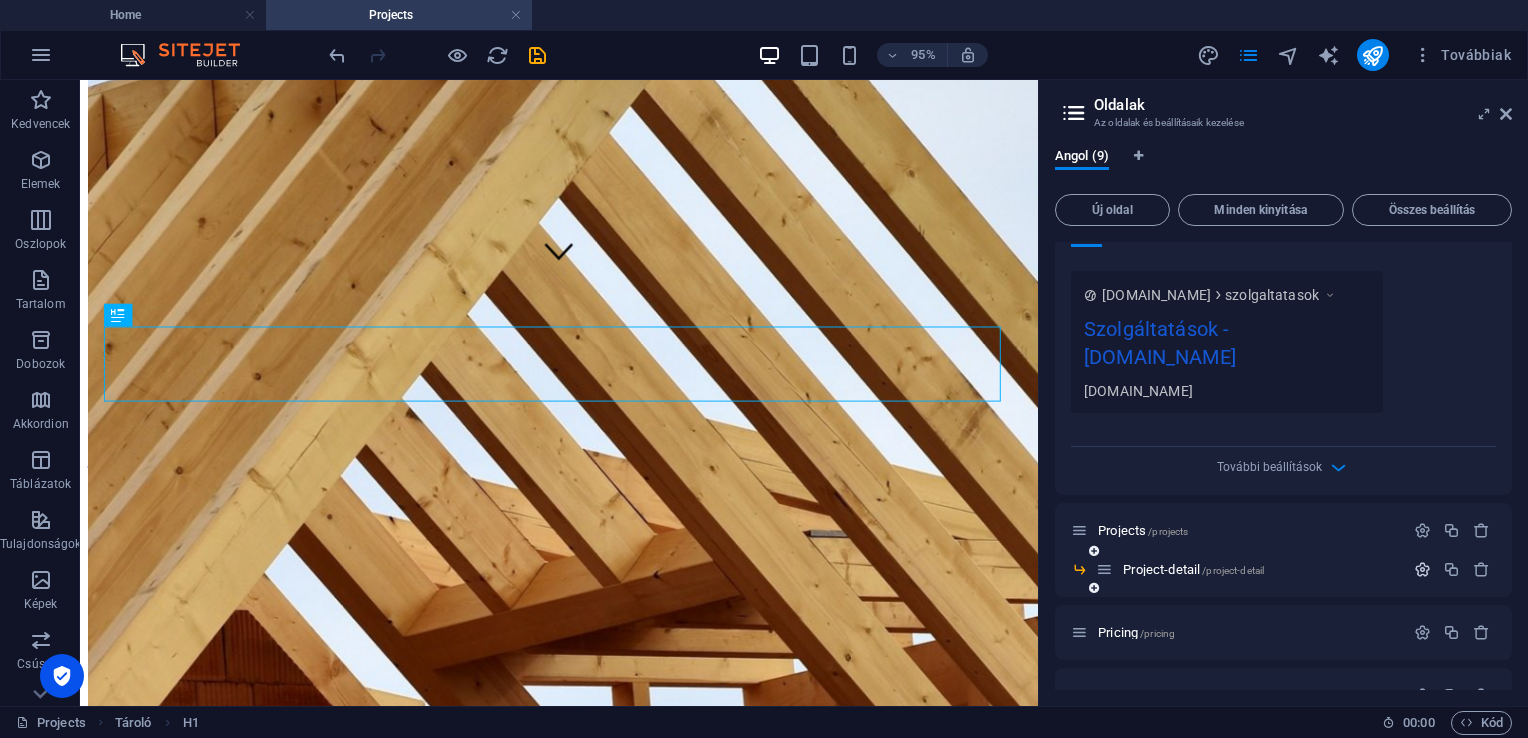 click at bounding box center [1422, 569] 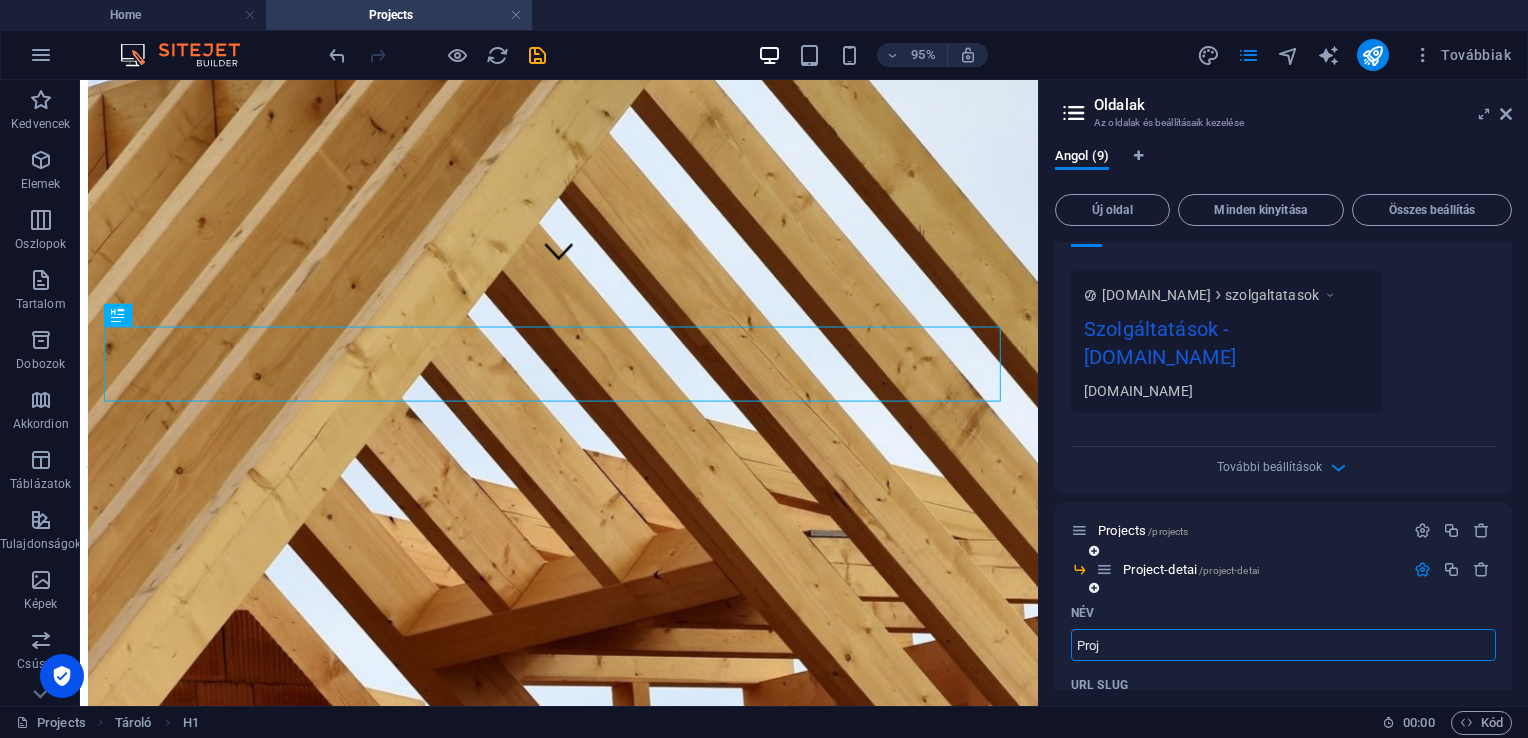 type on "Pro" 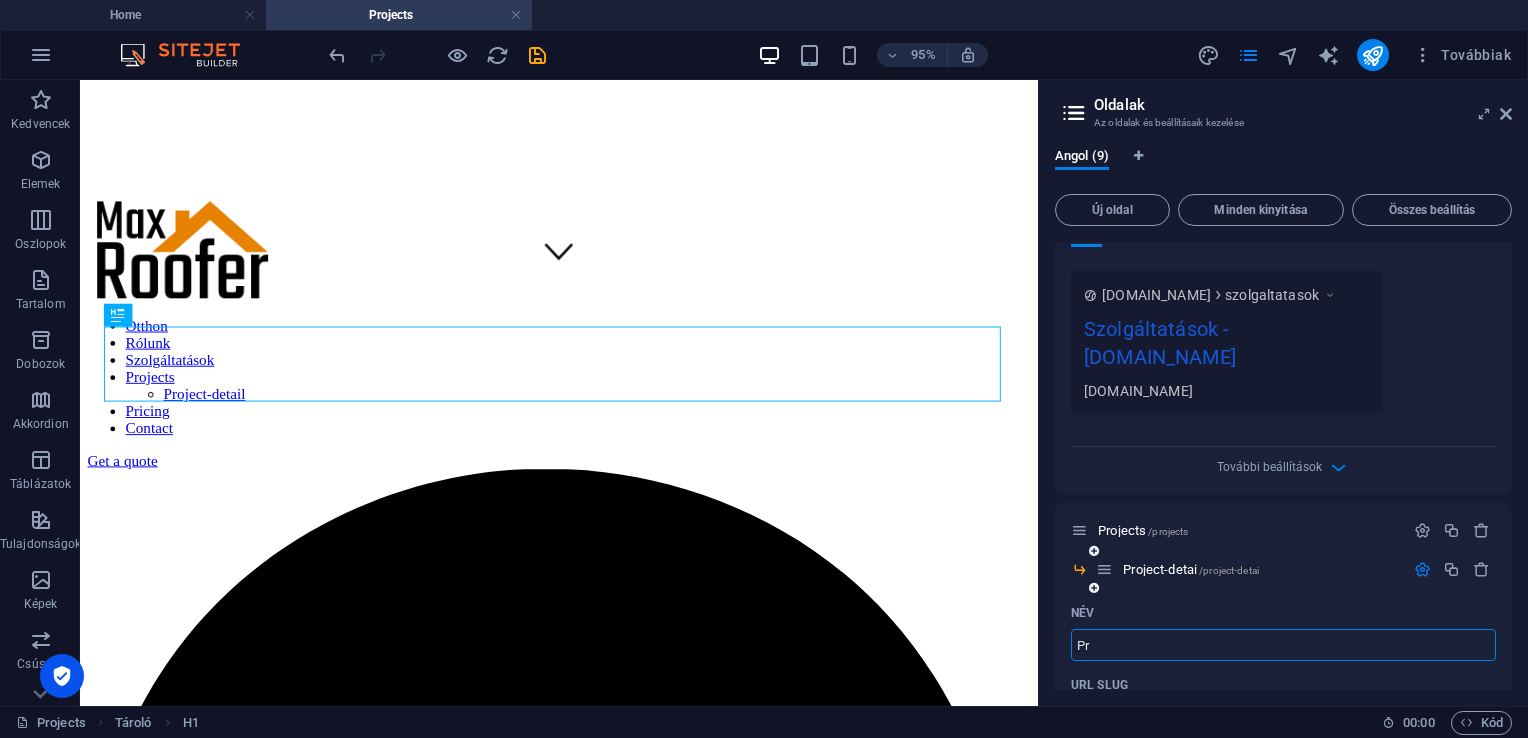 type on "P" 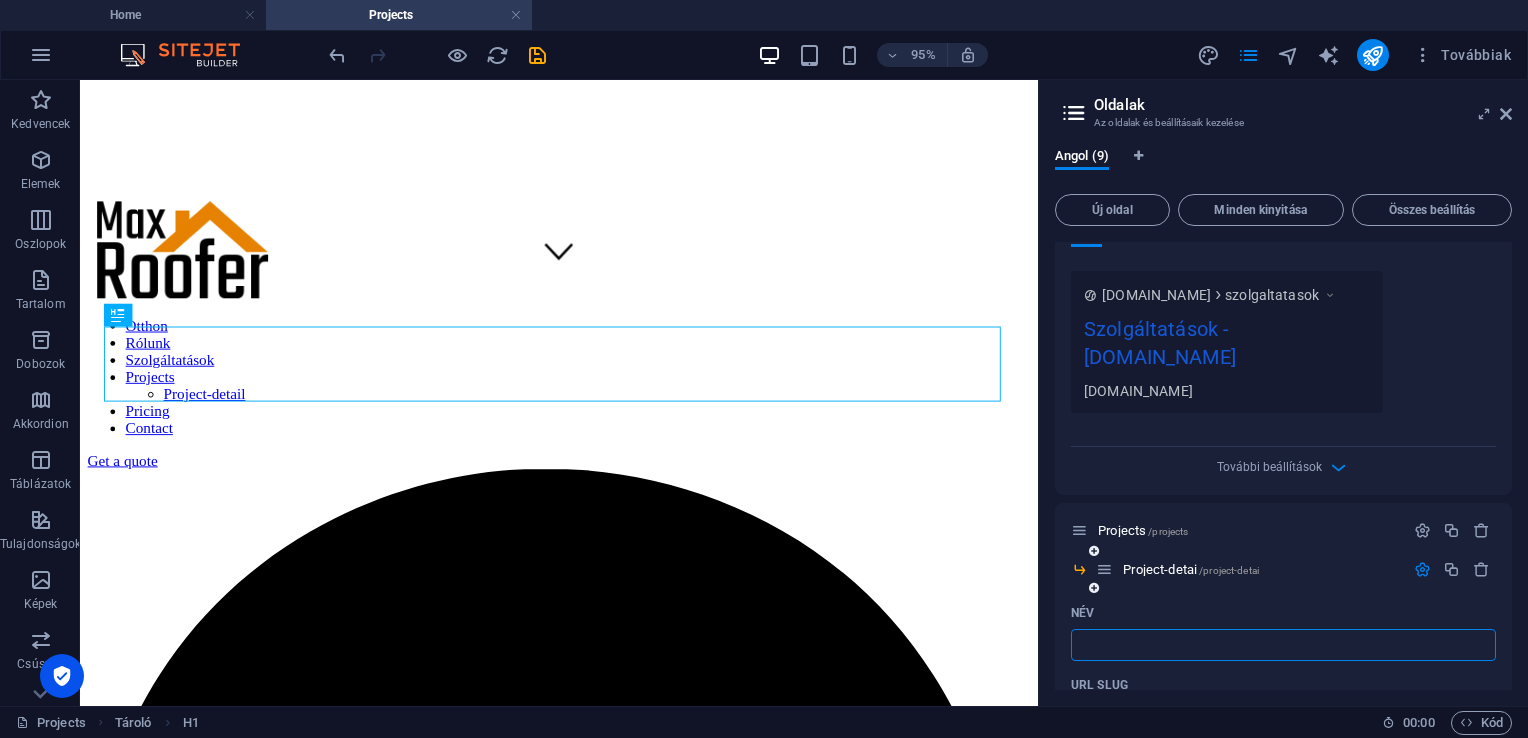 type 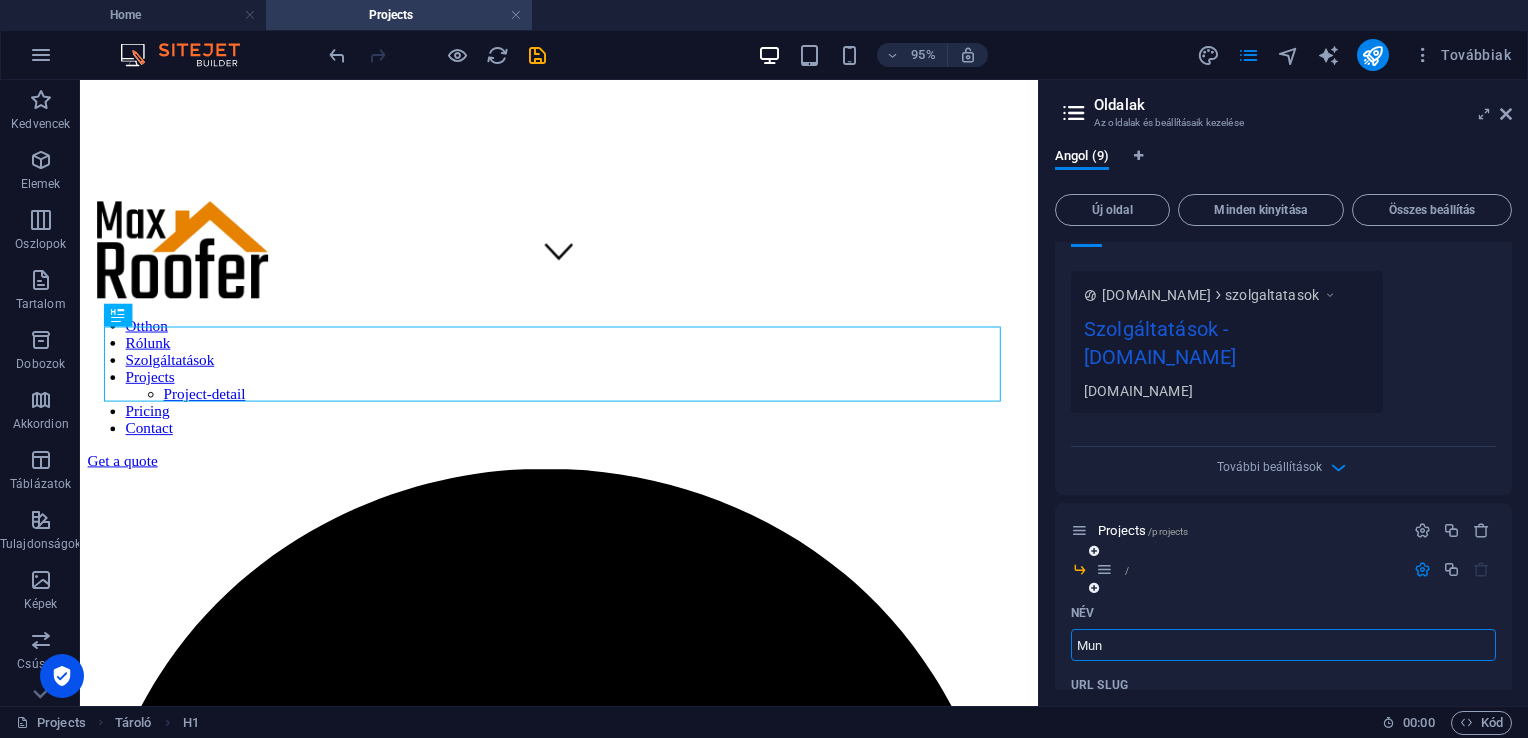 type on "Munk" 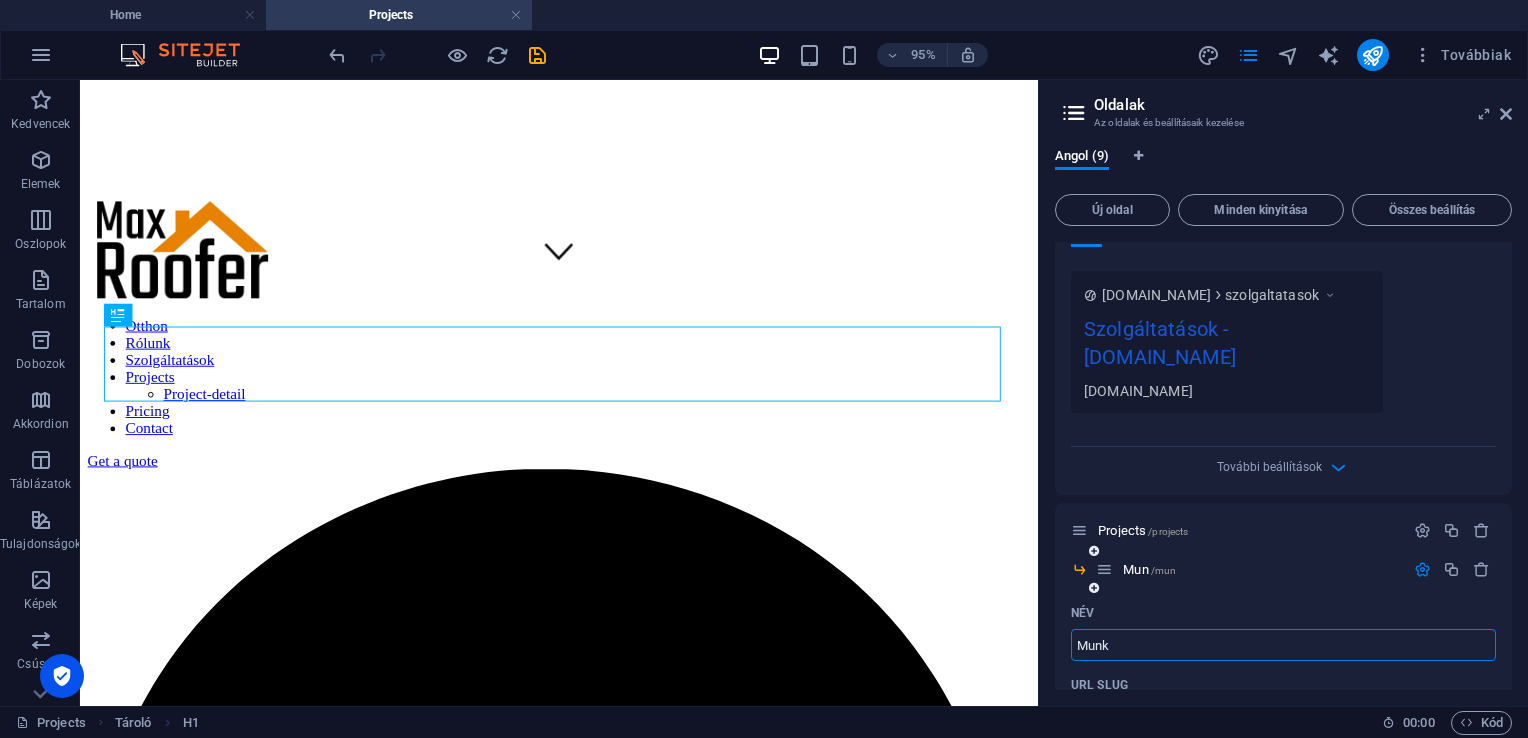 type on "Munká" 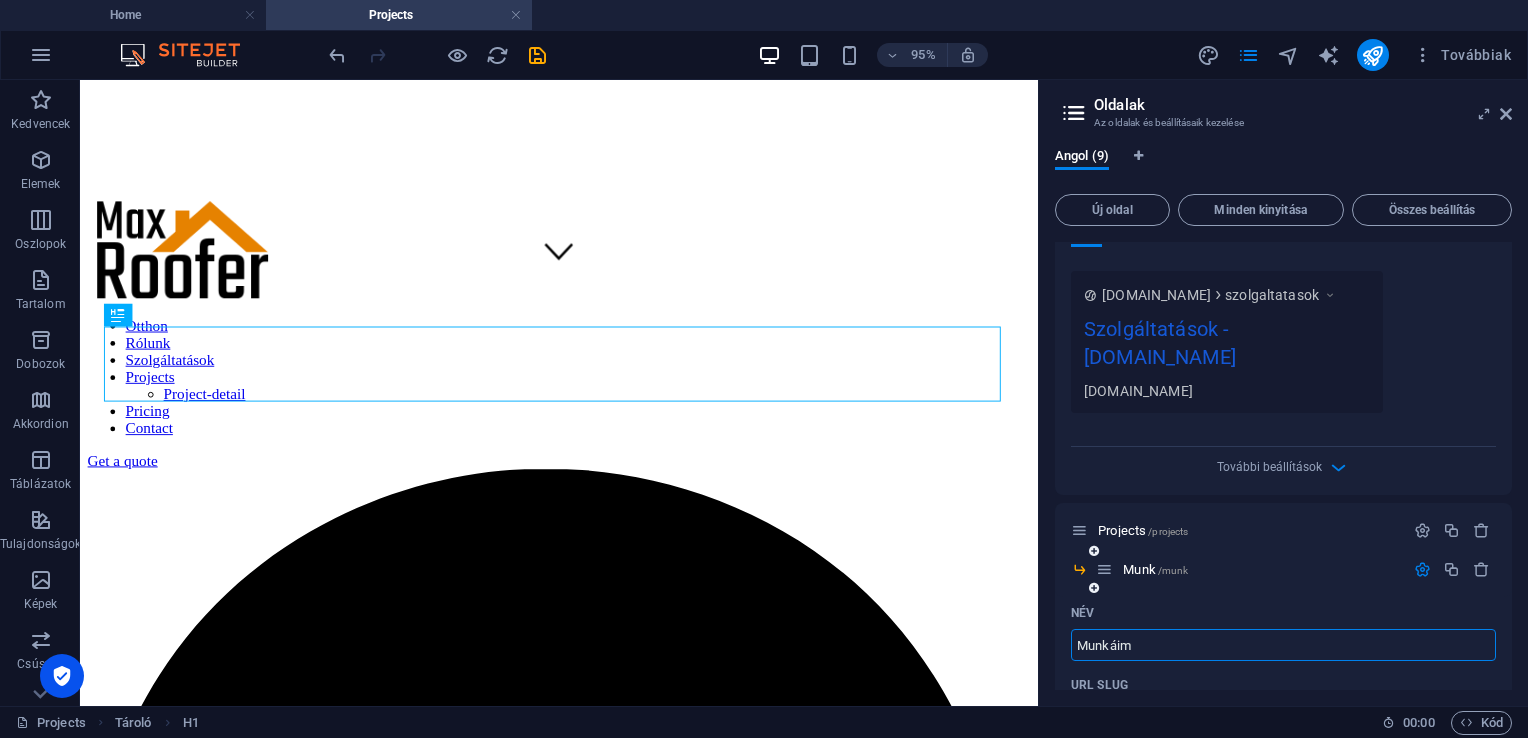 type on "Munkáim" 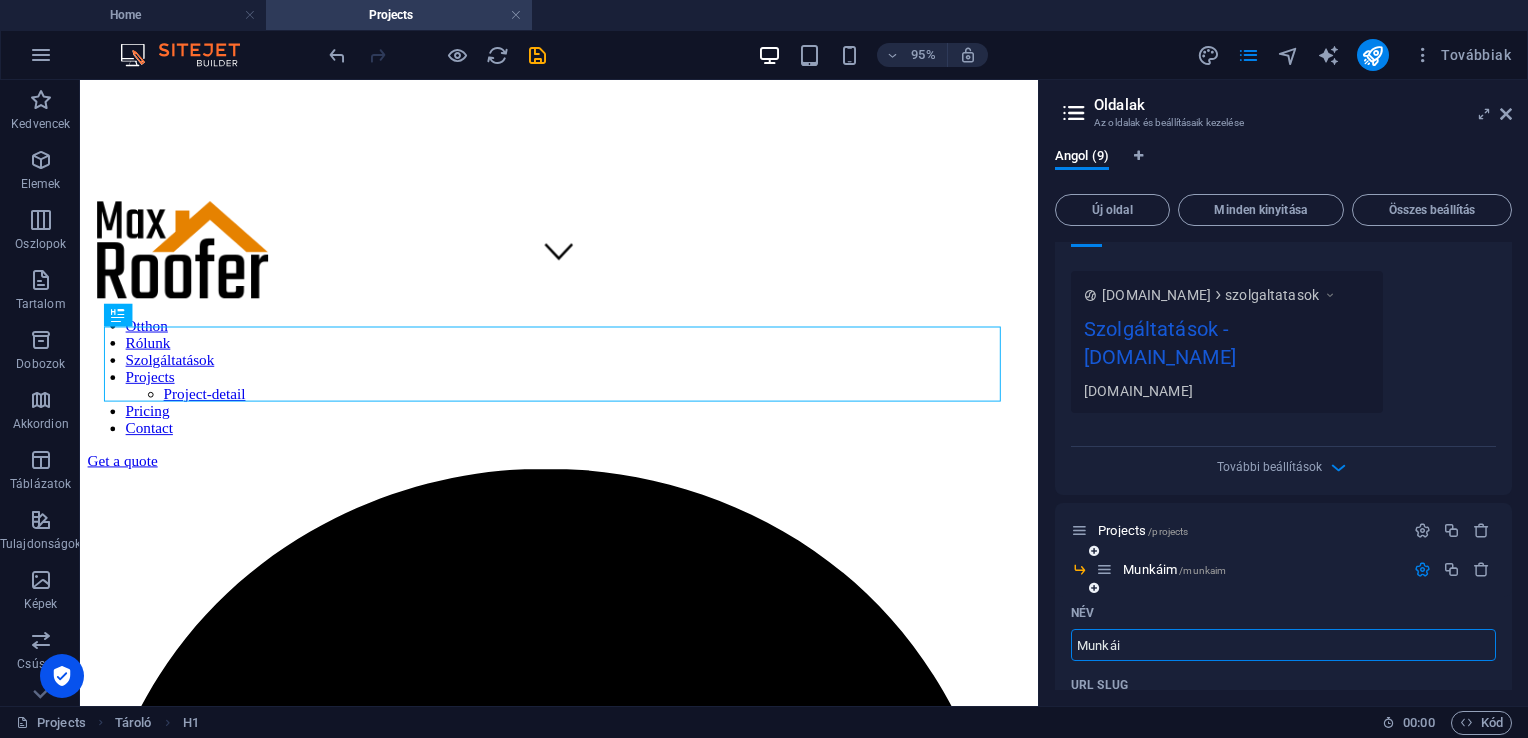 type on "Munkái" 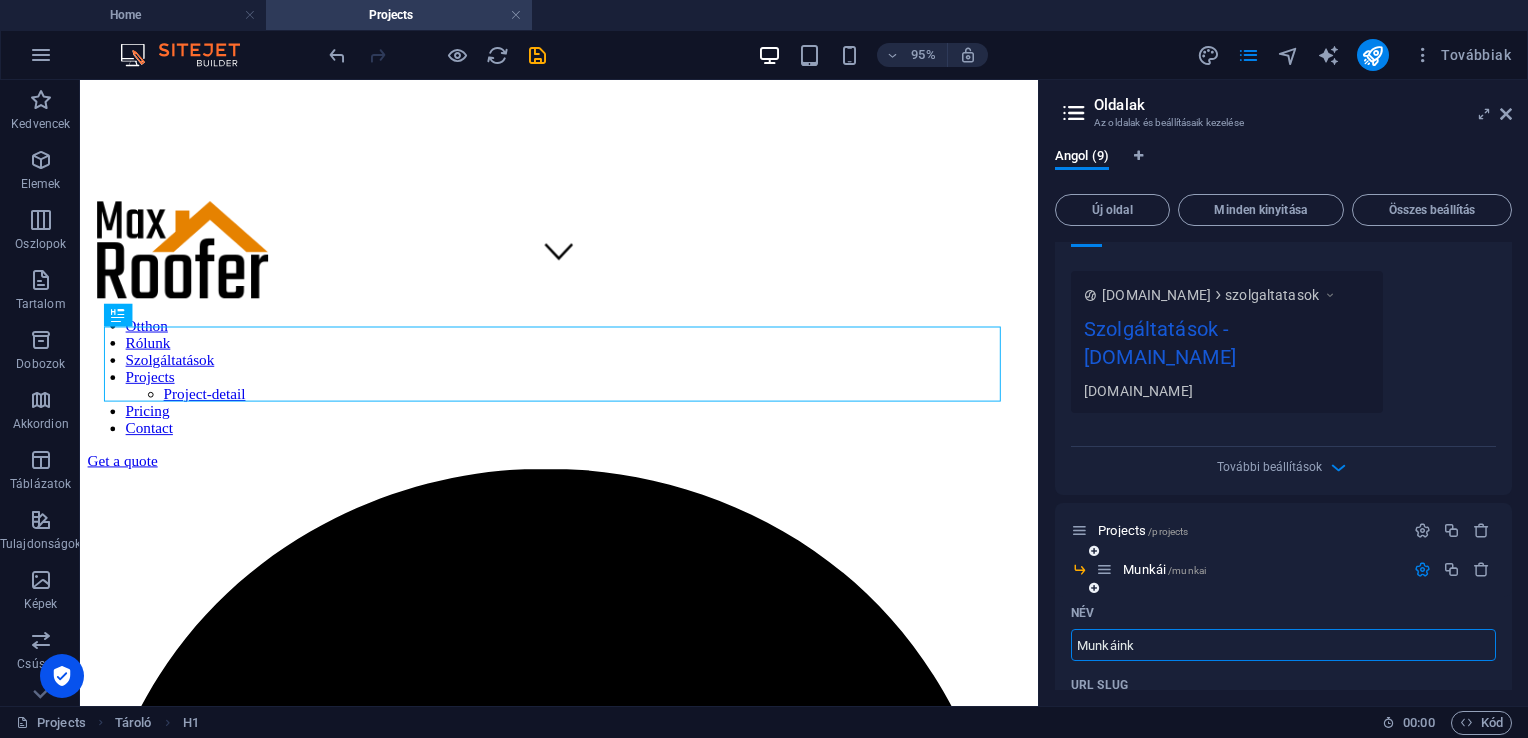 type on "Munkáink" 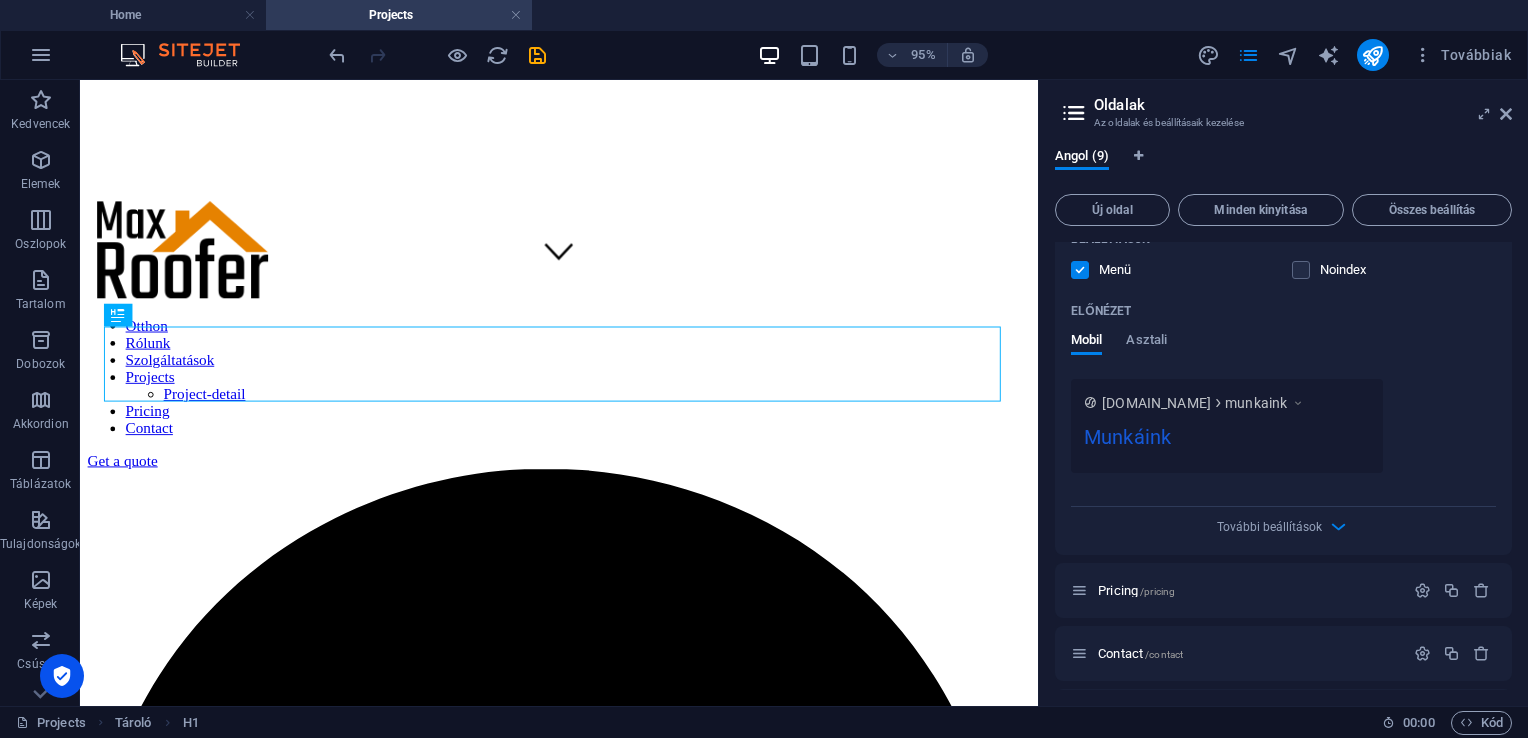 scroll, scrollTop: 3054, scrollLeft: 0, axis: vertical 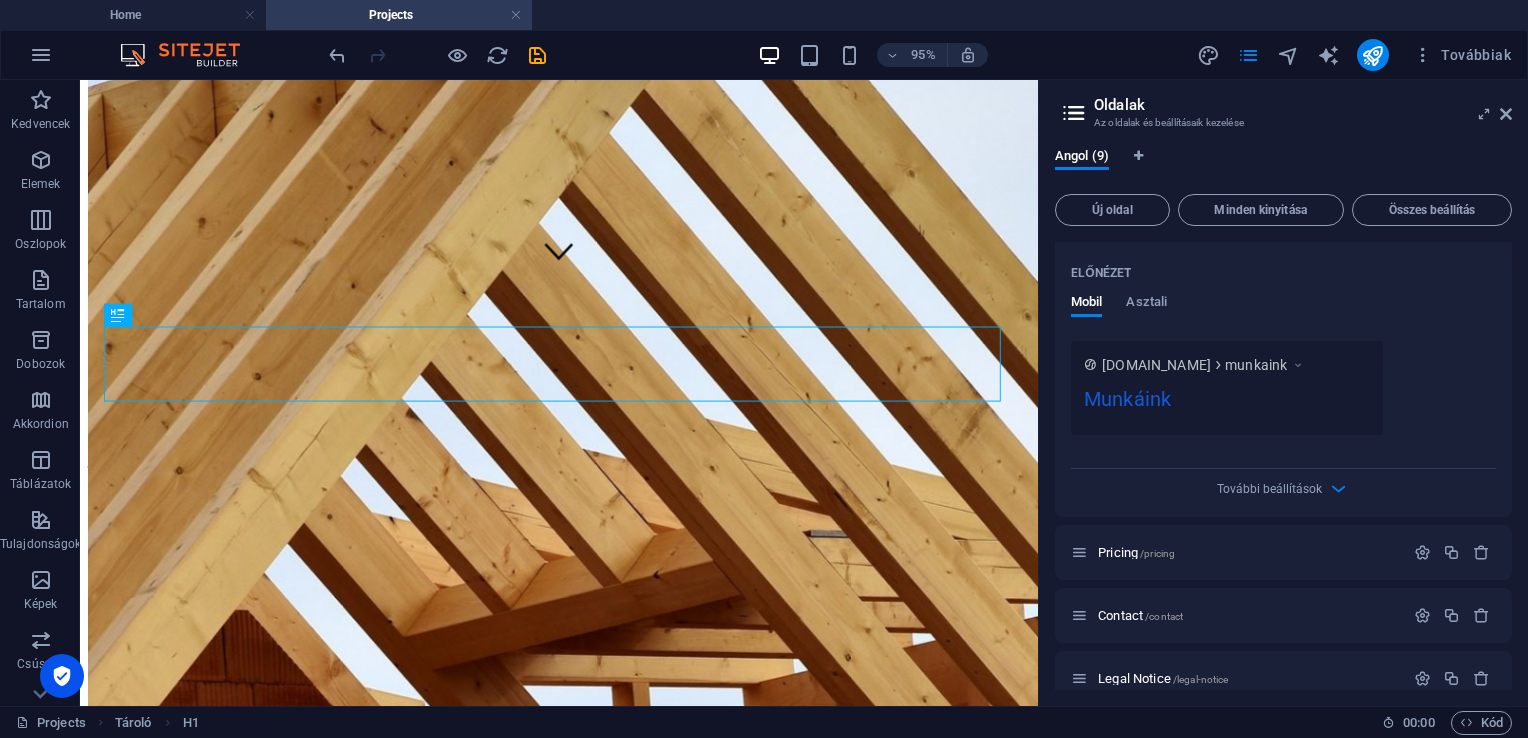 type on "Munkáink" 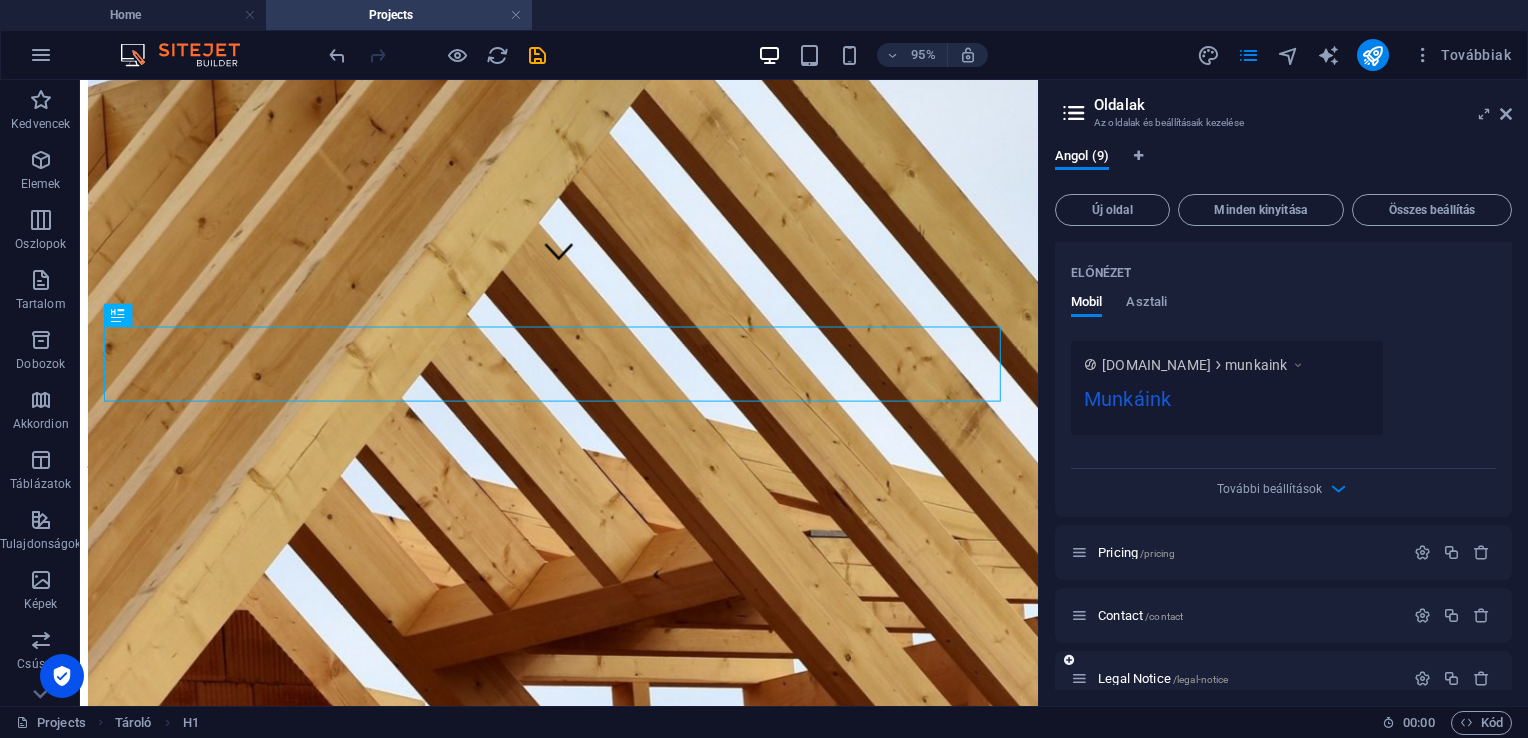 drag, startPoint x: 1511, startPoint y: 673, endPoint x: 1504, endPoint y: 610, distance: 63.387695 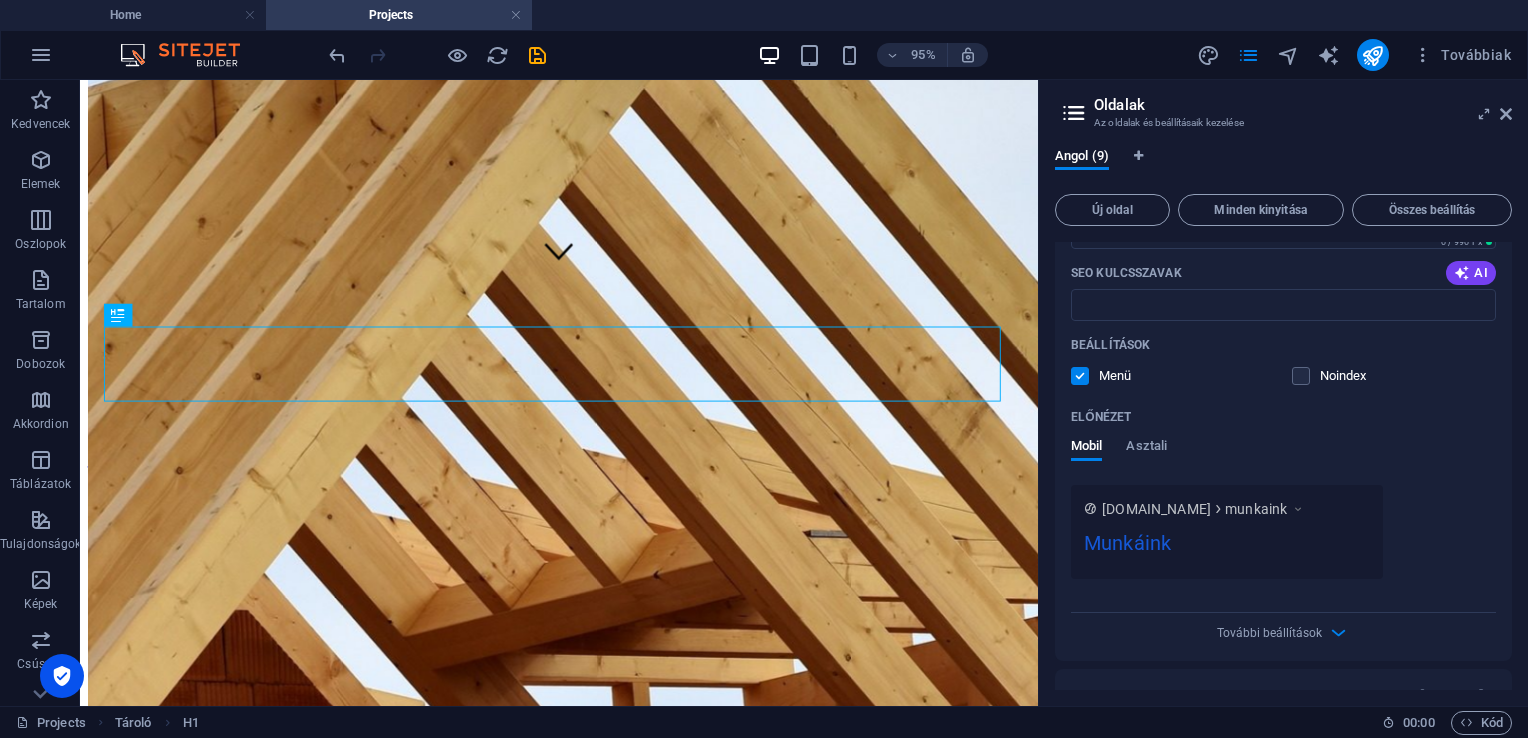 scroll, scrollTop: 3054, scrollLeft: 0, axis: vertical 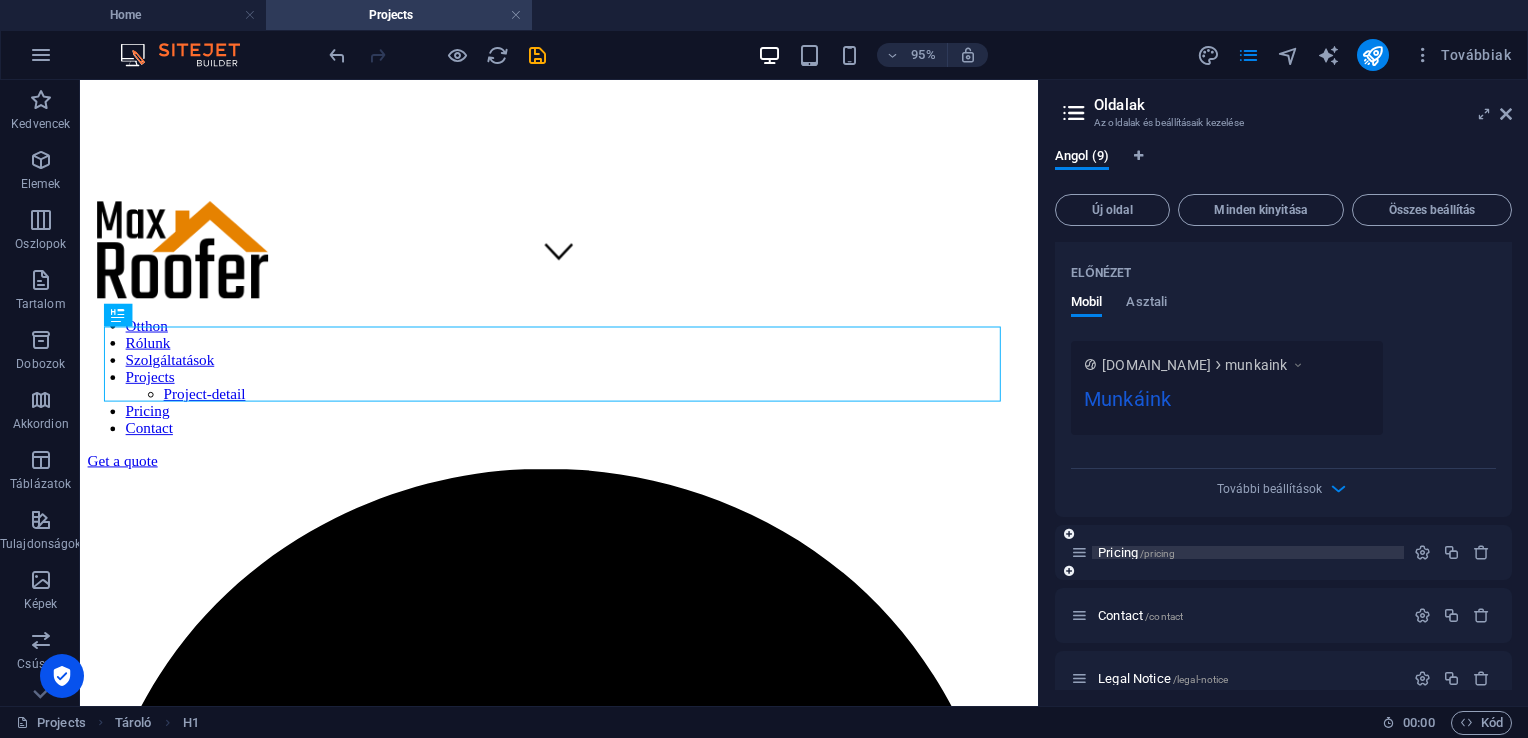 click on "Pricing /pricing" at bounding box center (1248, 552) 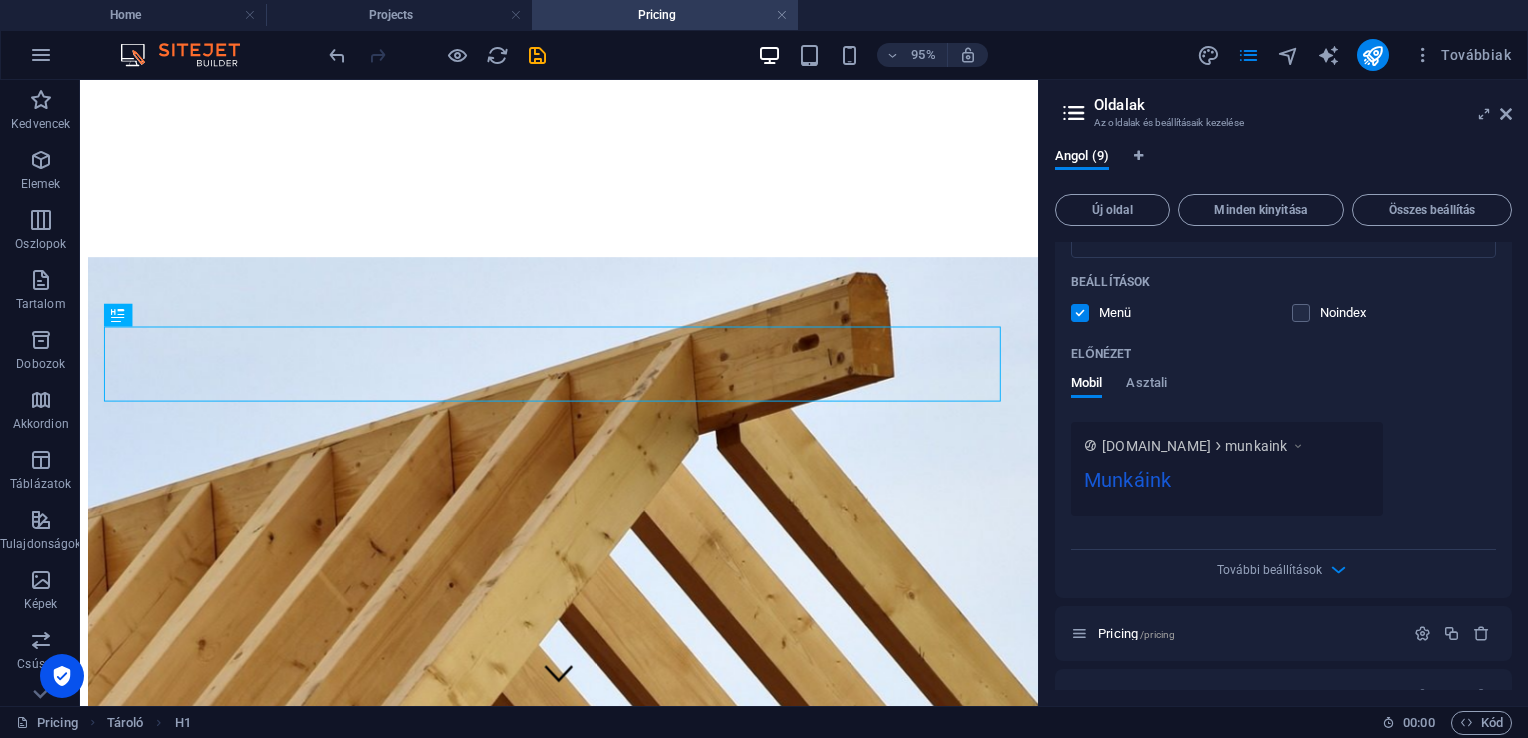scroll, scrollTop: 445, scrollLeft: 0, axis: vertical 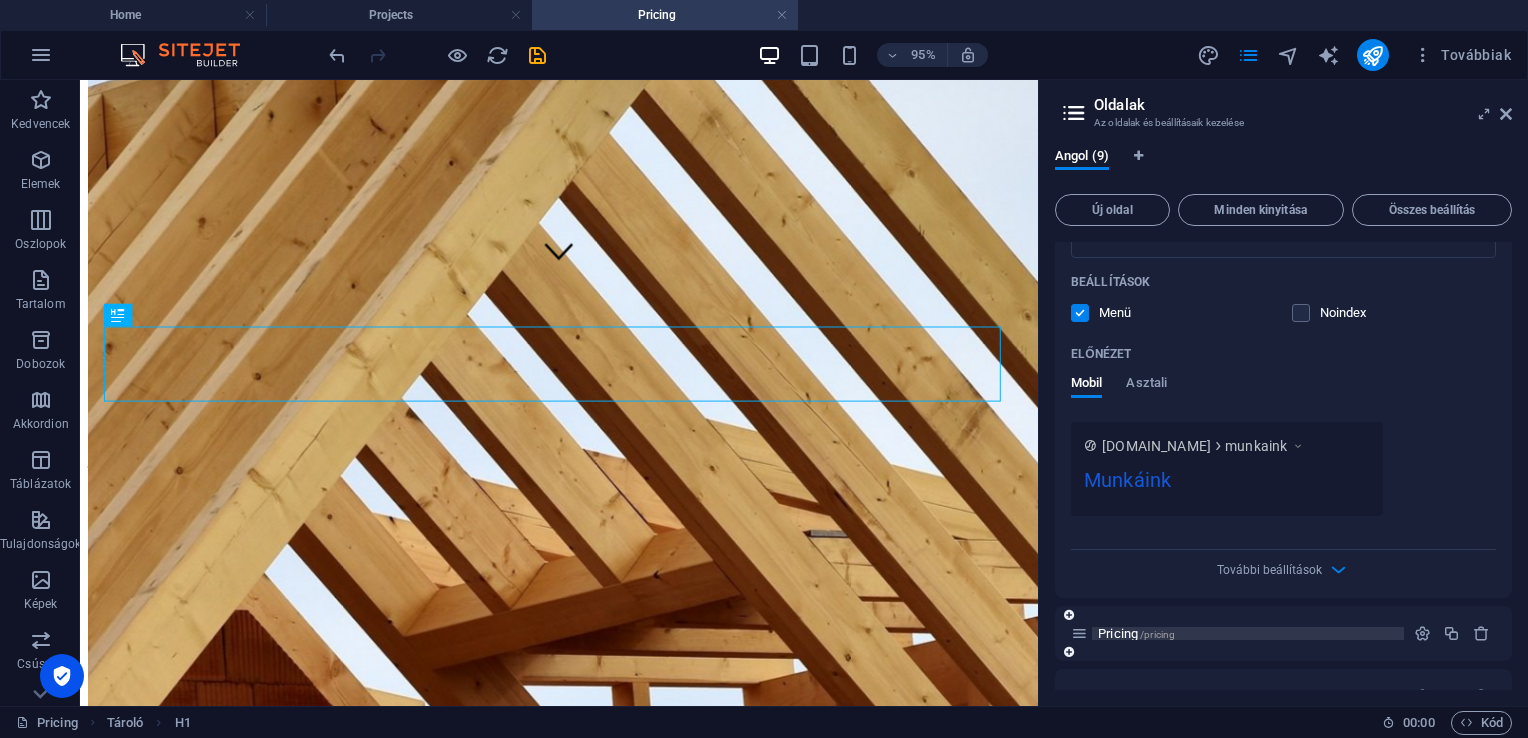 click on "Pricing /pricing" at bounding box center [1248, 633] 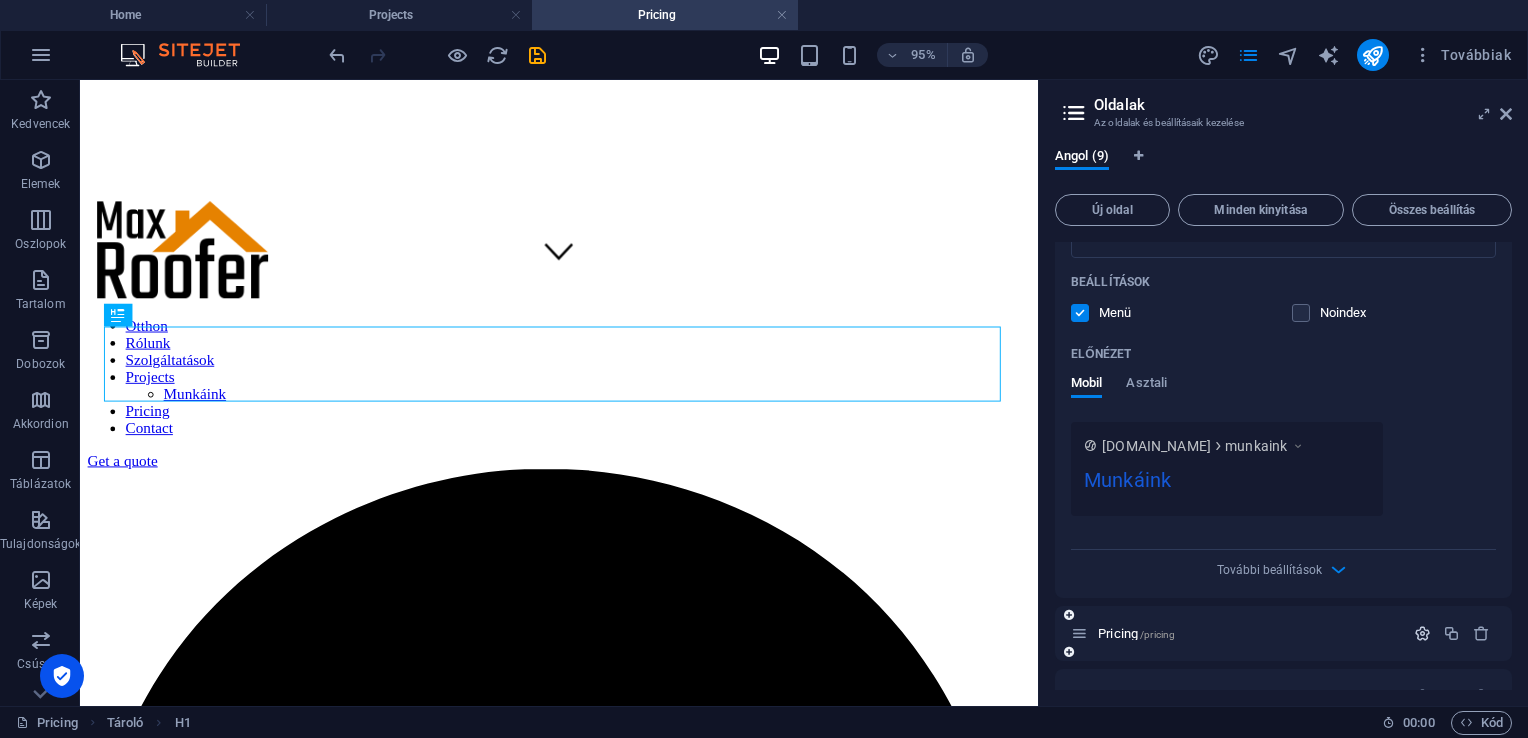 click at bounding box center [1422, 633] 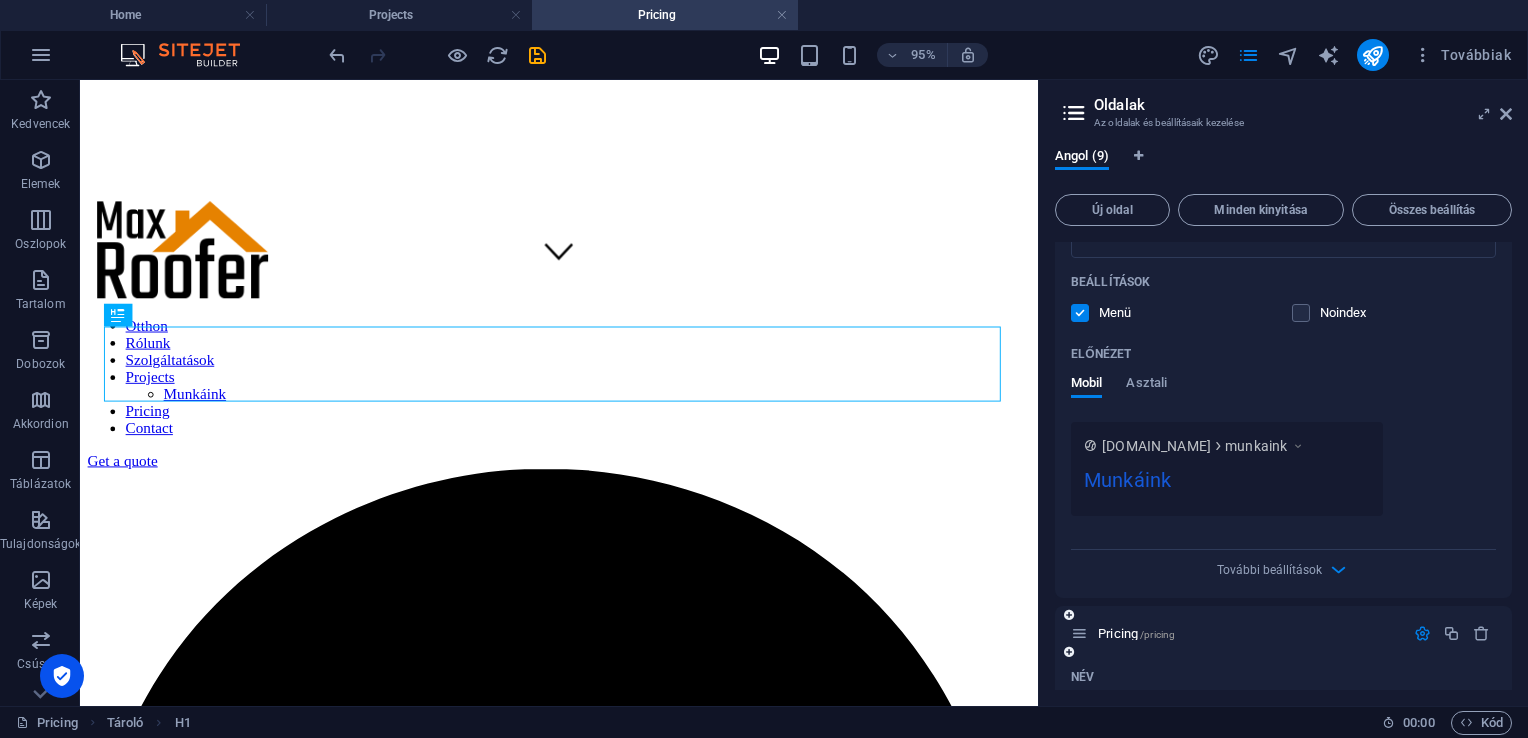 type on "P" 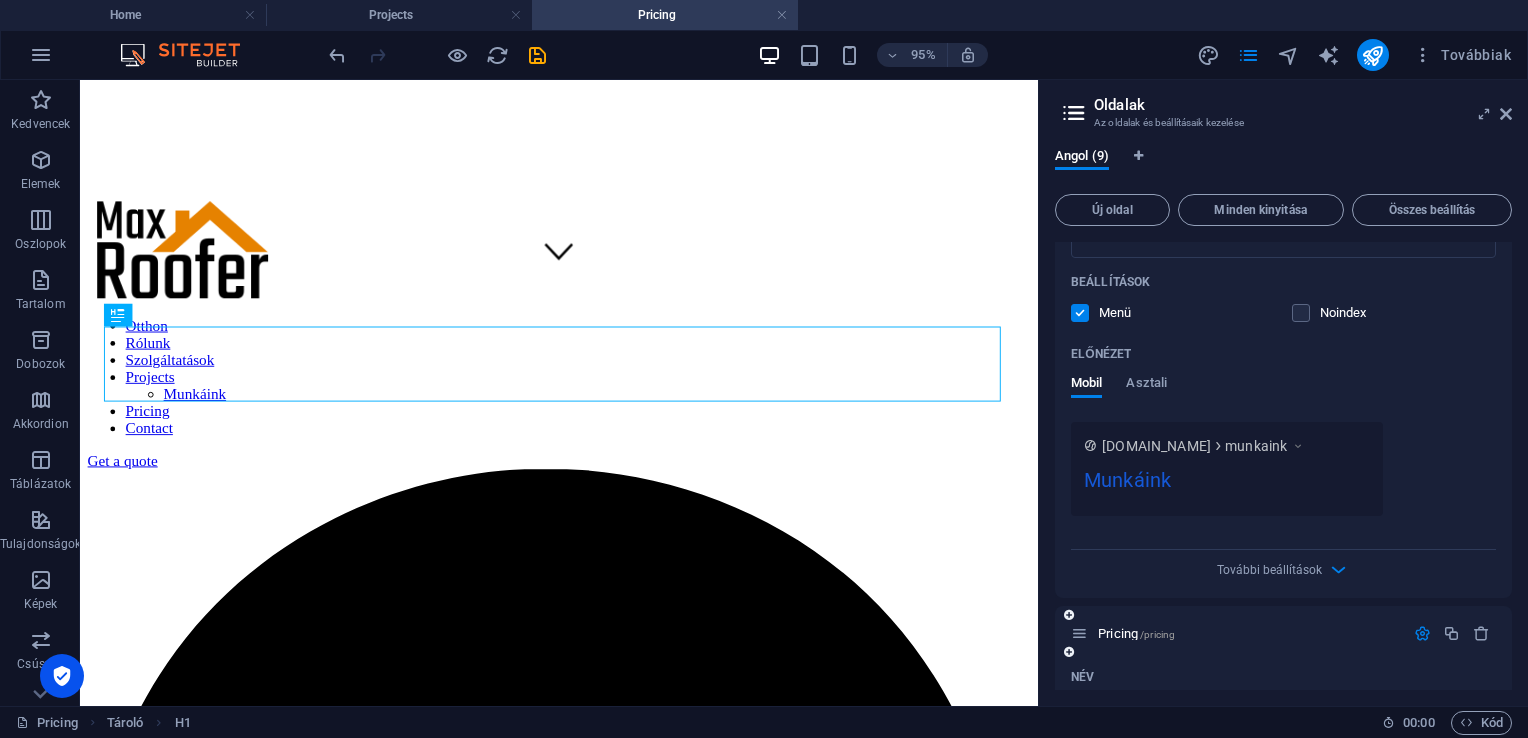 type 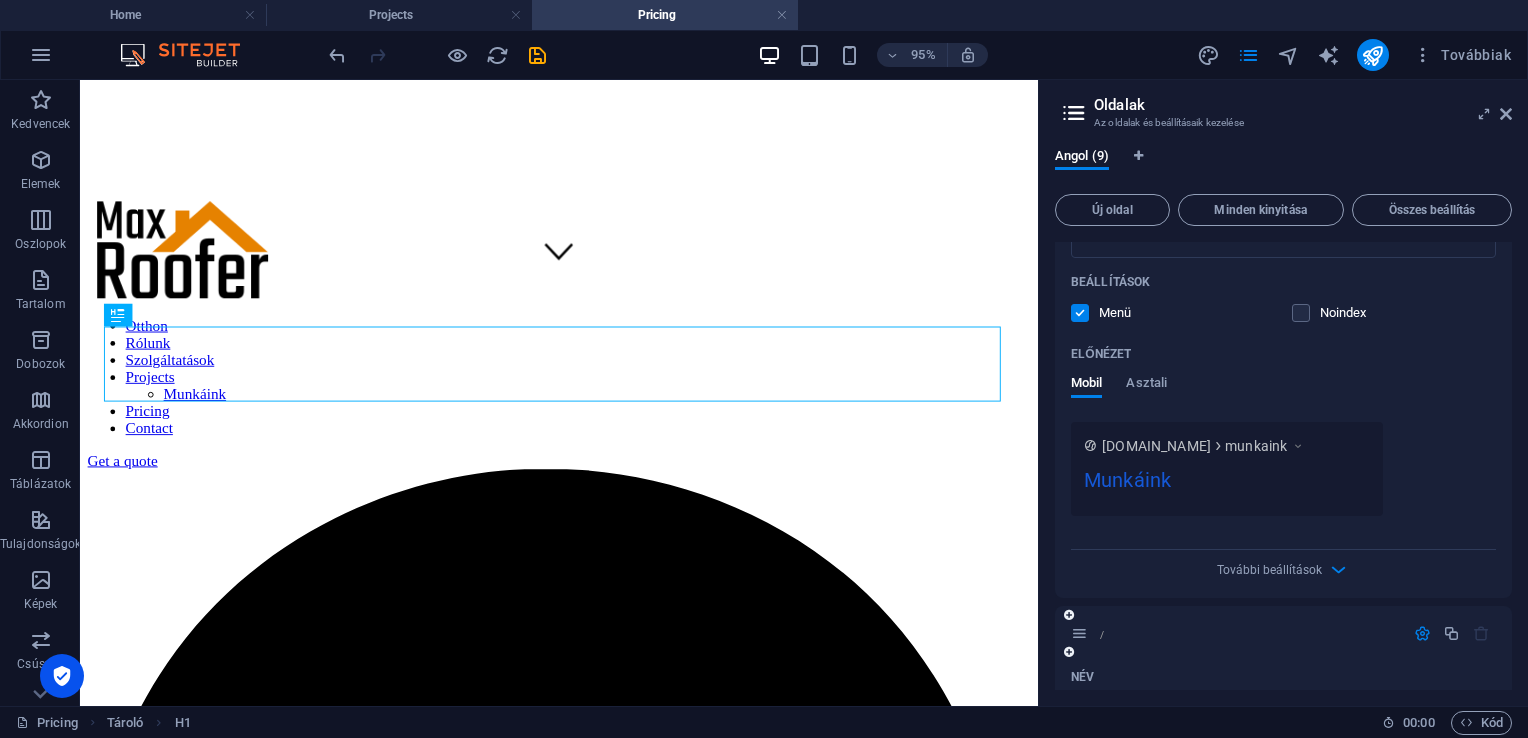 type on "Ár" 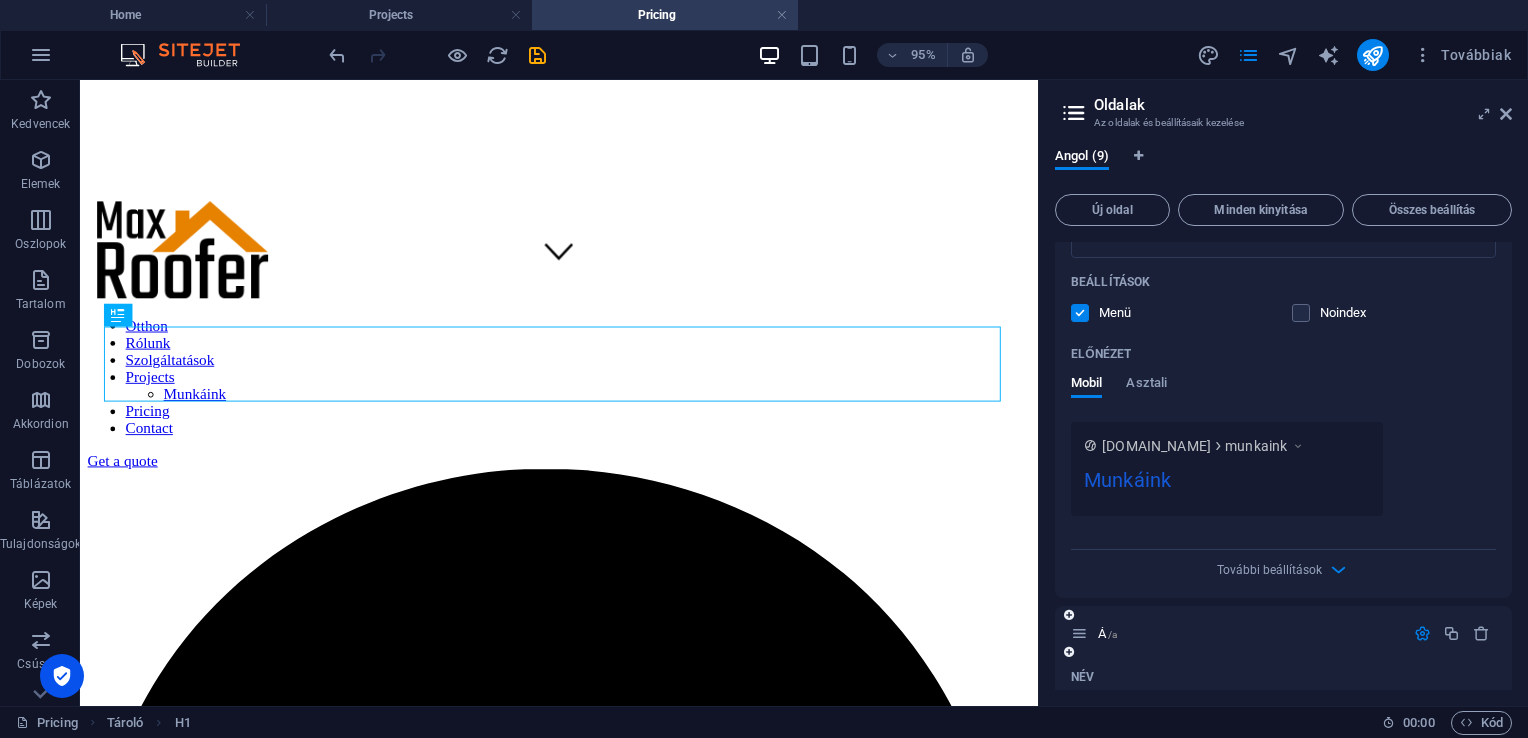 type on "/a" 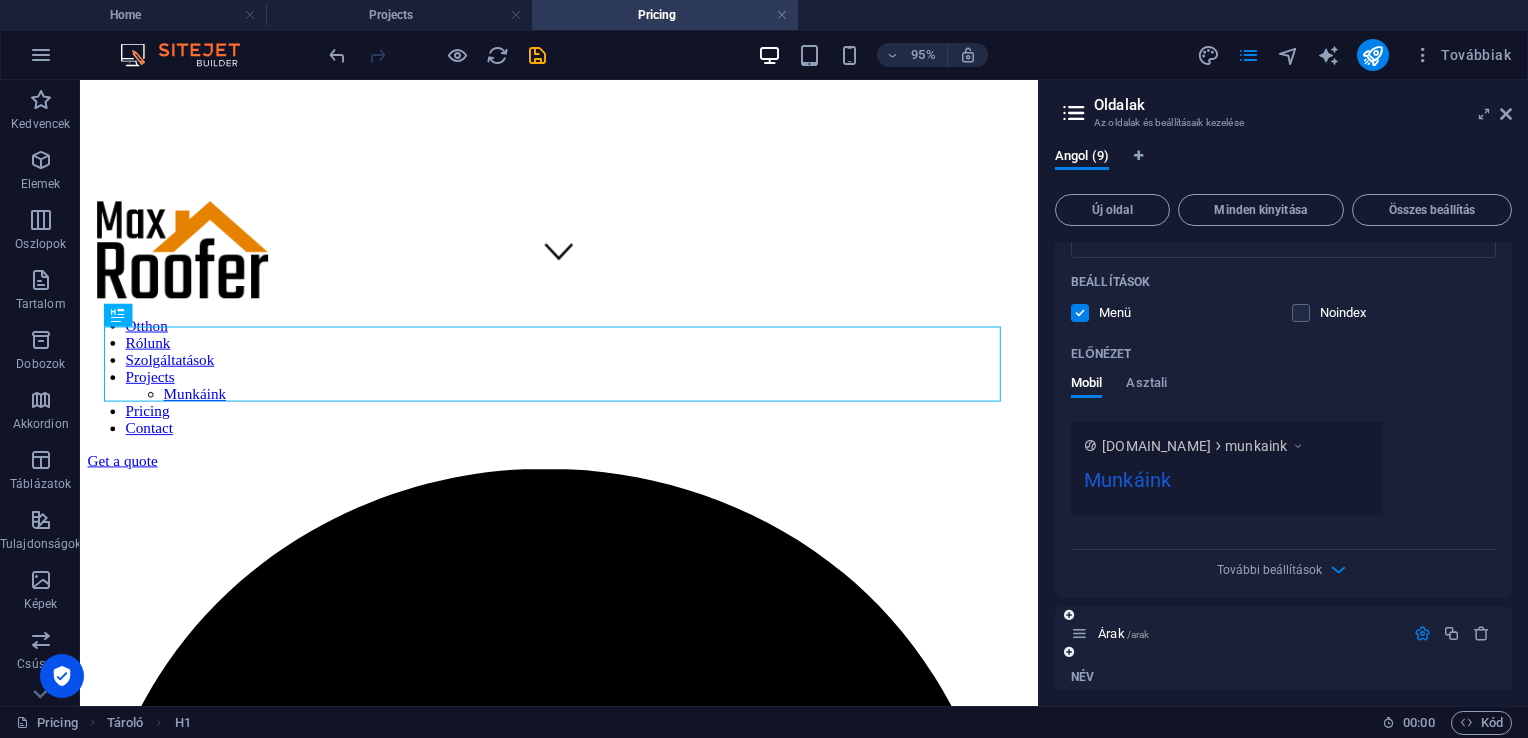 type on "Árak" 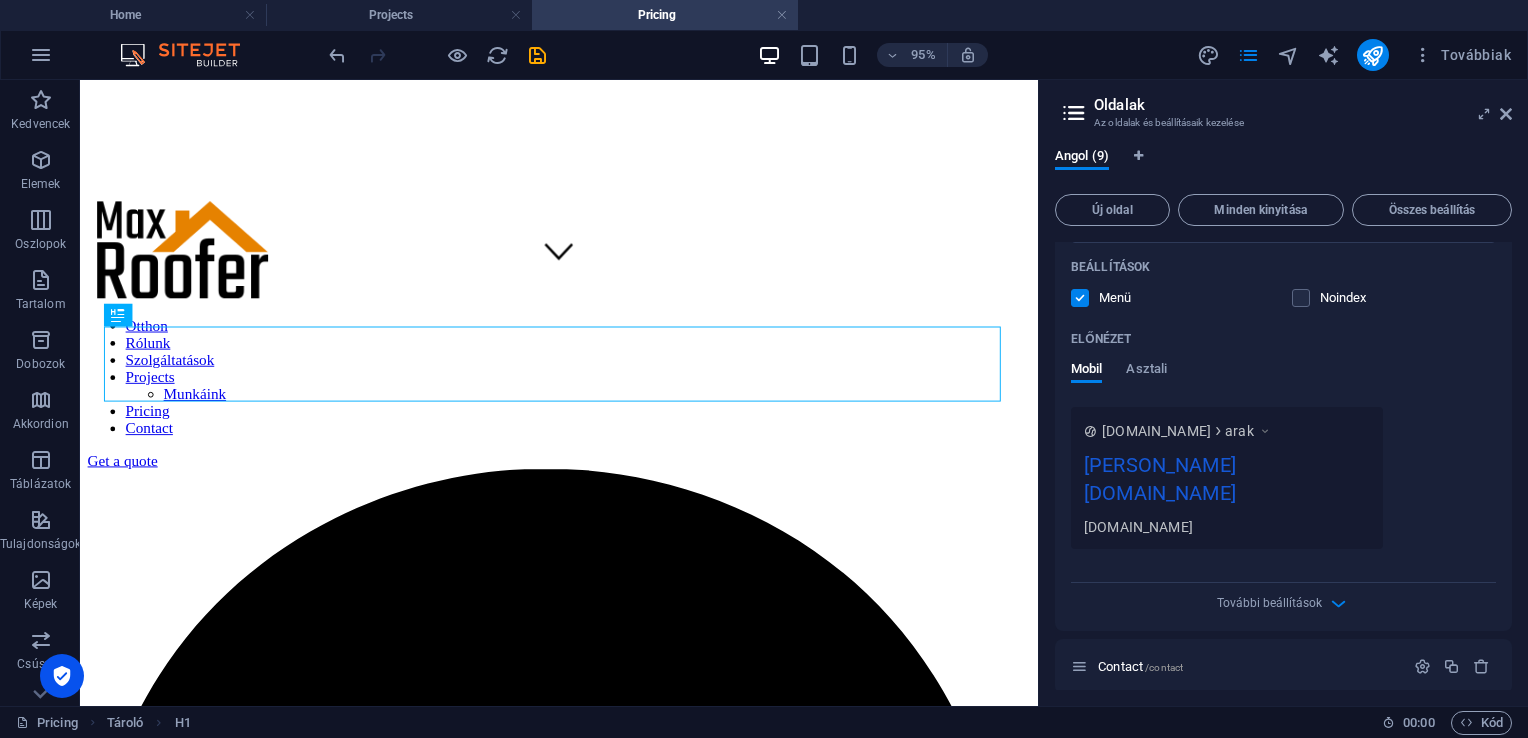 scroll, scrollTop: 3799, scrollLeft: 0, axis: vertical 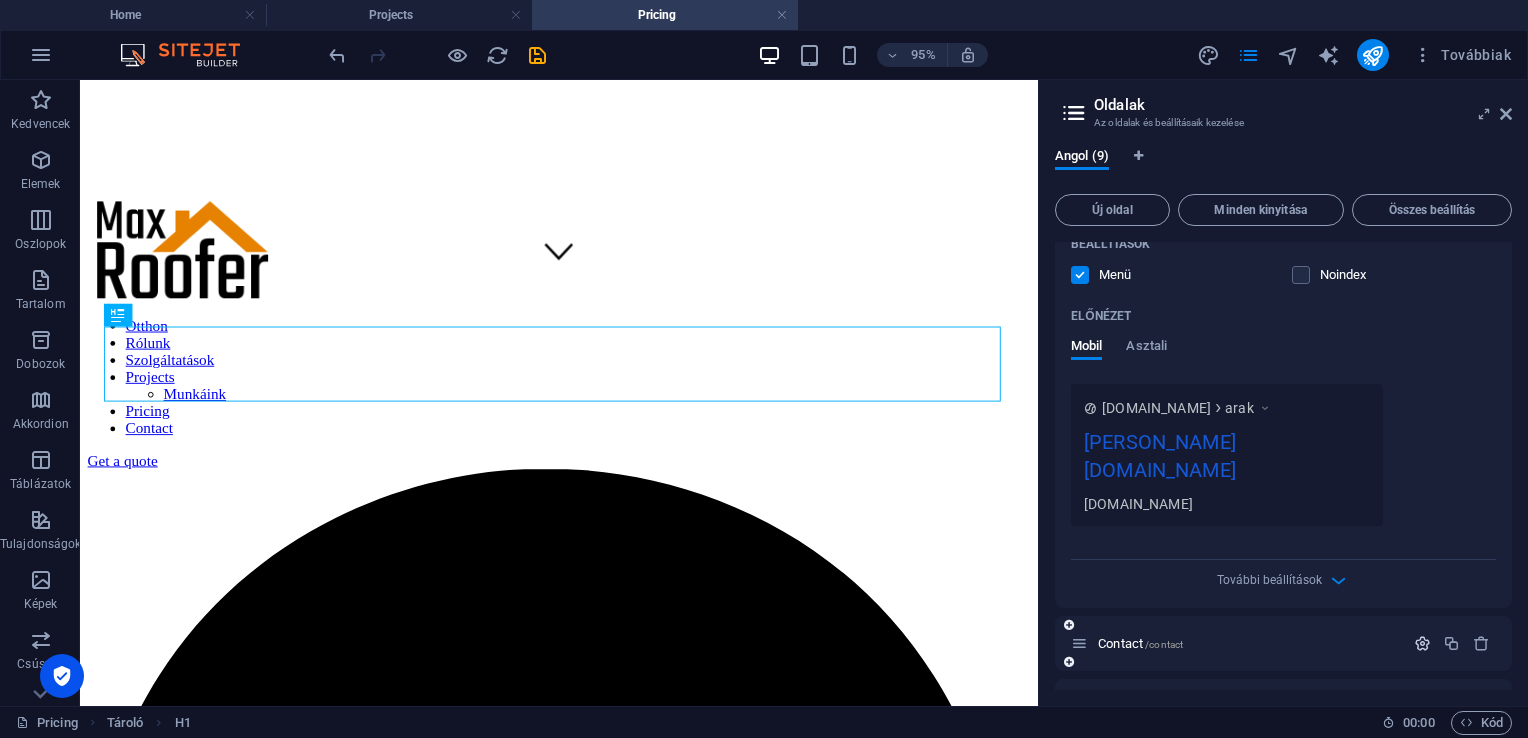 type on "Árak" 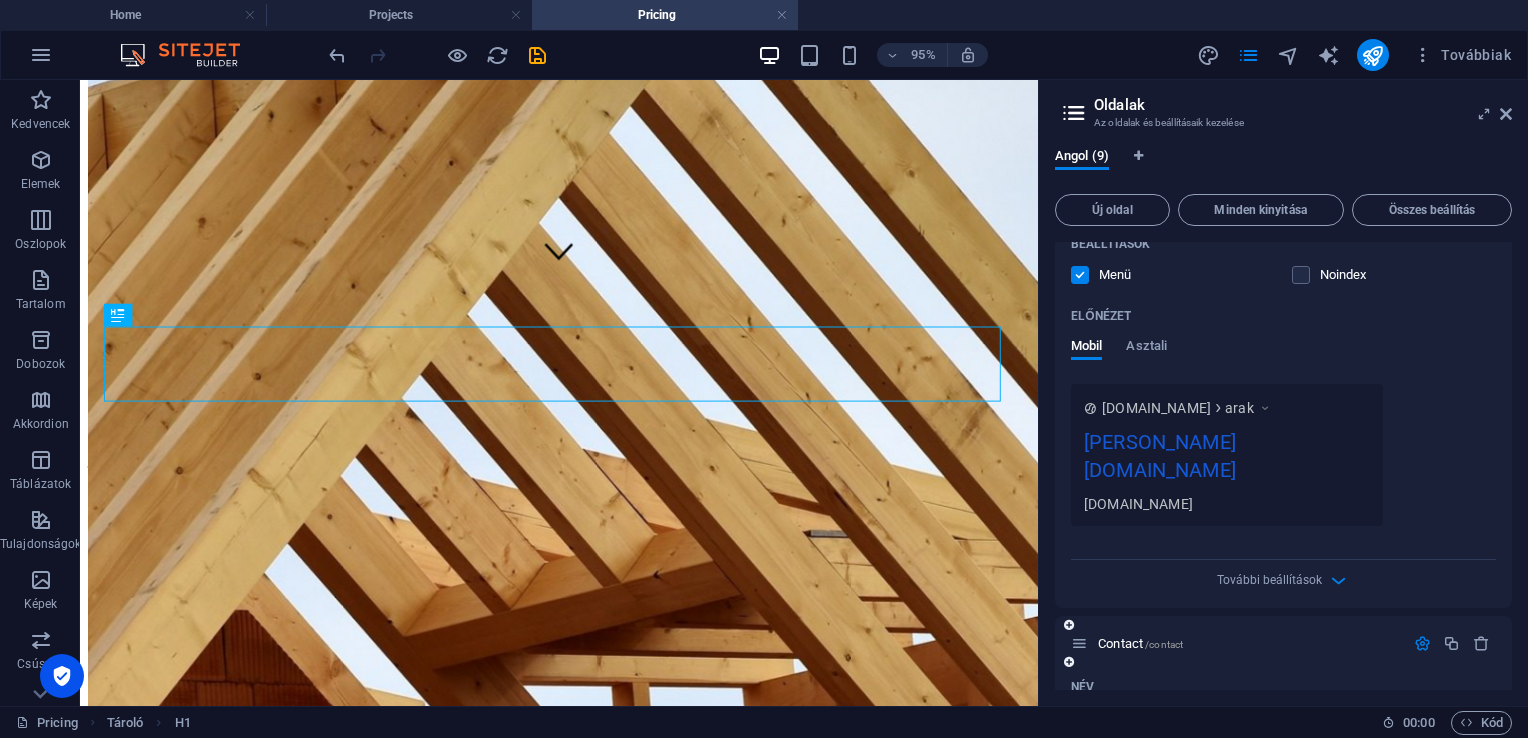type on "C" 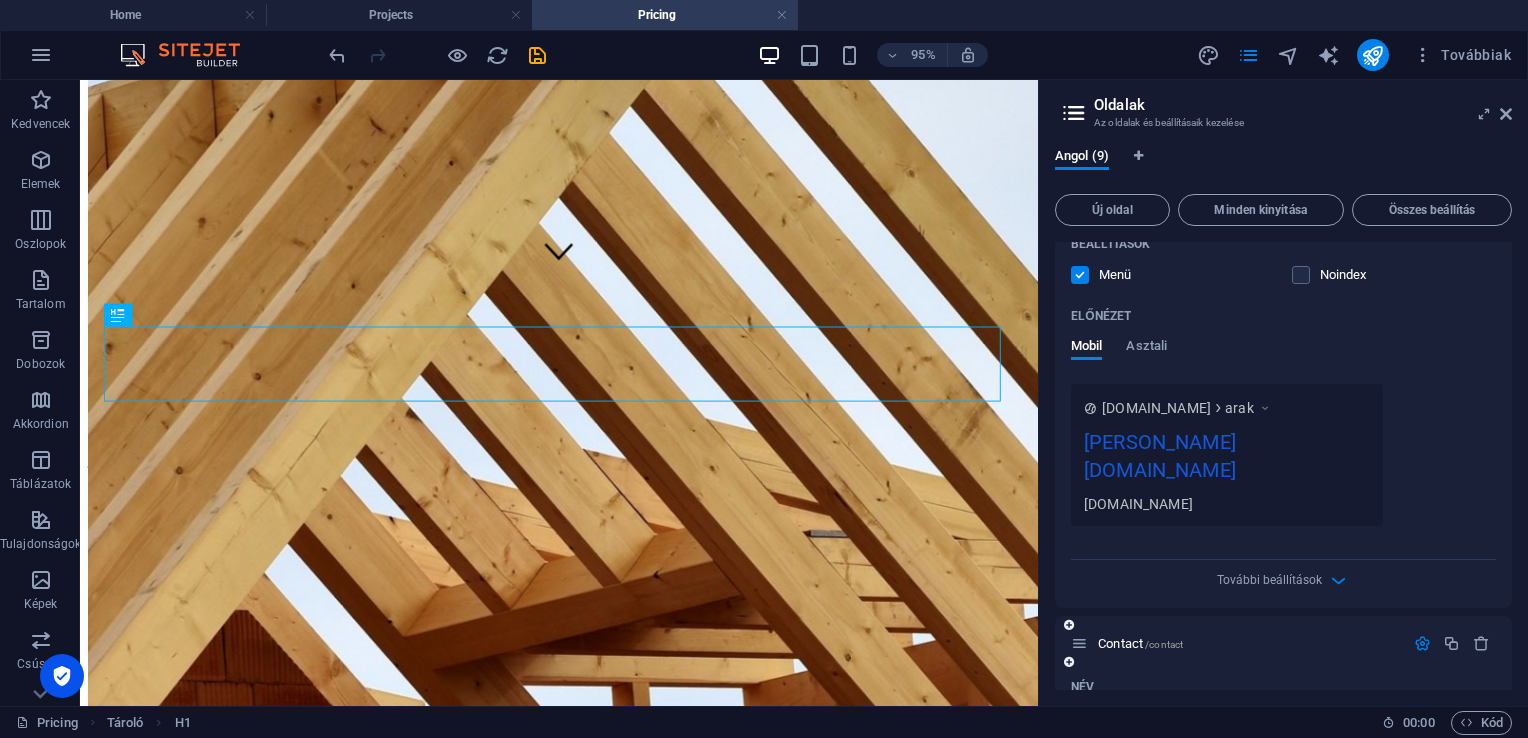 type 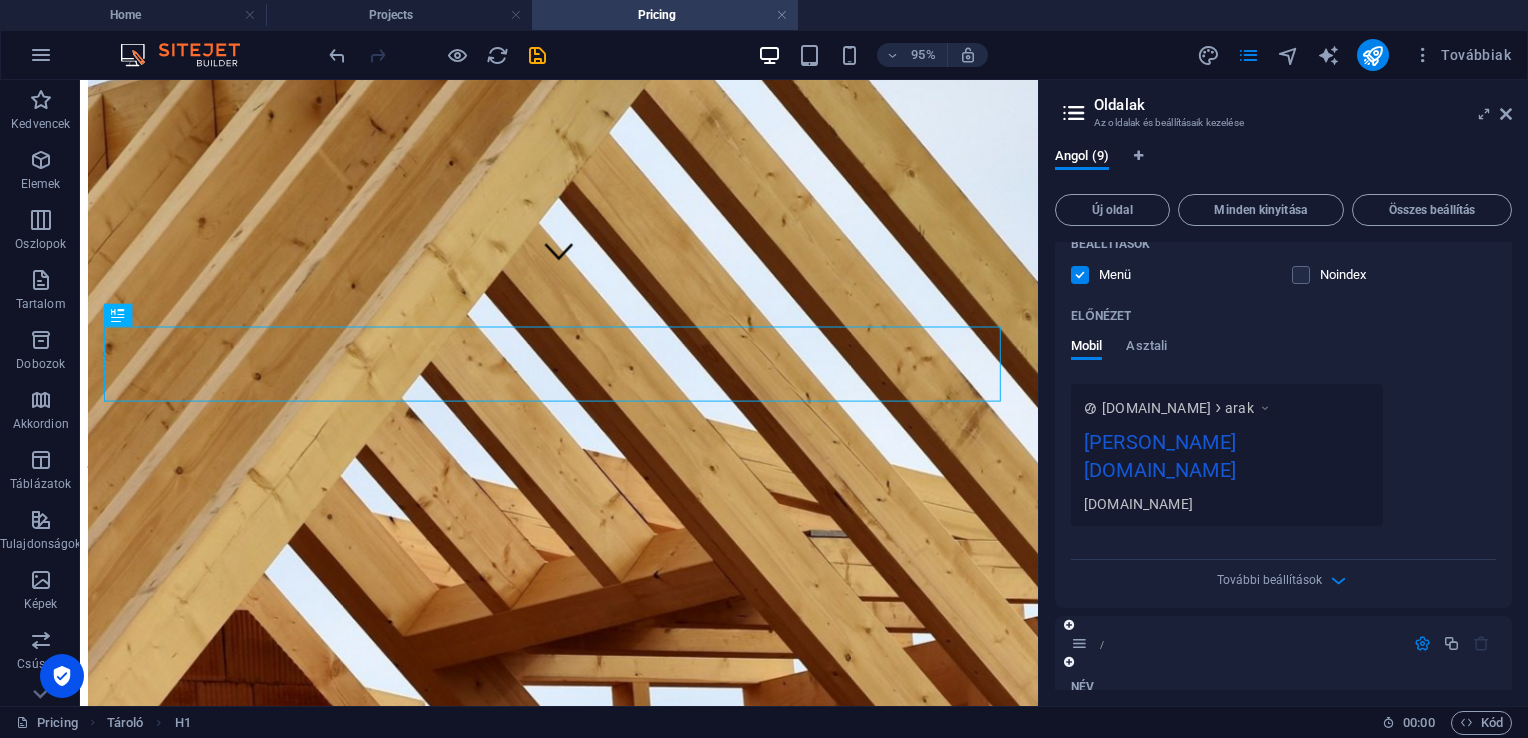 type on "Kap" 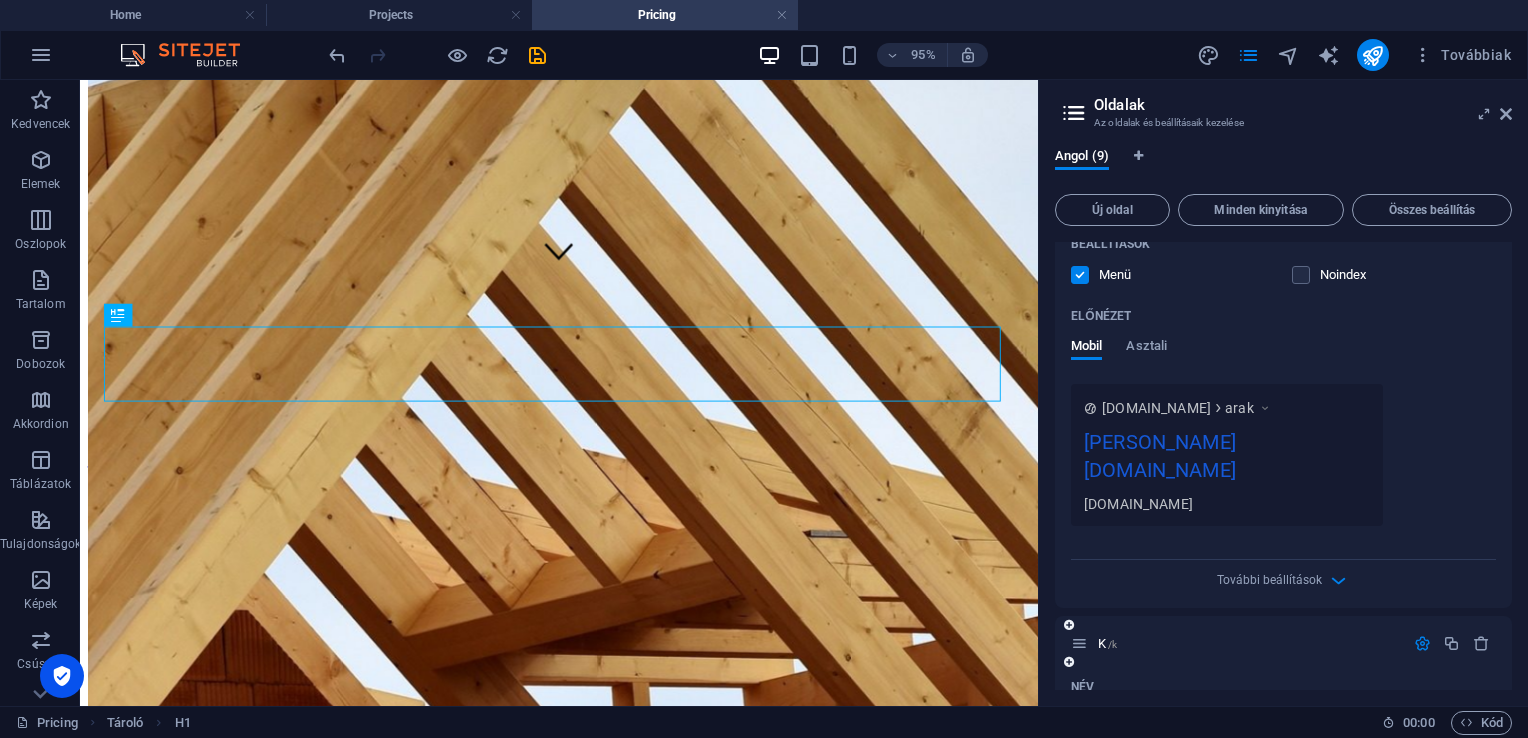 type on "Kapcsolat" 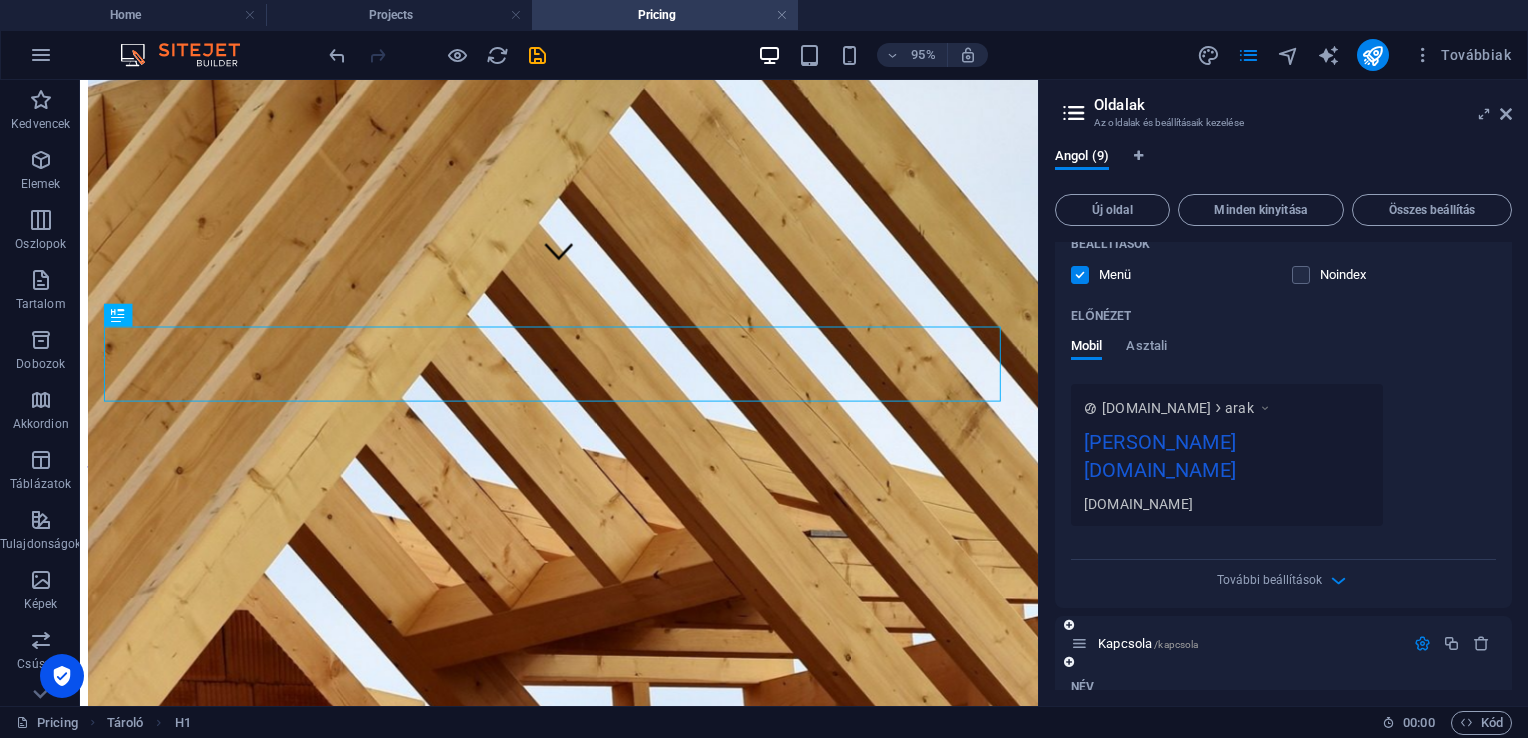 type on "/kapcsola" 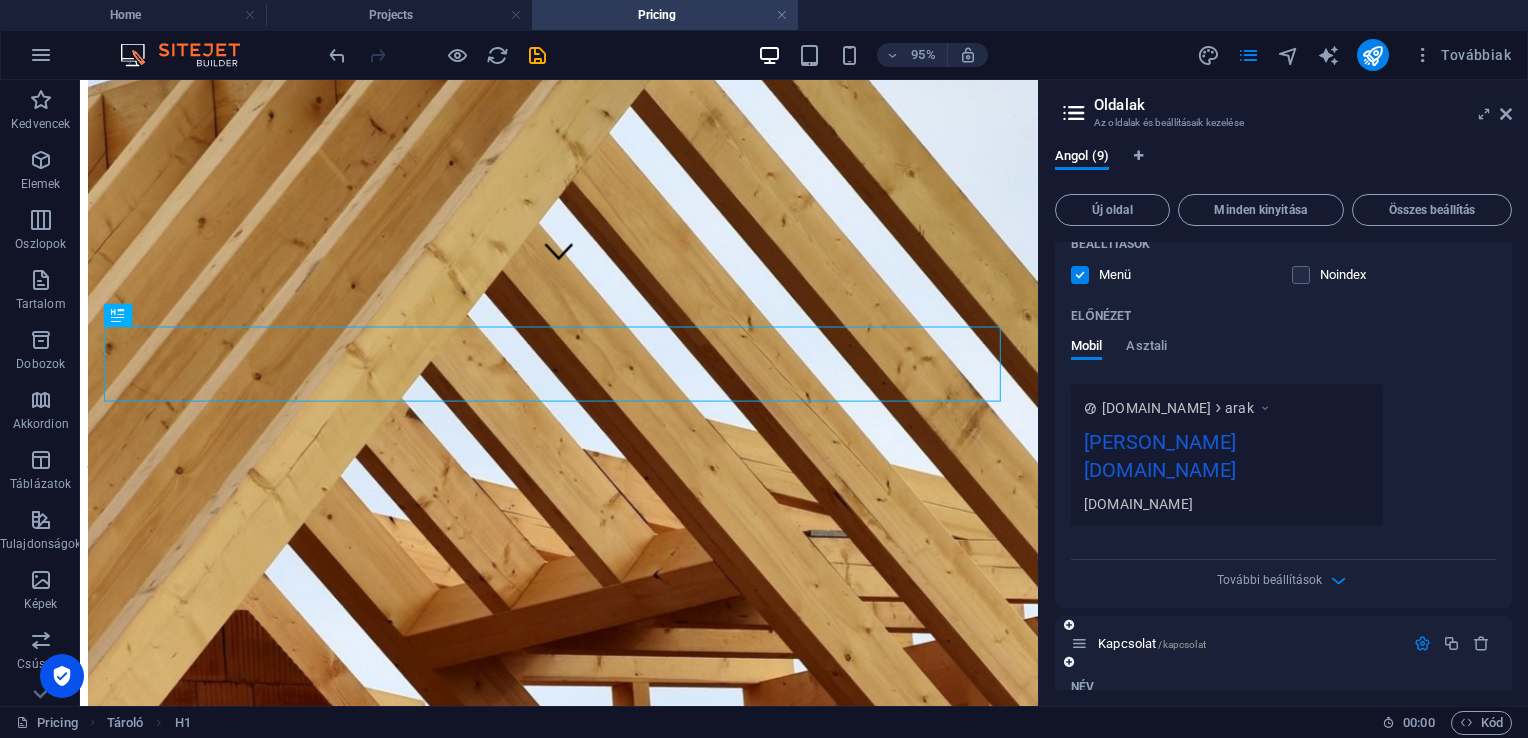 type on "Kapcsolat" 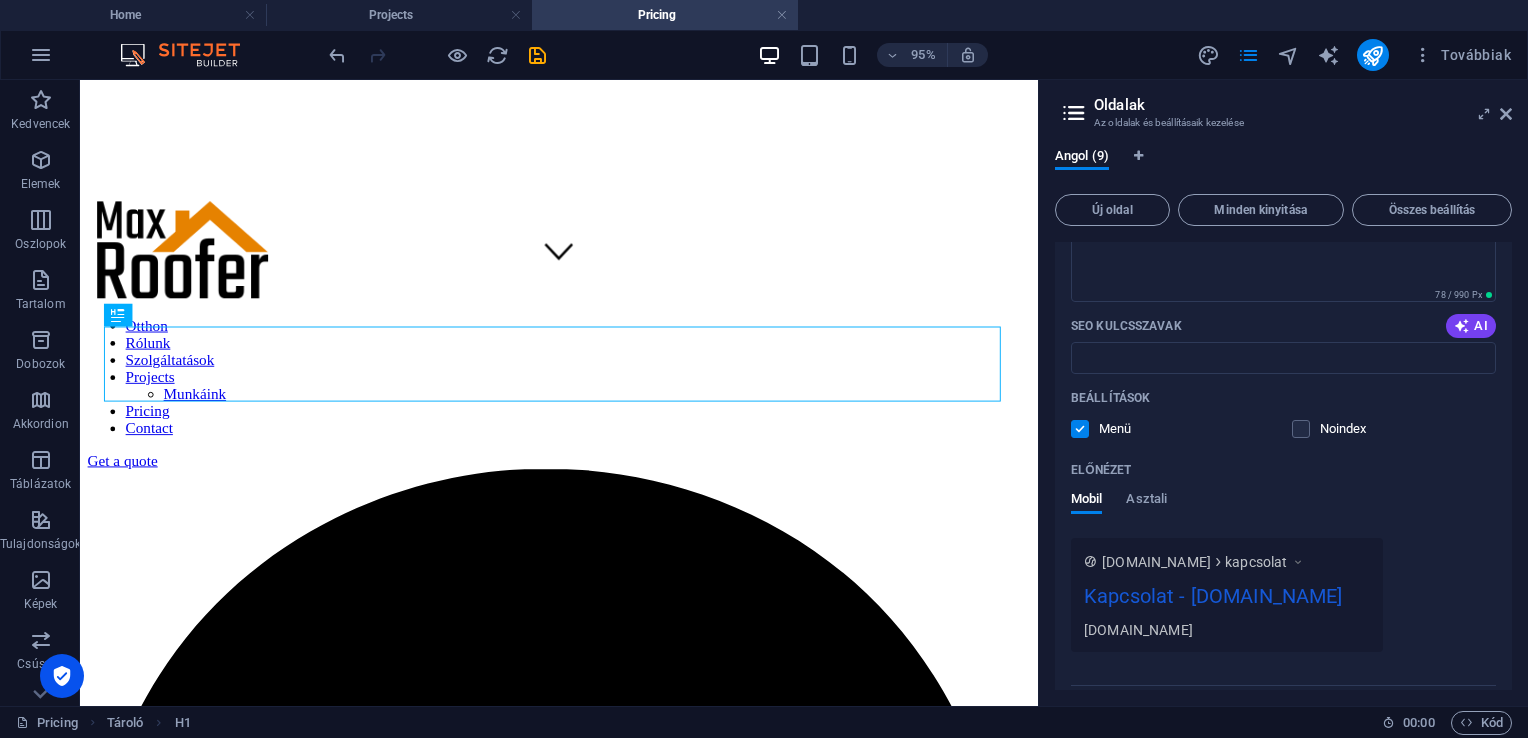 scroll, scrollTop: 4544, scrollLeft: 0, axis: vertical 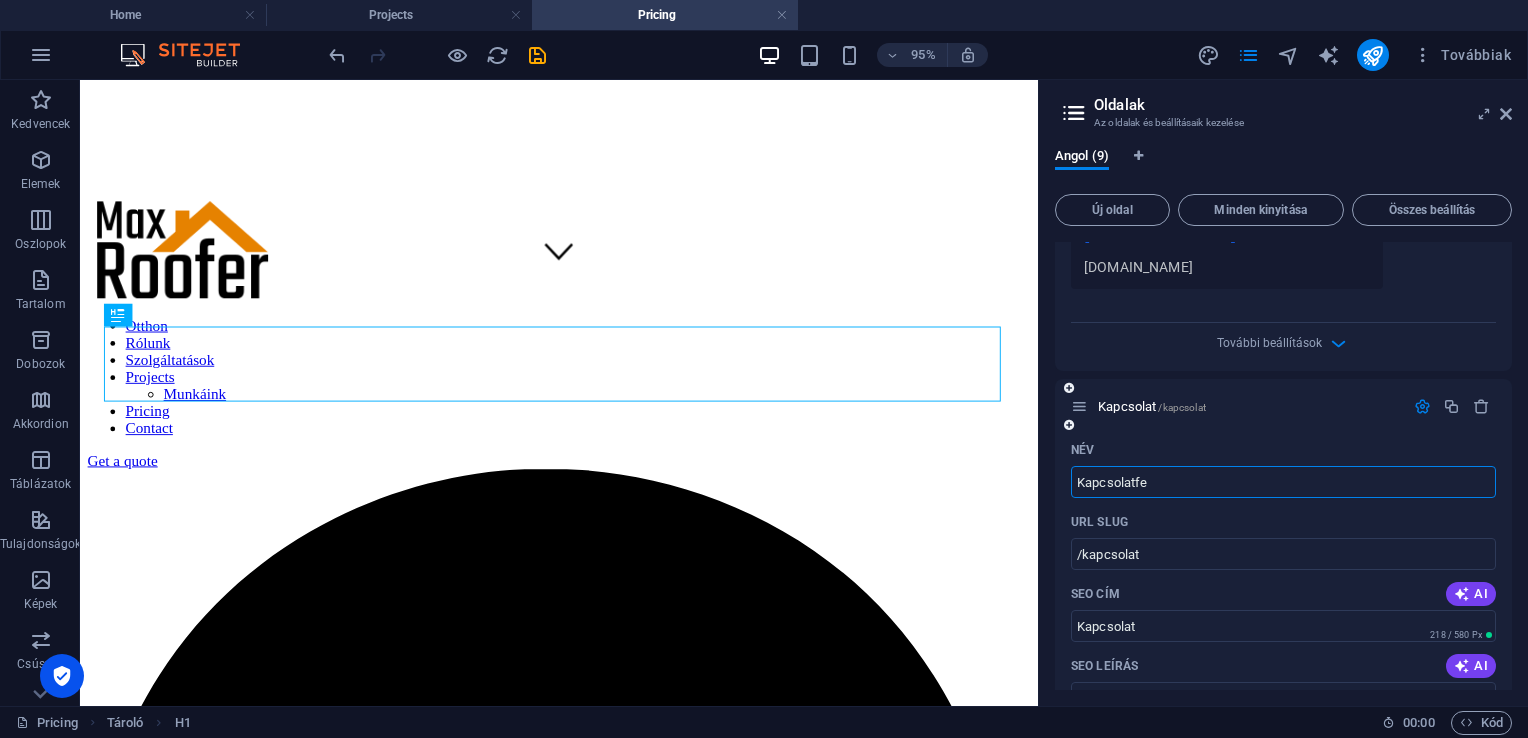 type on "Kapcsolatfel" 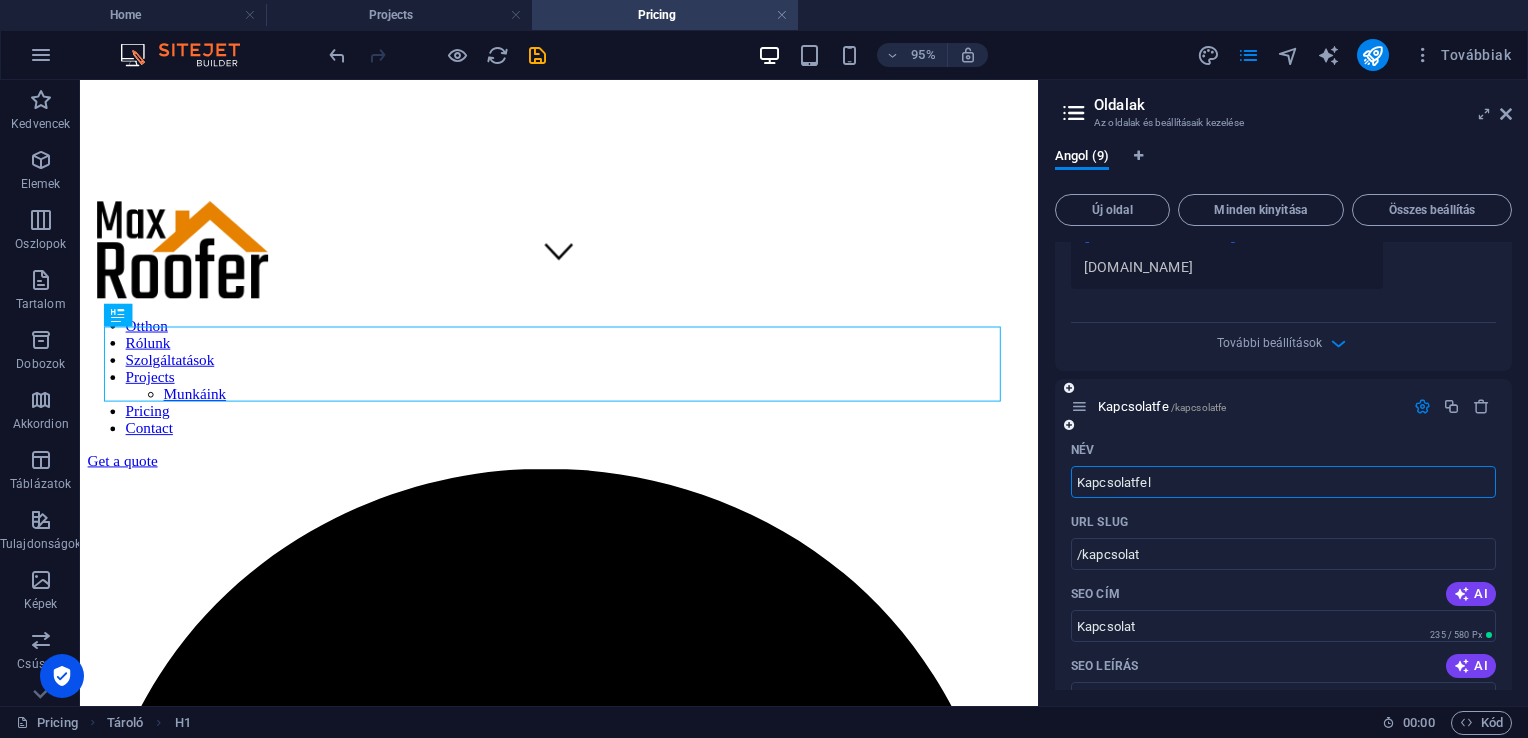 type on "/kapcsolatfe" 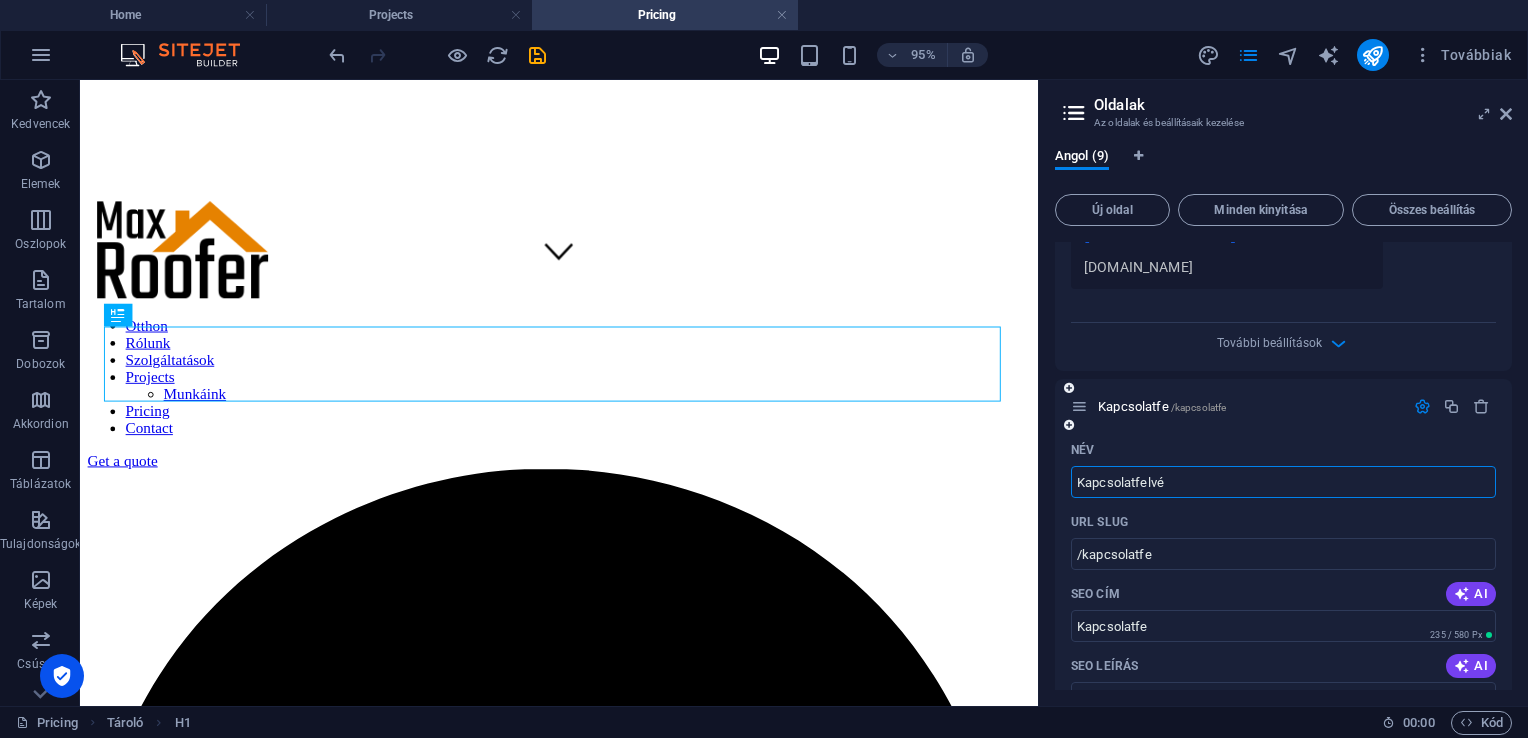 type on "Kapcsolatfelvét" 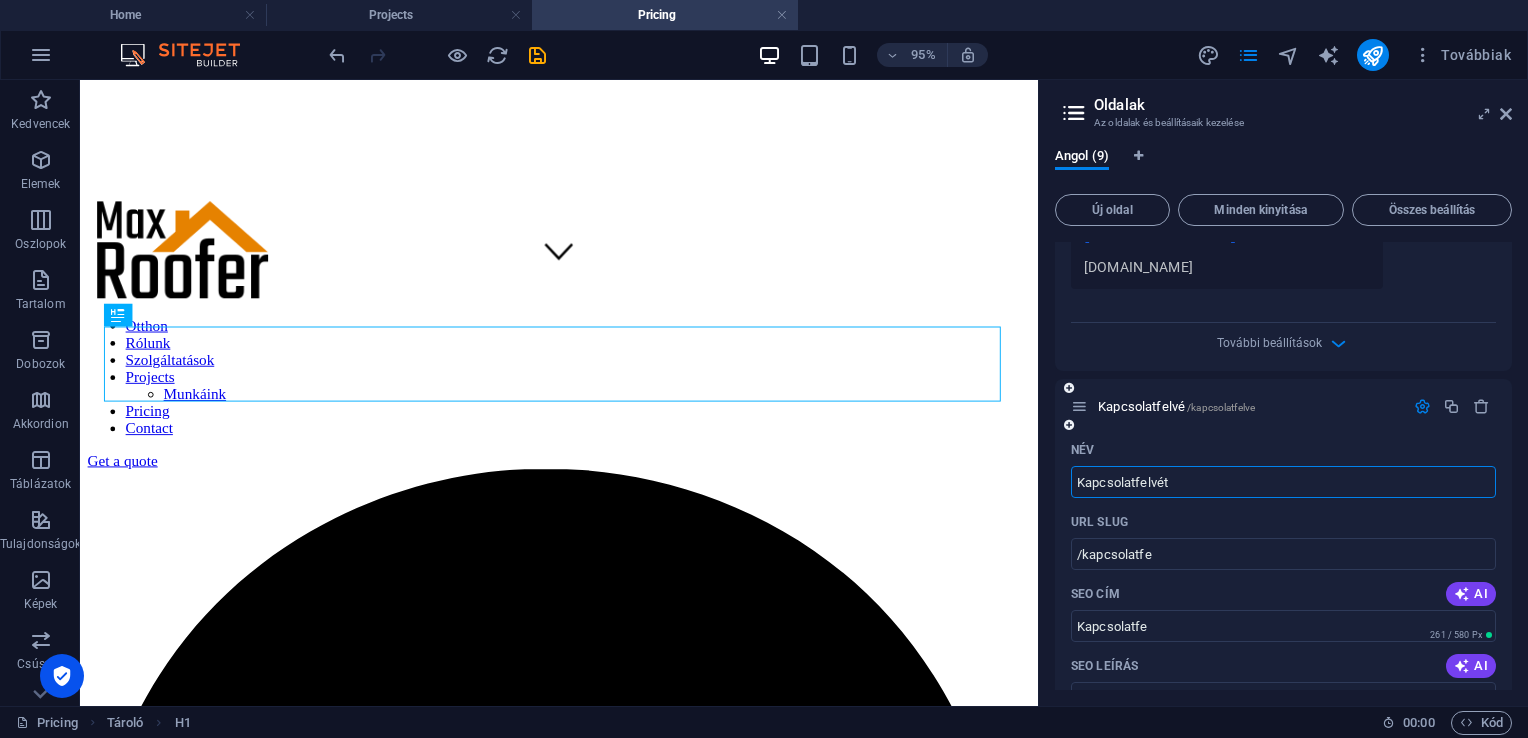 type on "/kapcsolatfelve" 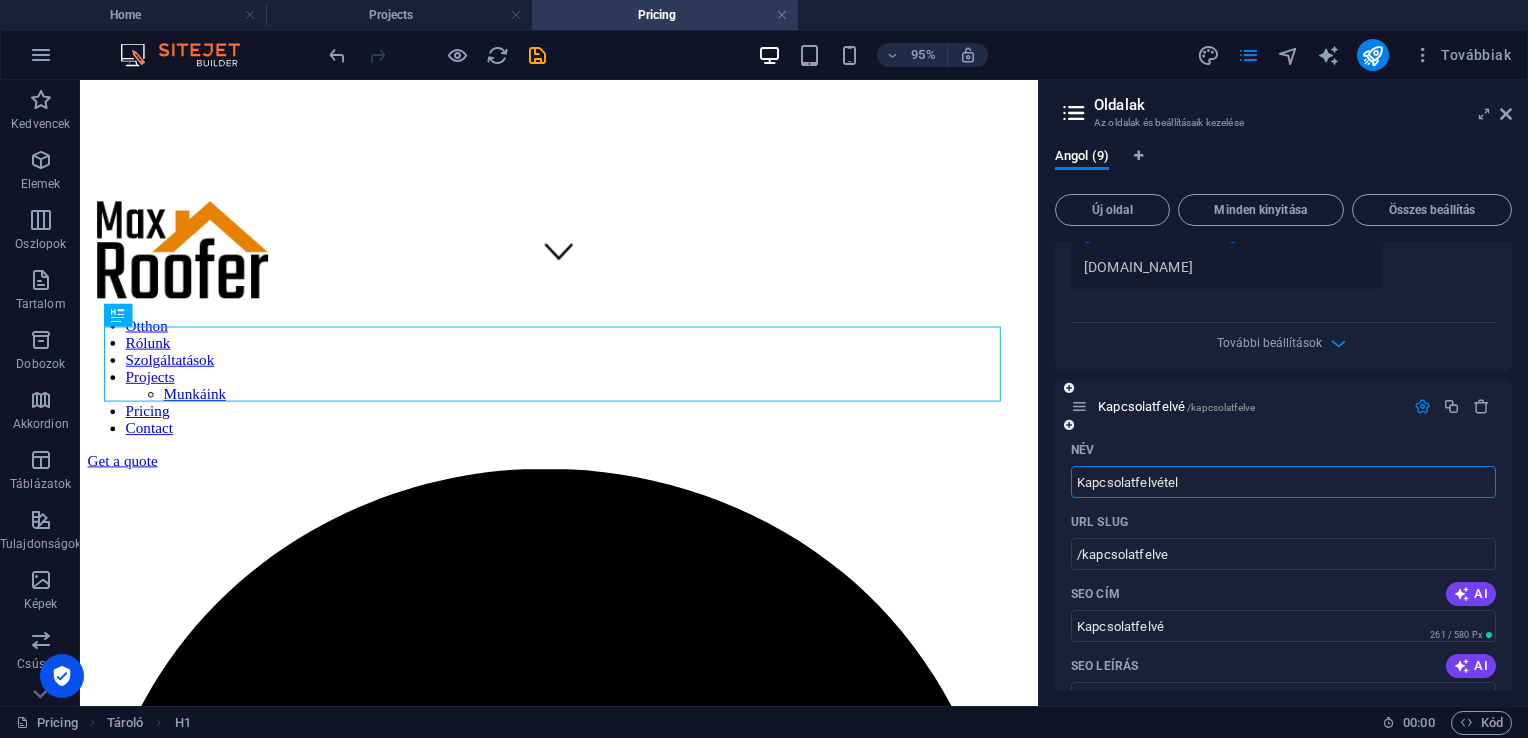 type on "Kapcsolatfelvétel" 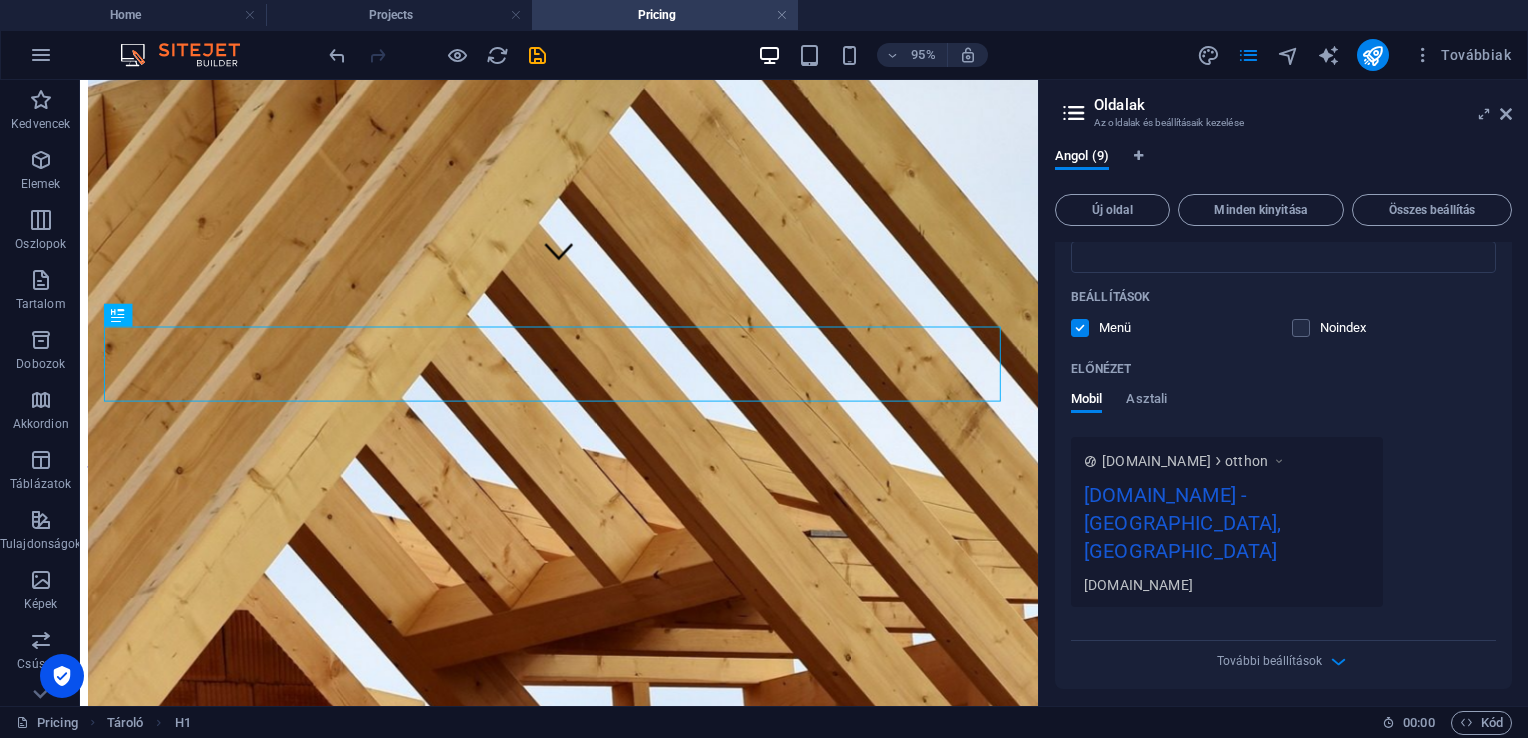 scroll, scrollTop: 508, scrollLeft: 0, axis: vertical 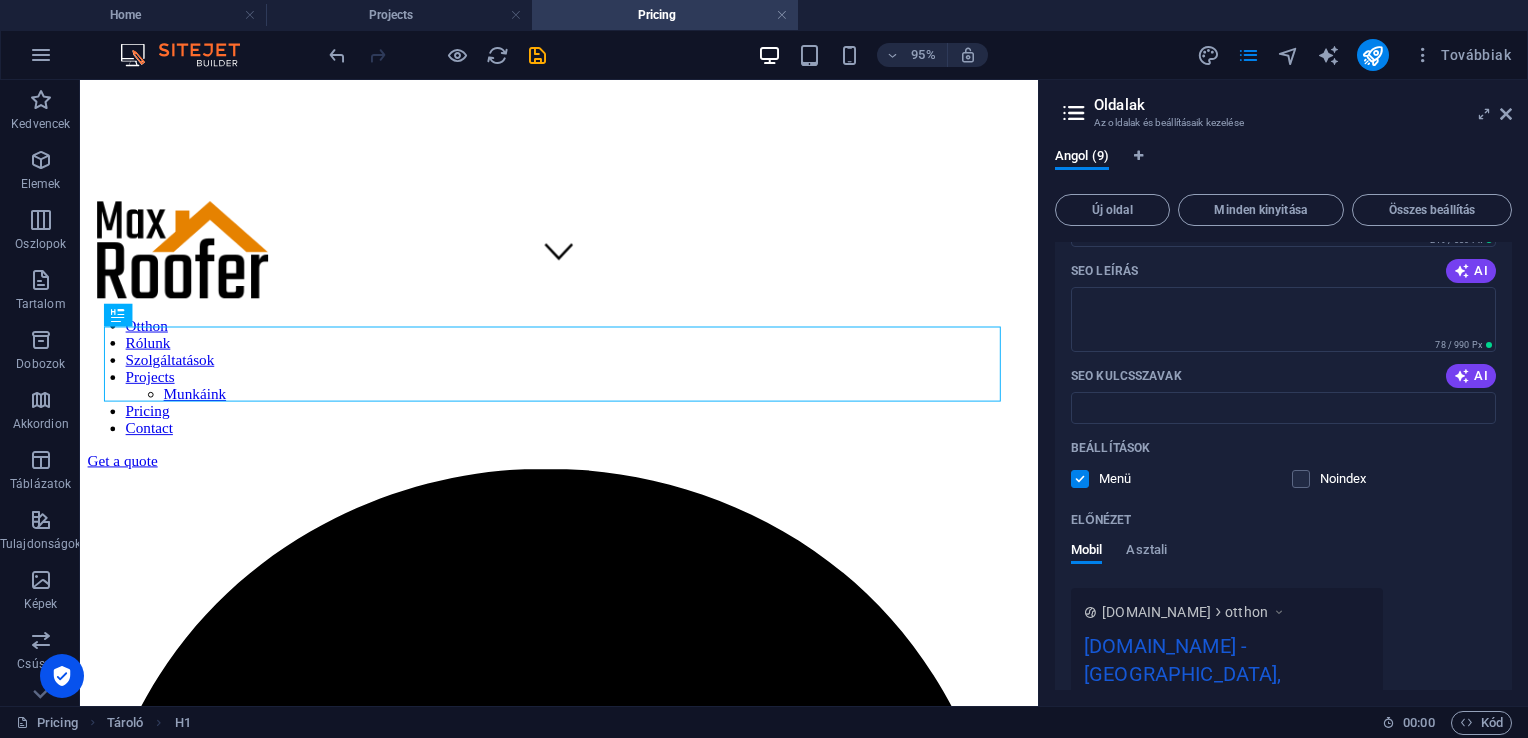 type on "Kapcsolatfelvétel" 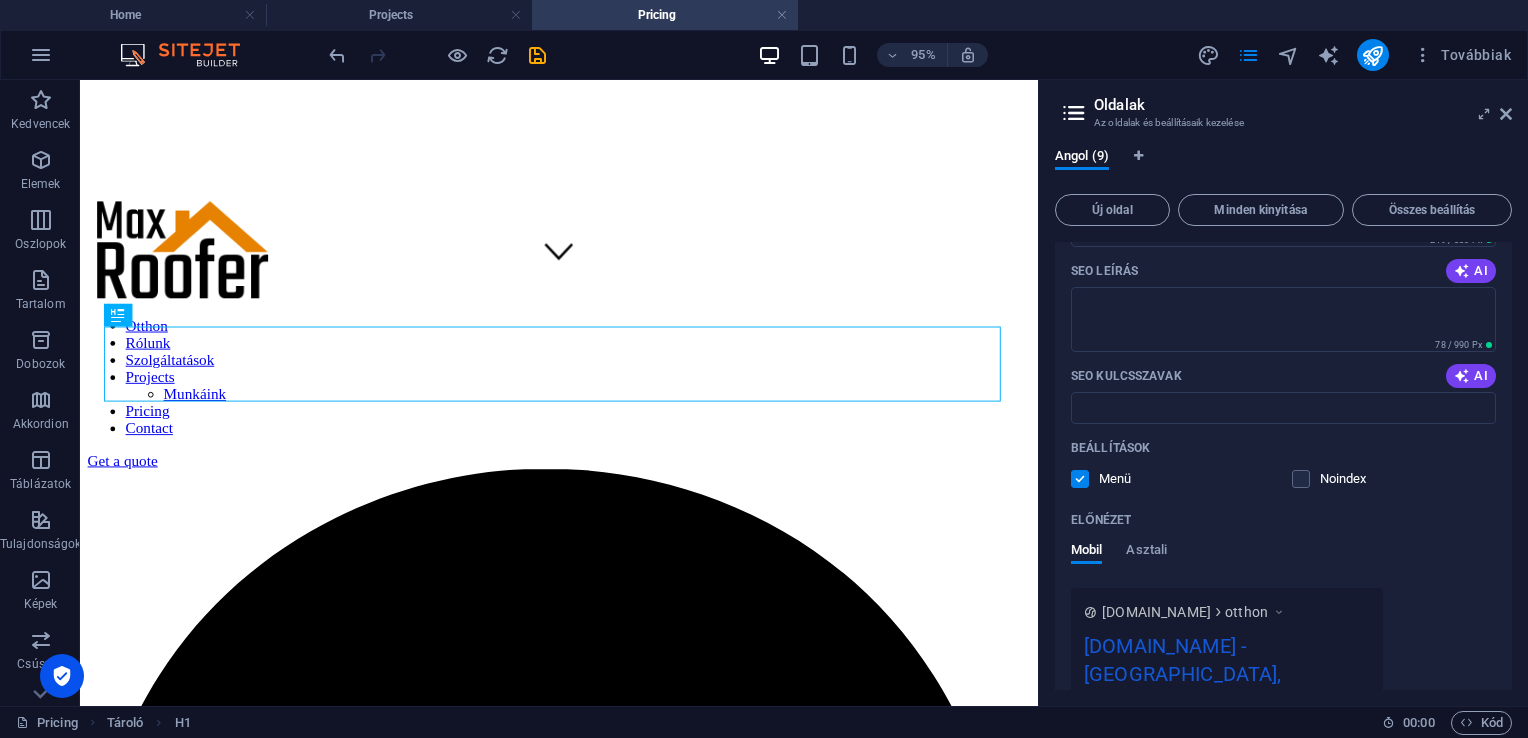 scroll, scrollTop: 0, scrollLeft: 0, axis: both 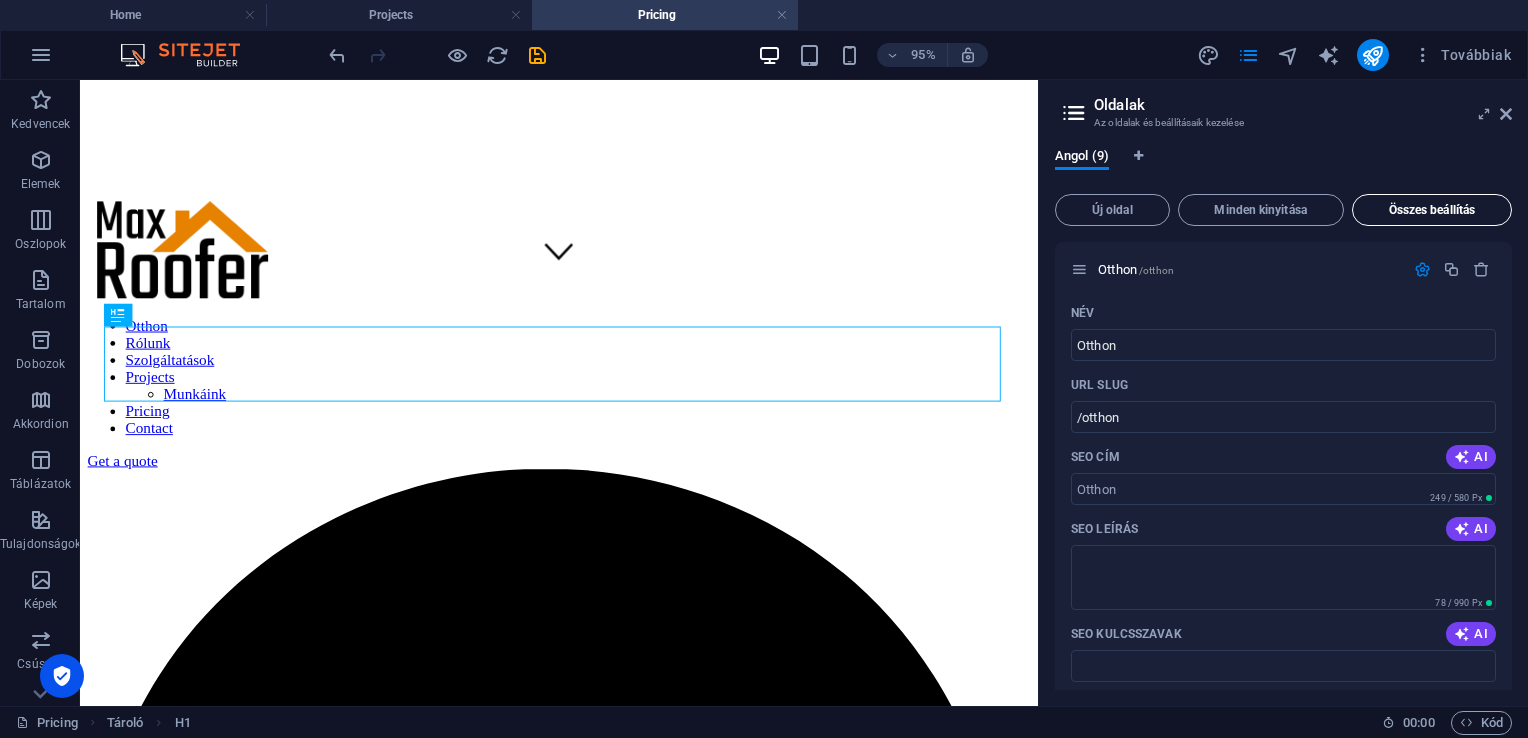 click on "Összes beállítás" at bounding box center (1432, 210) 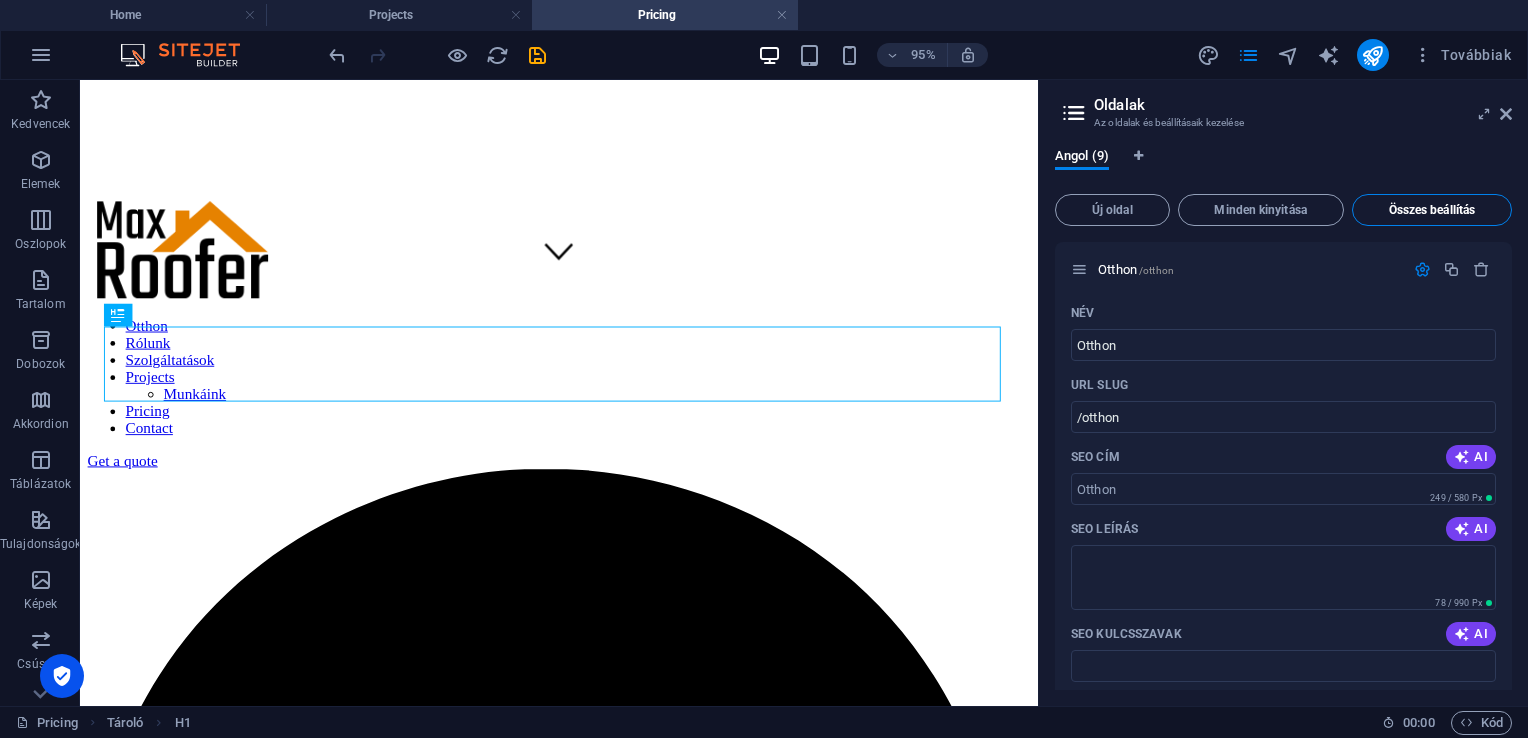 scroll, scrollTop: 6299, scrollLeft: 0, axis: vertical 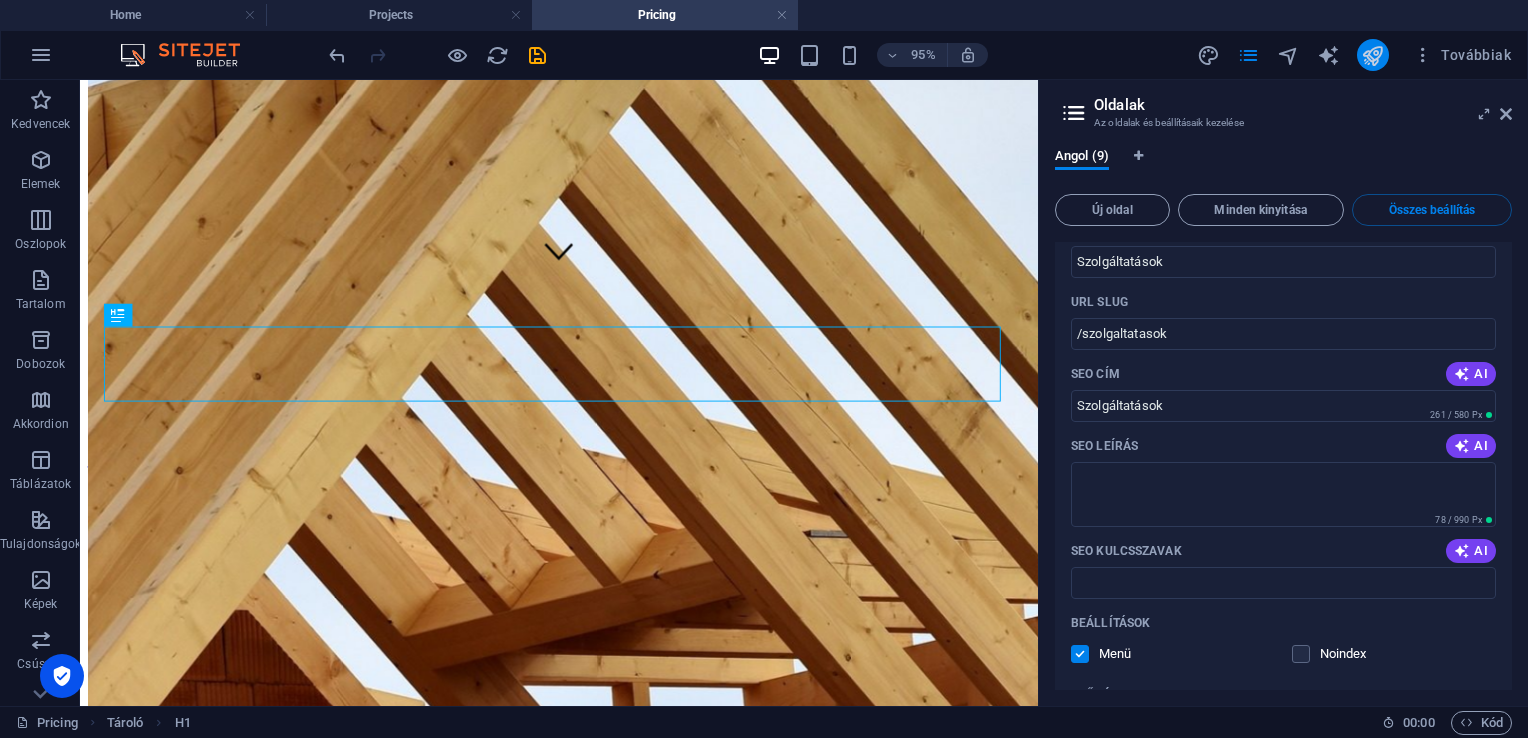 click at bounding box center [1372, 55] 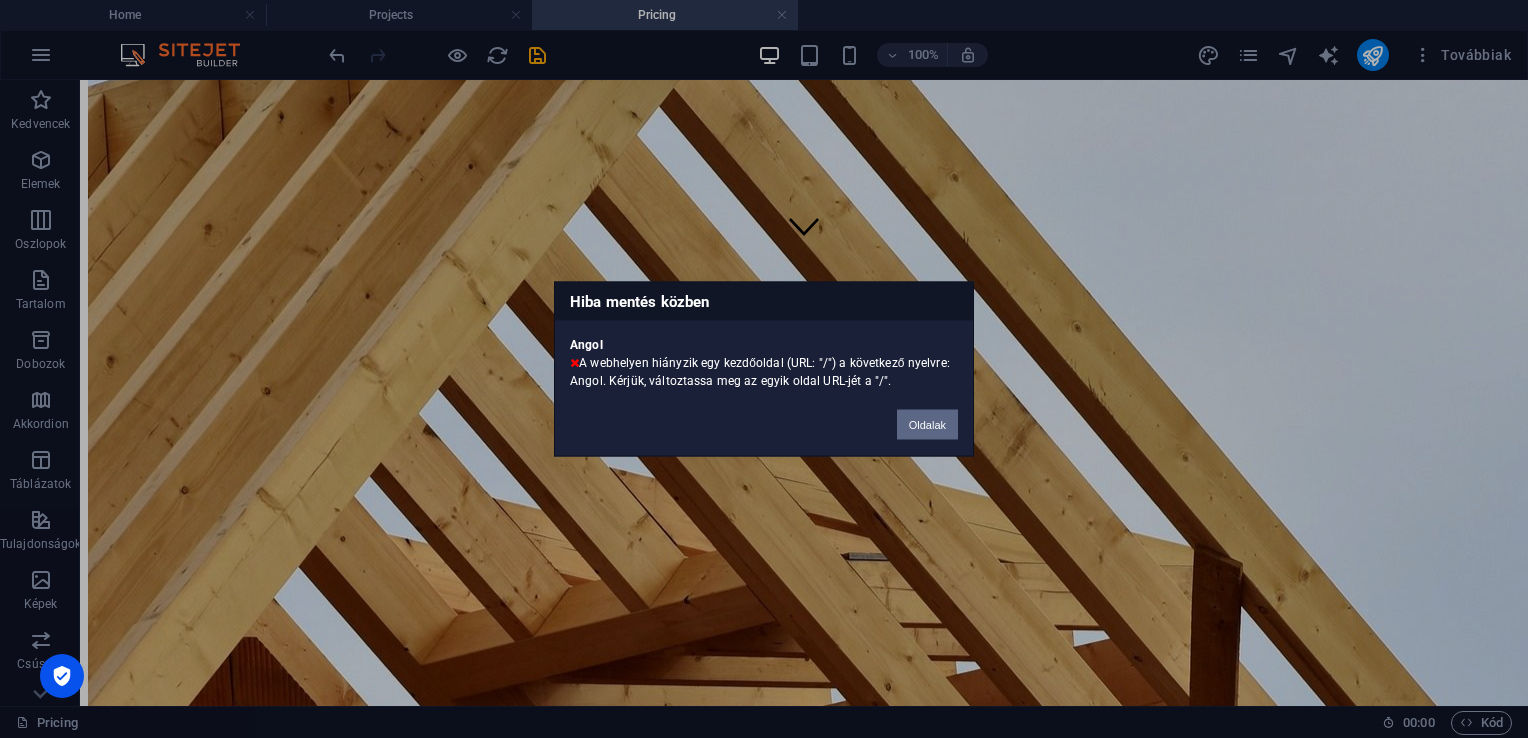 click on "Oldalak" at bounding box center [927, 425] 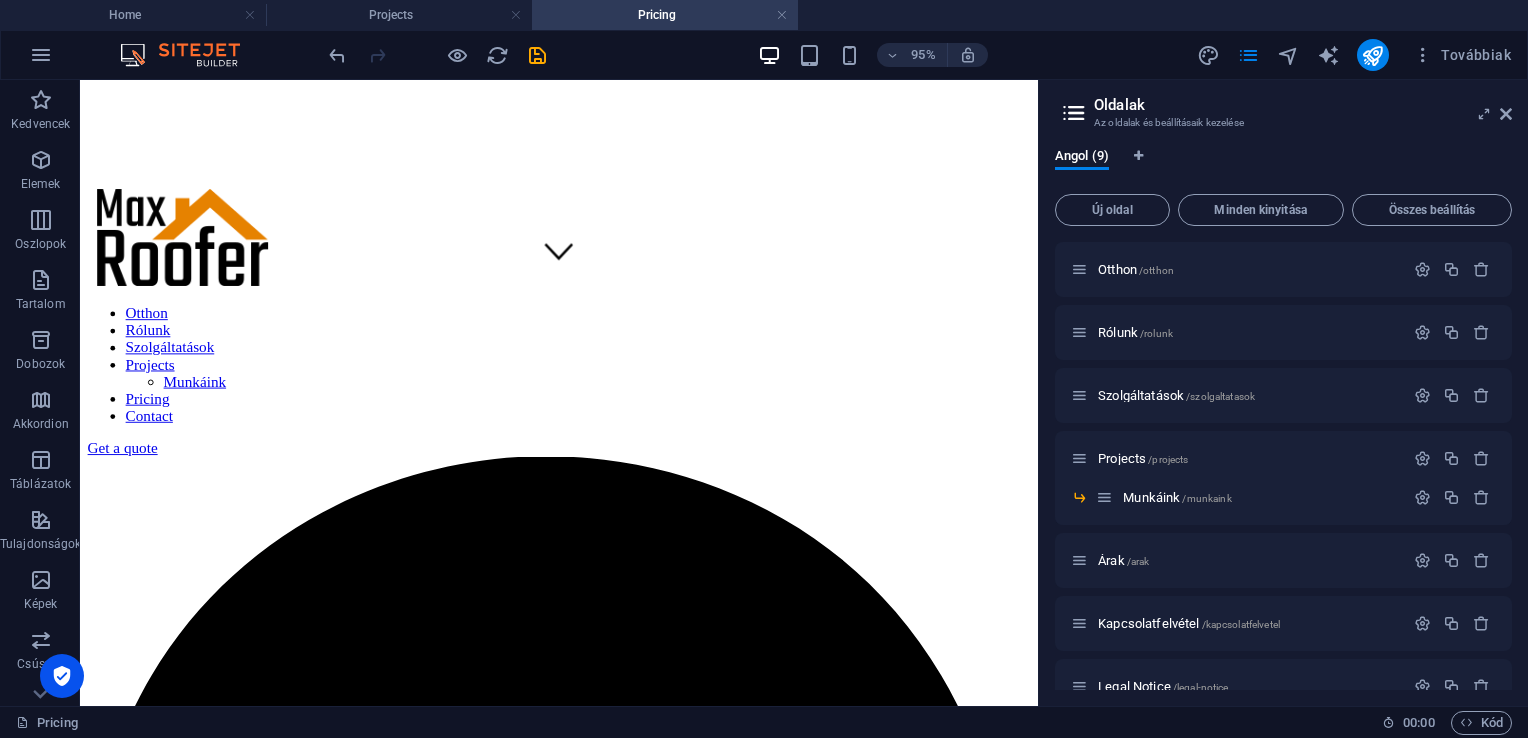 drag, startPoint x: 1506, startPoint y: 275, endPoint x: 1503, endPoint y: 230, distance: 45.099888 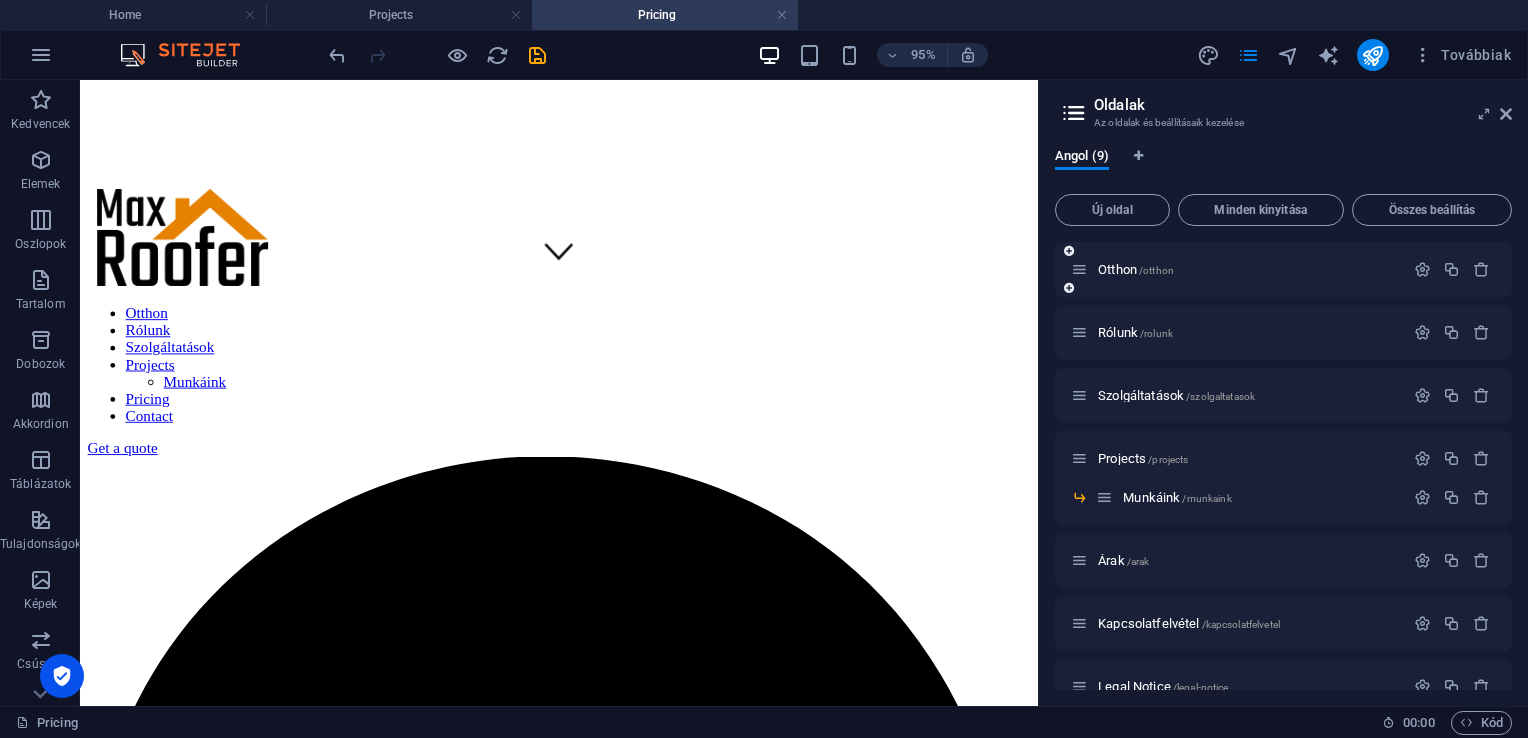 click on "Otthon /otthon" at bounding box center [1237, 269] 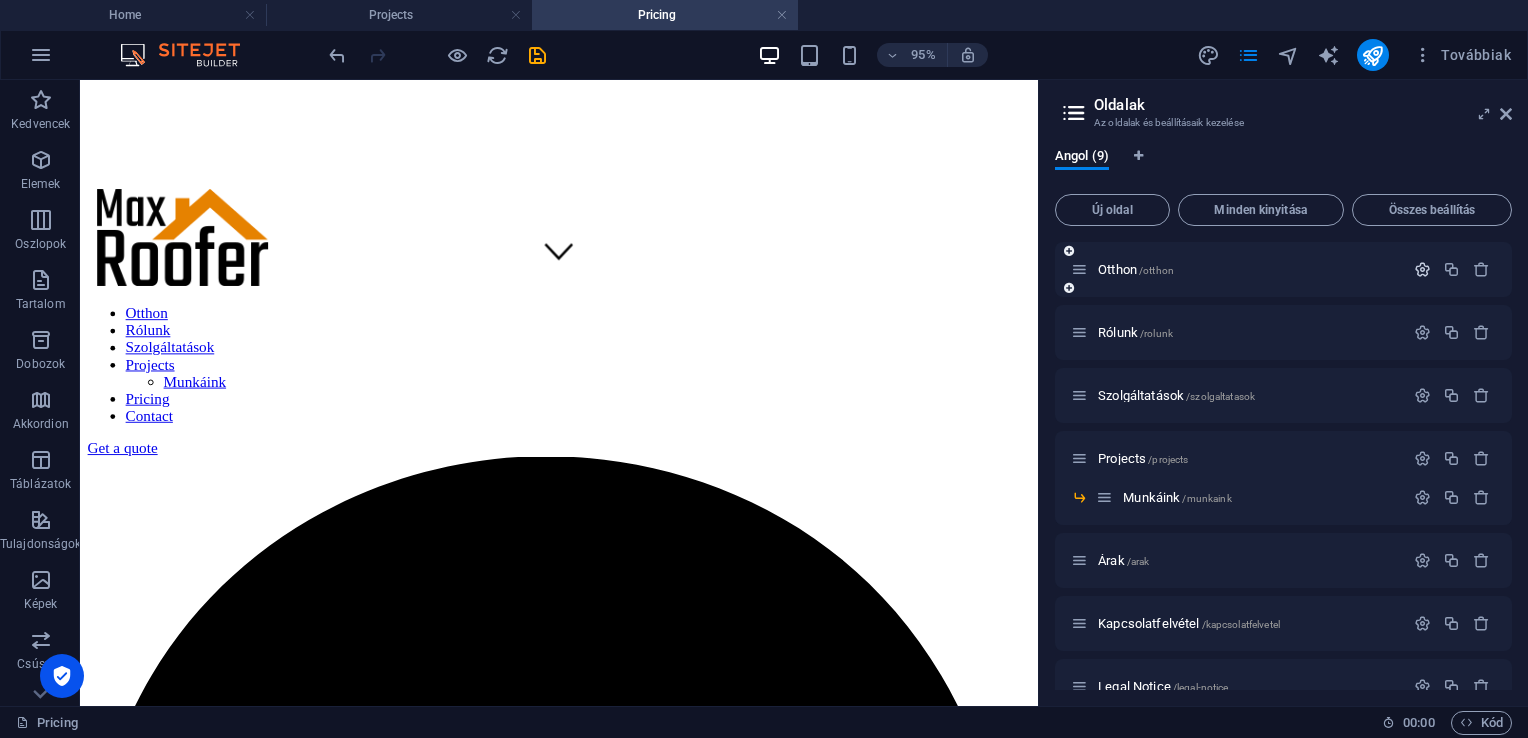 click at bounding box center [1422, 269] 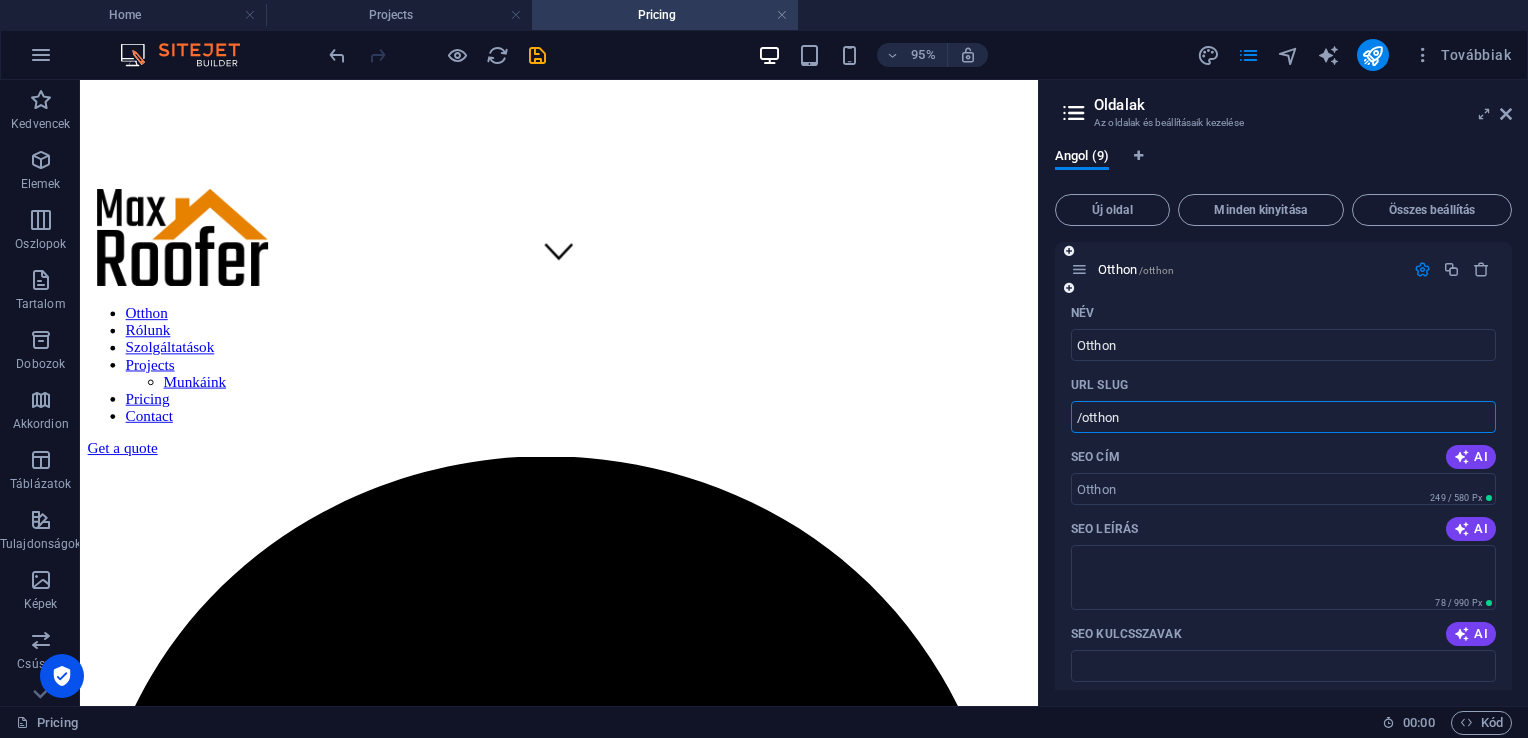 click on "/otthon" at bounding box center [1283, 417] 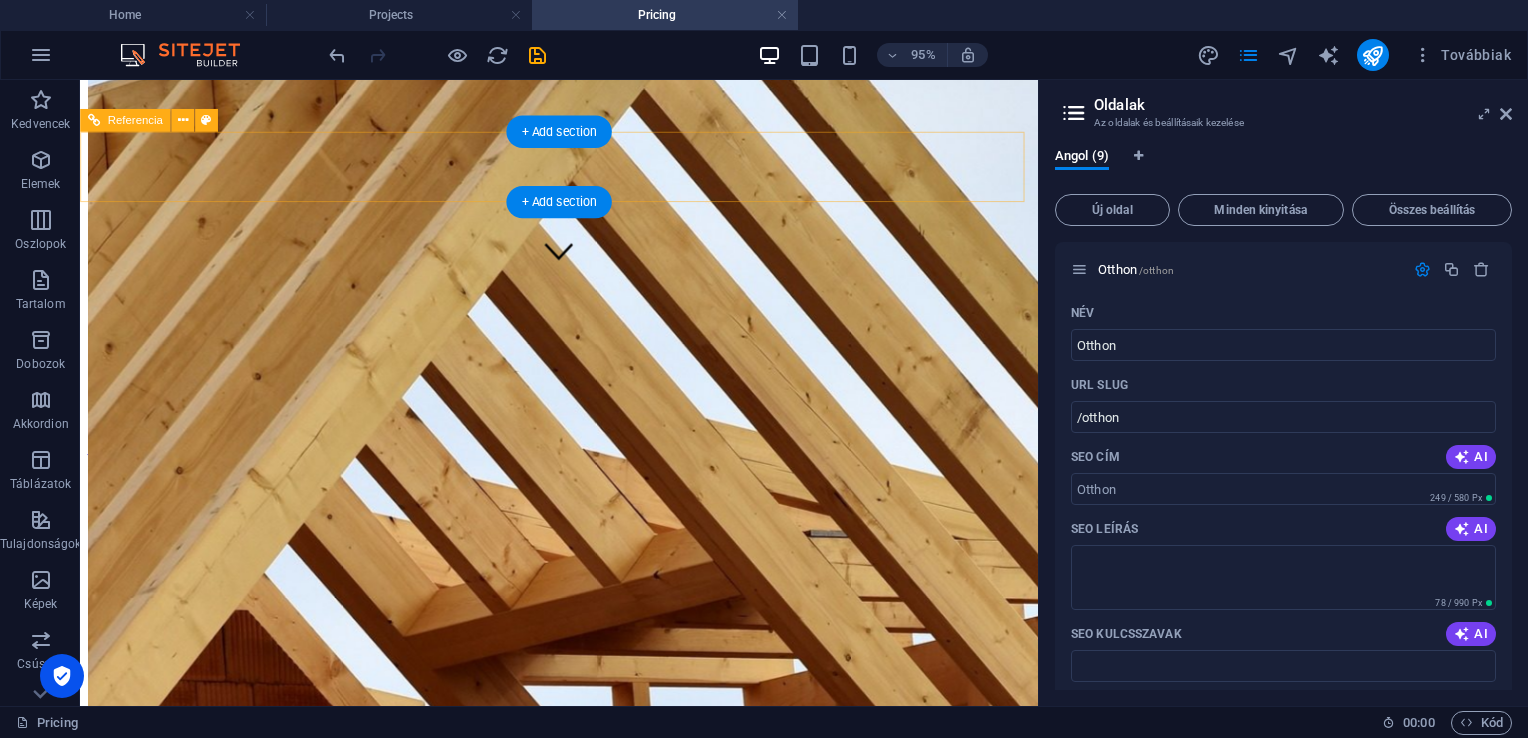 click on "Otthon Rólunk Szolgáltatások Projects Munkáink Pricing Contact" at bounding box center [584, 379] 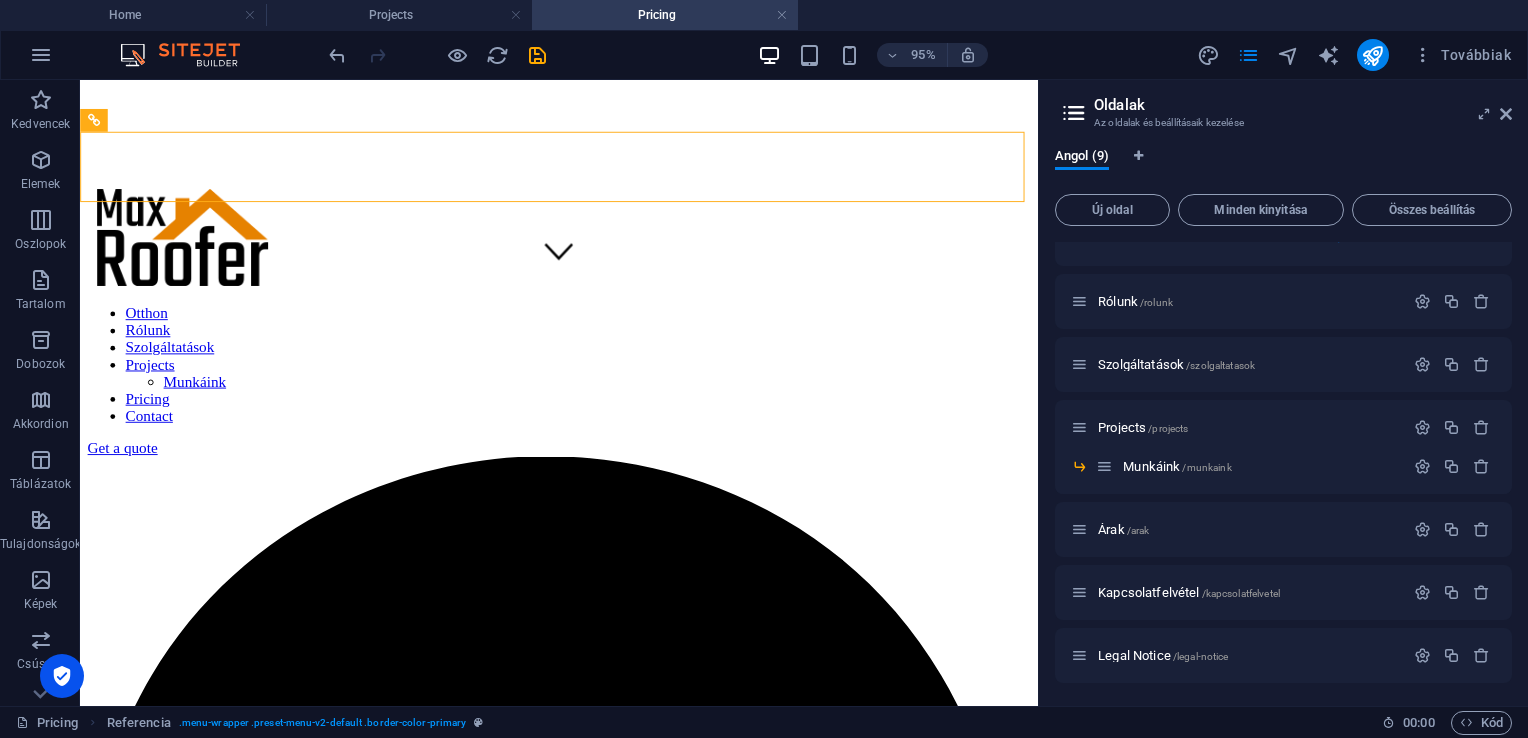 scroll, scrollTop: 839, scrollLeft: 0, axis: vertical 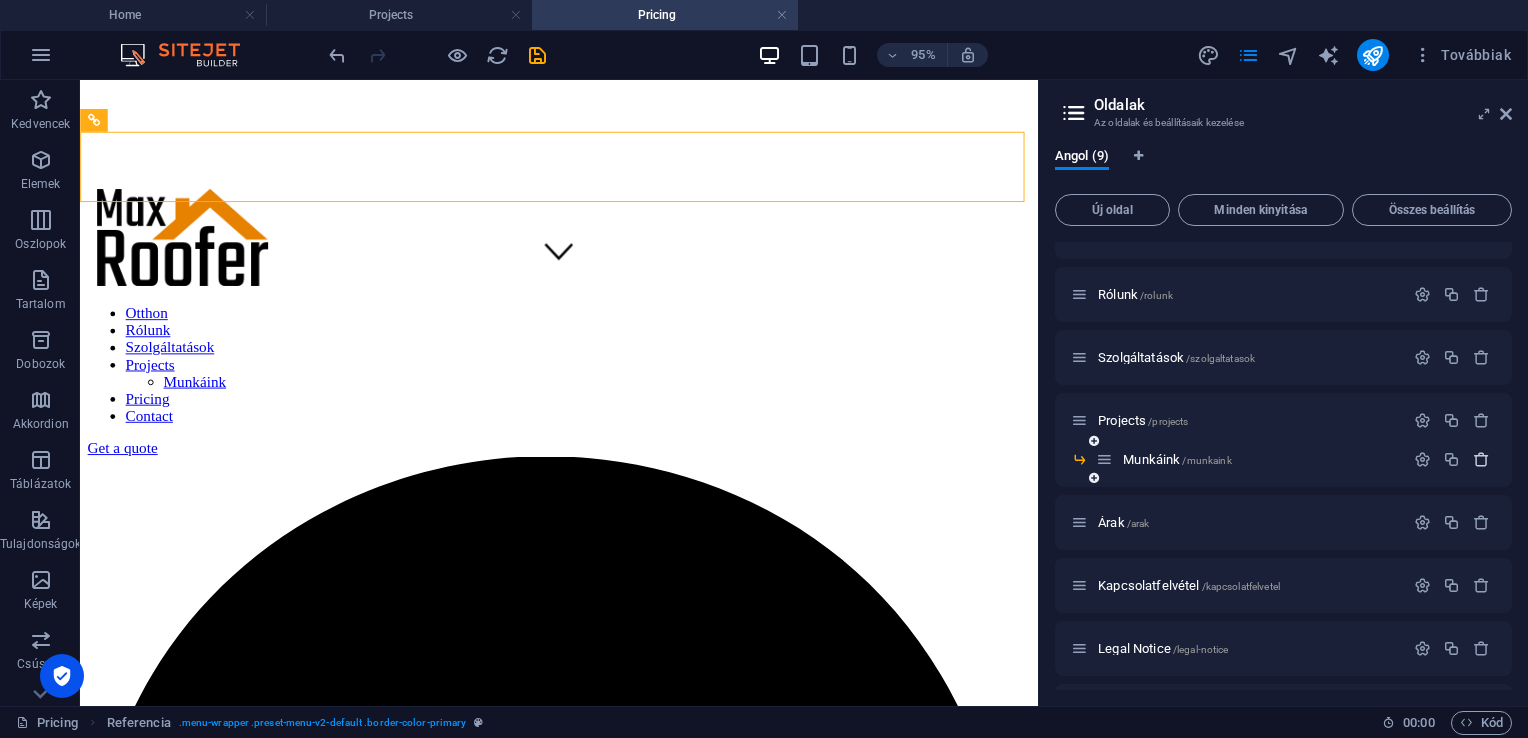 click at bounding box center (1481, 459) 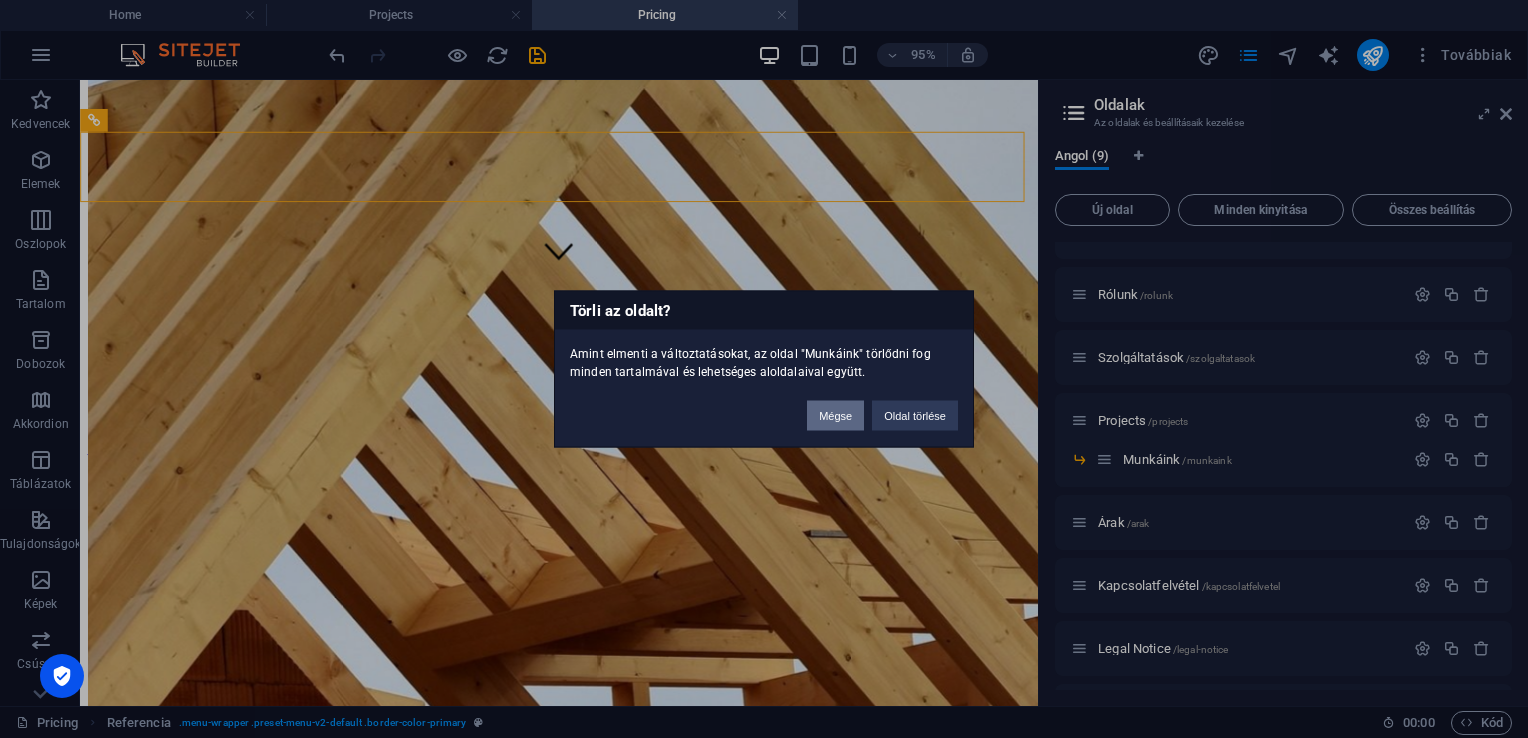 click on "Mégse" at bounding box center [835, 416] 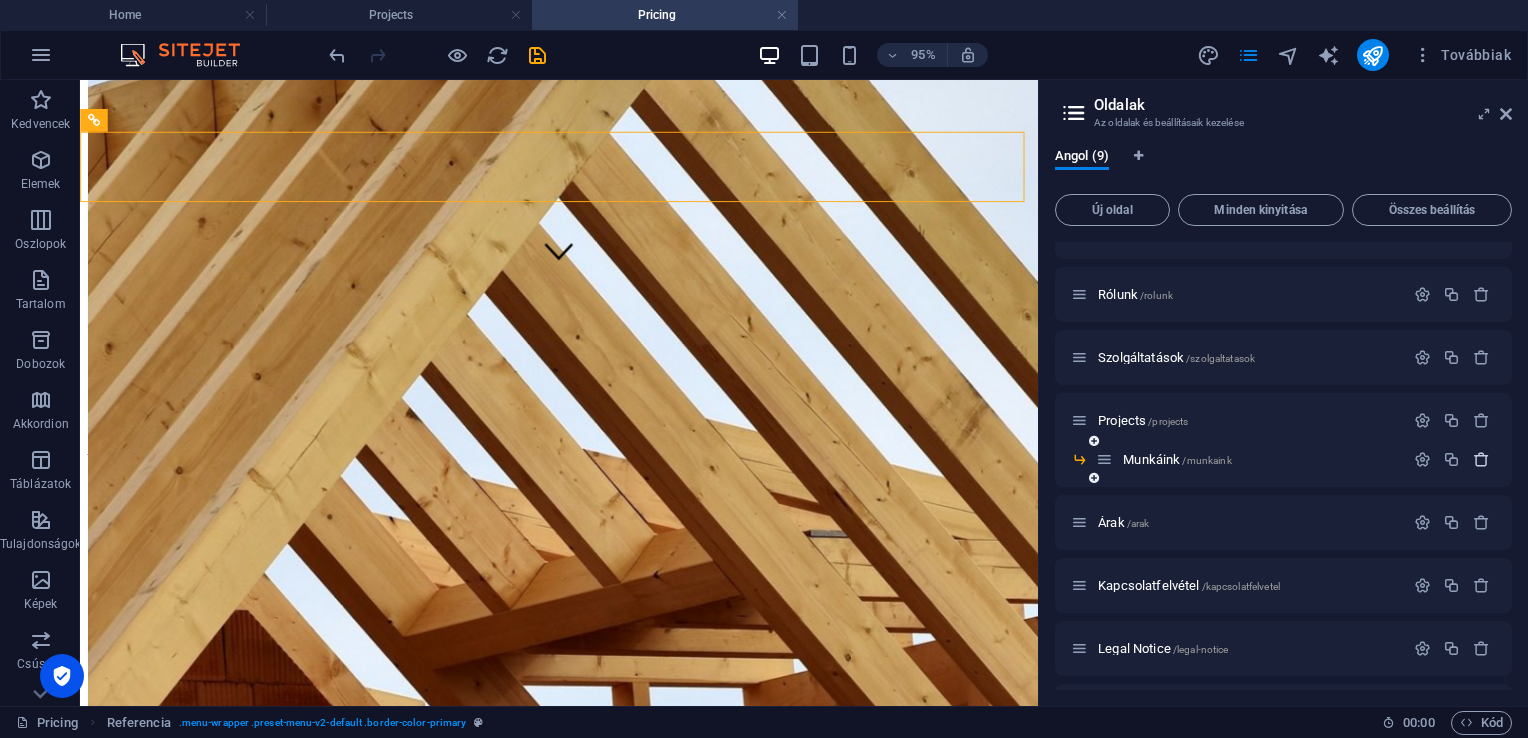 click at bounding box center (1481, 459) 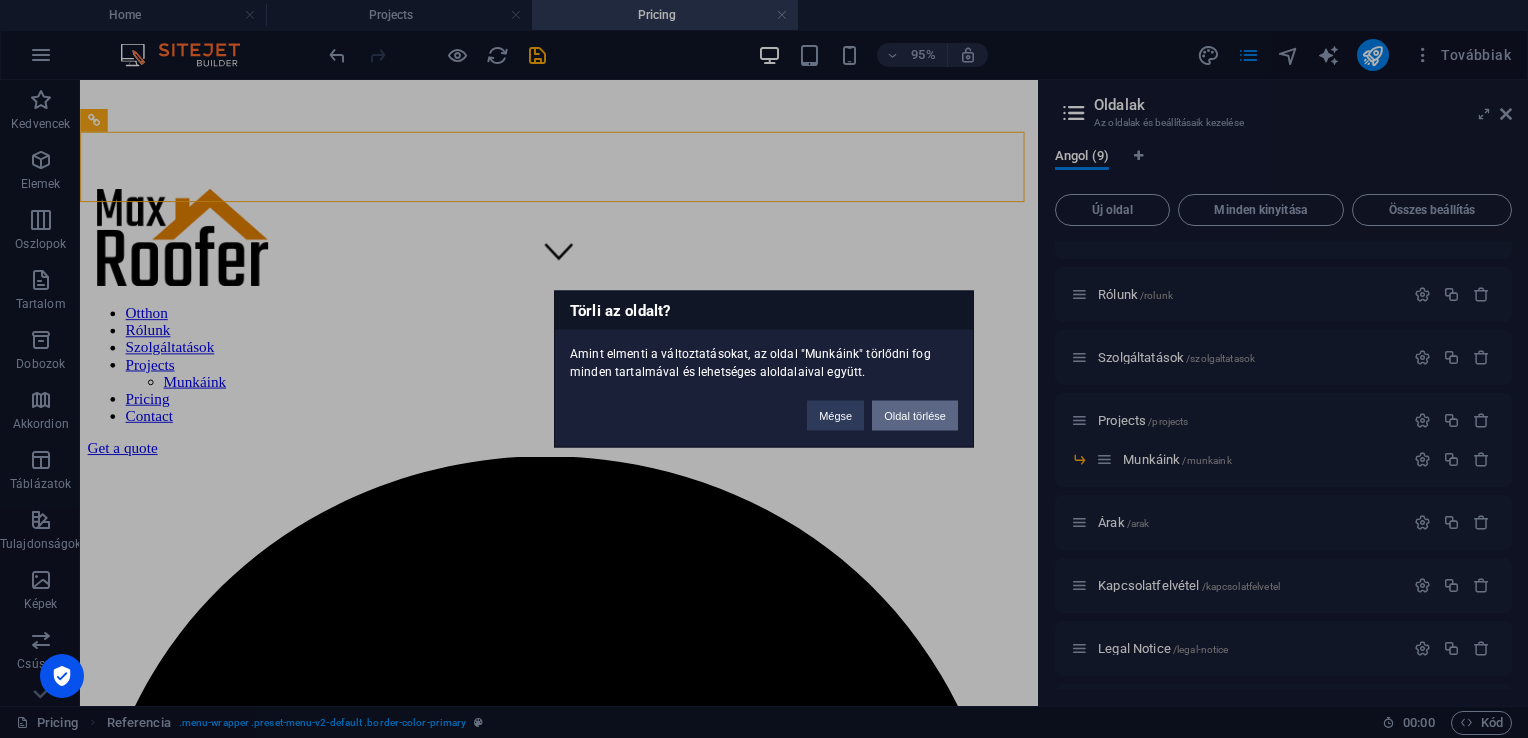 click on "Oldal törlése" at bounding box center [915, 416] 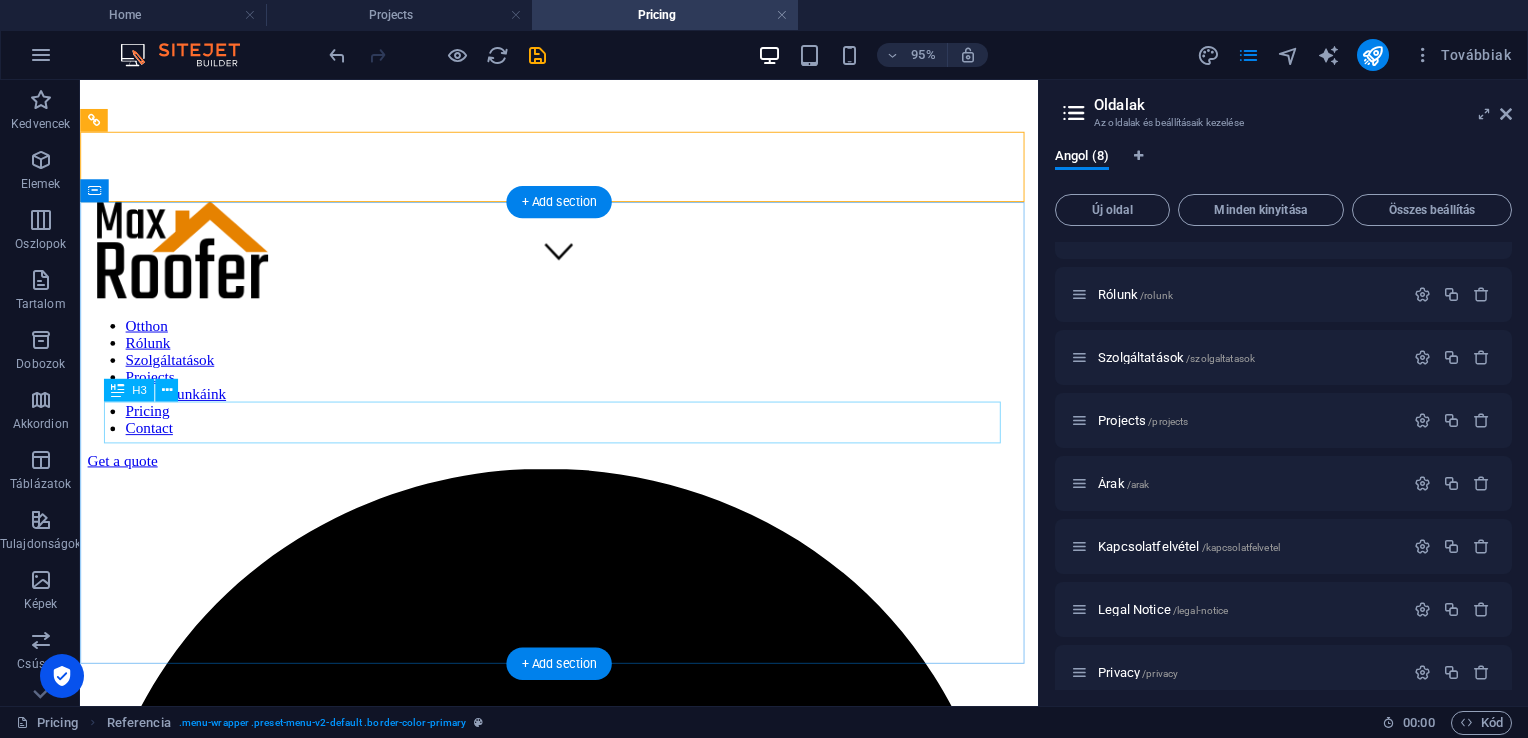 scroll, scrollTop: 800, scrollLeft: 0, axis: vertical 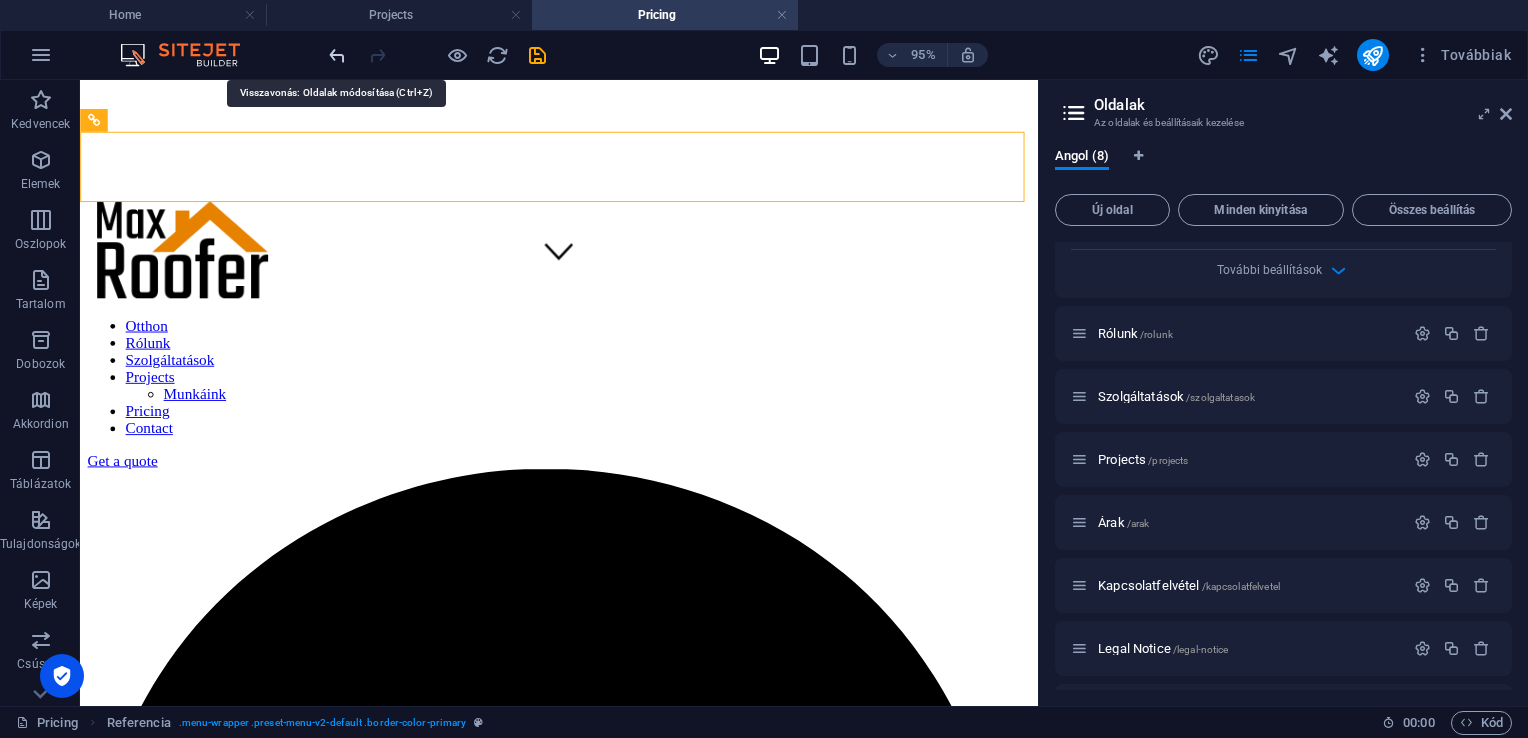 click at bounding box center (337, 55) 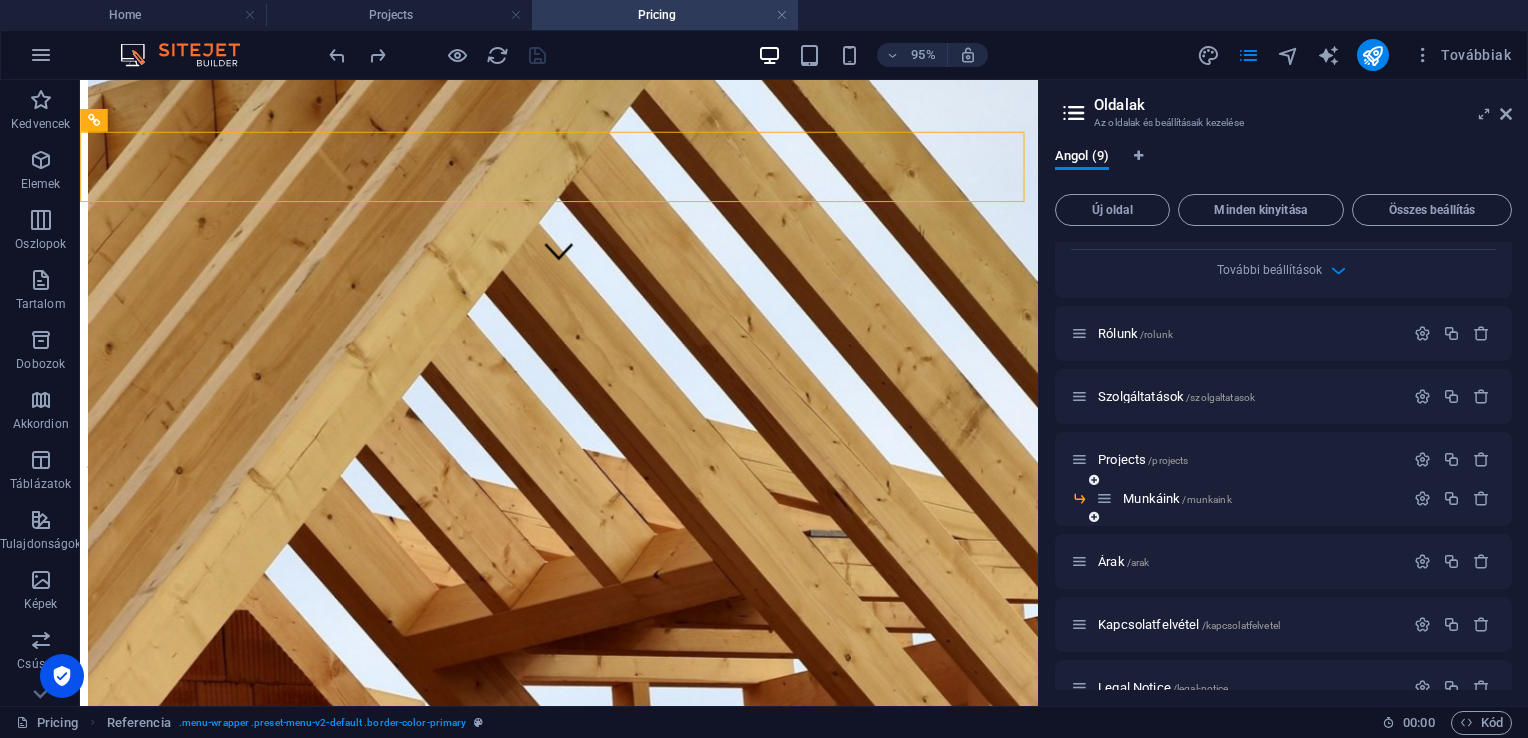 click at bounding box center (1104, 498) 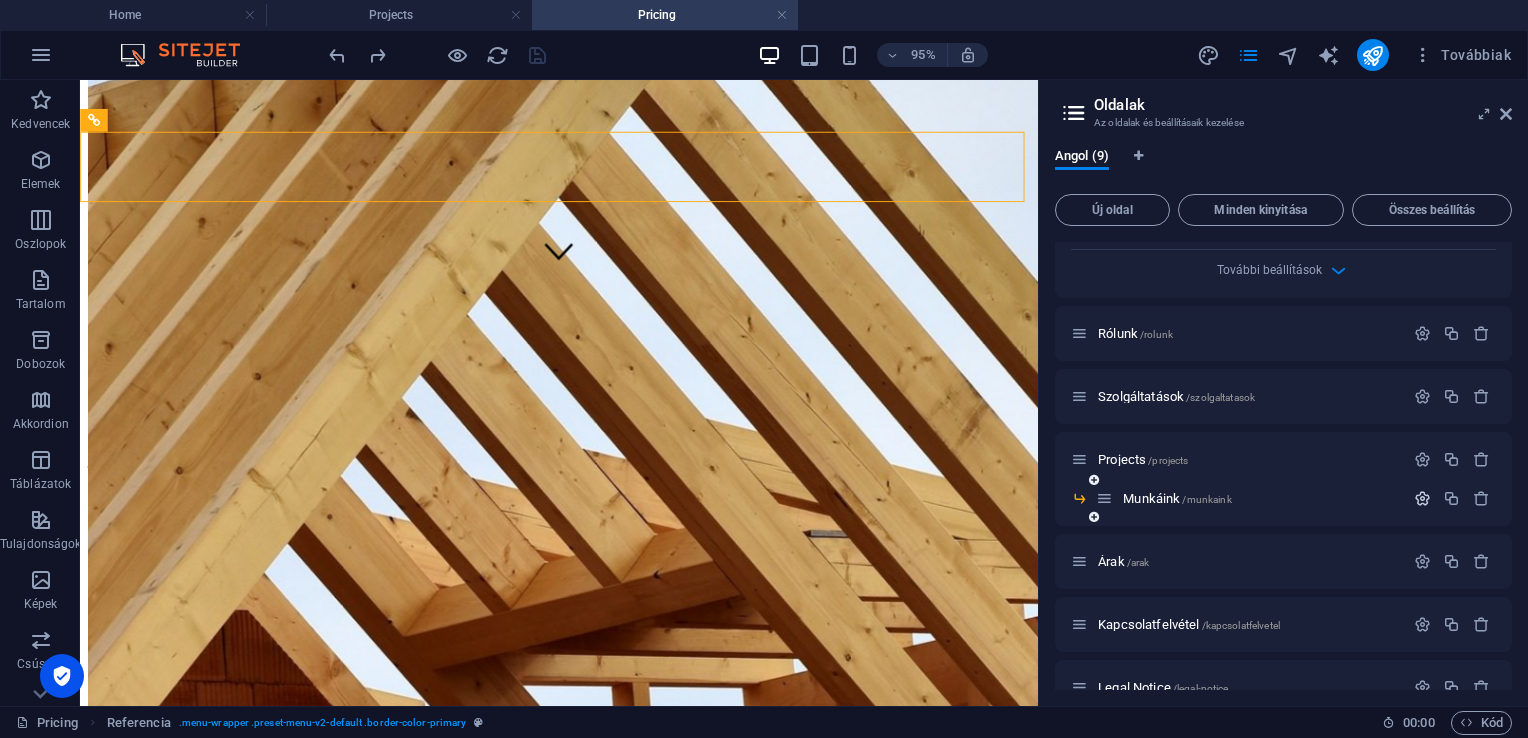 click at bounding box center [1422, 498] 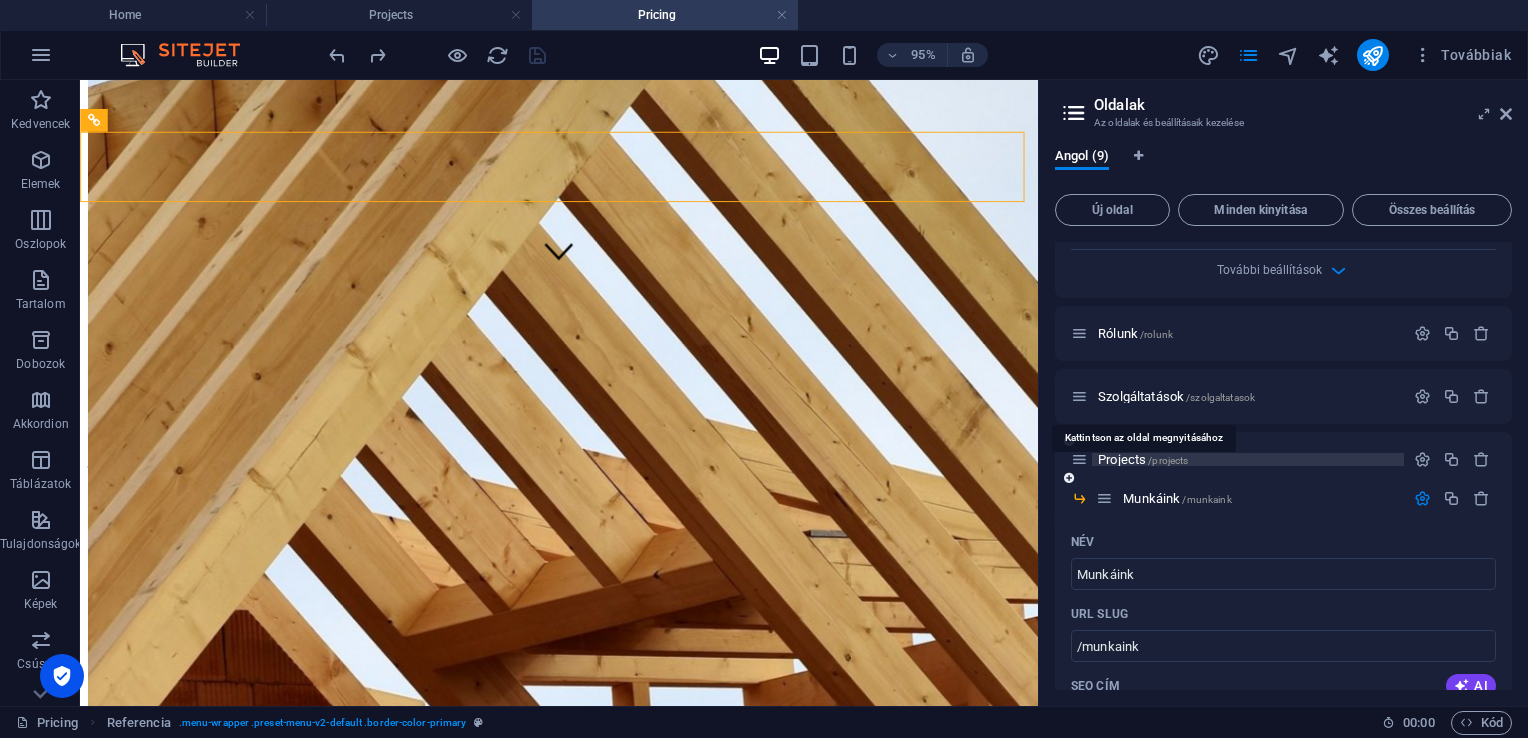 click on "Projects /projects" at bounding box center [1143, 459] 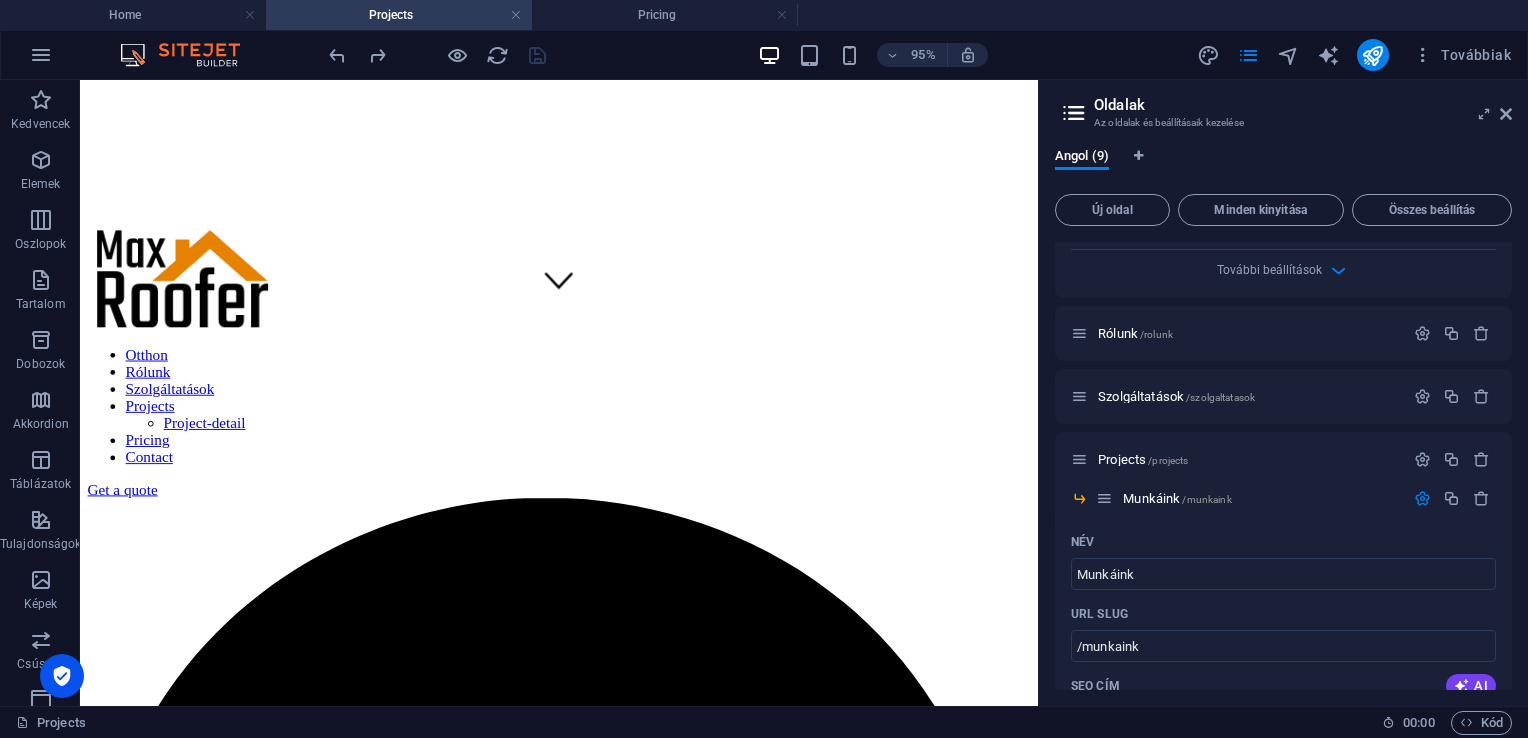 scroll, scrollTop: 294, scrollLeft: 0, axis: vertical 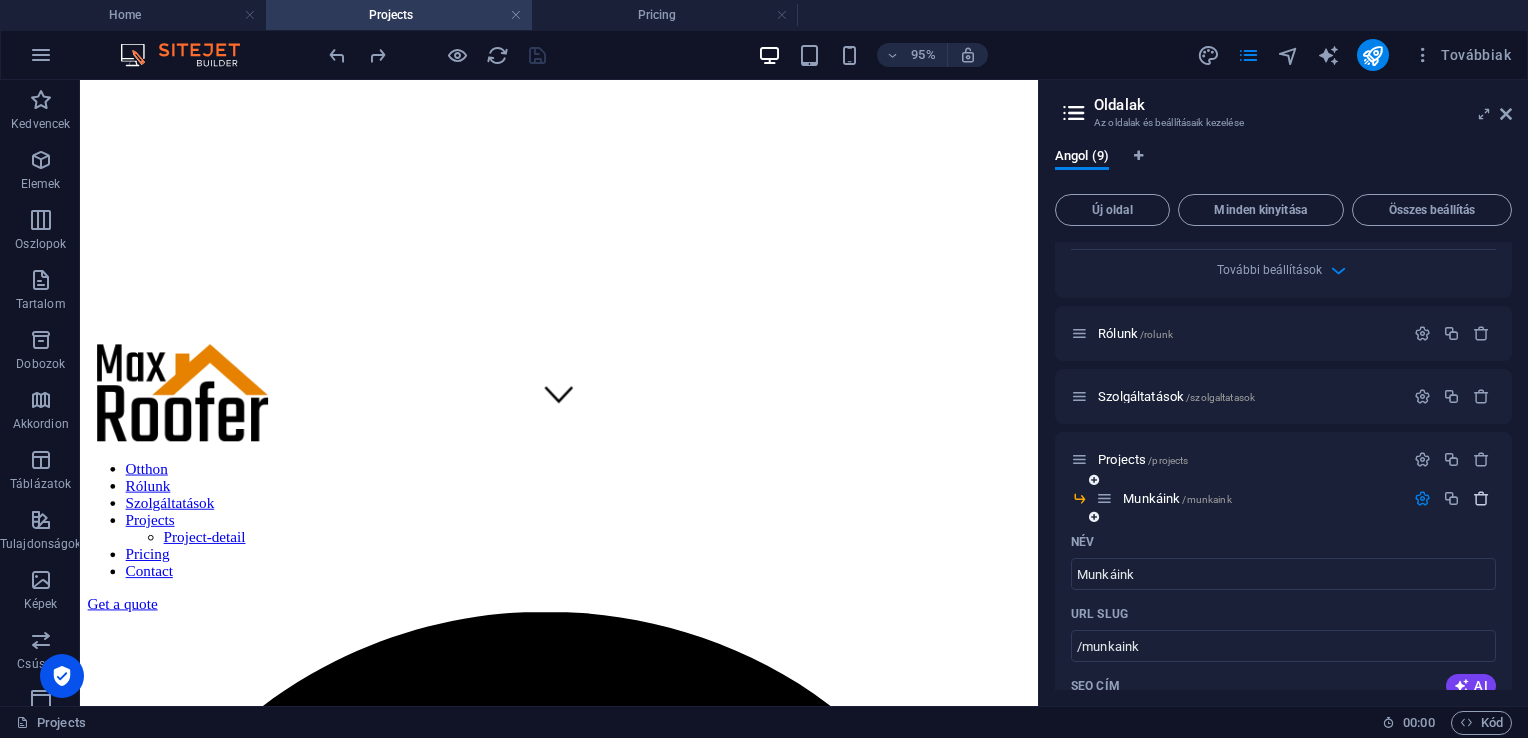 click at bounding box center (1481, 498) 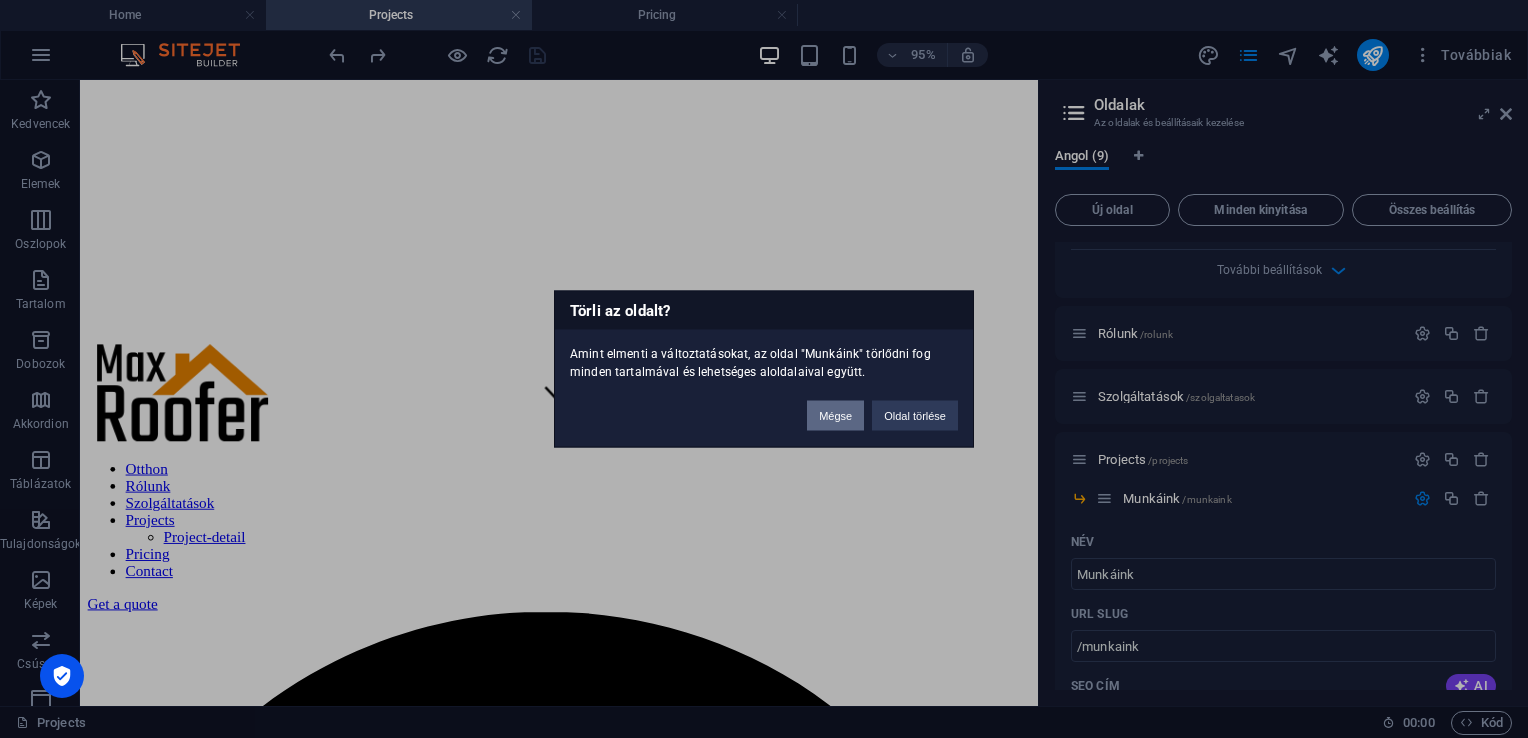 click on "Mégse" at bounding box center [835, 416] 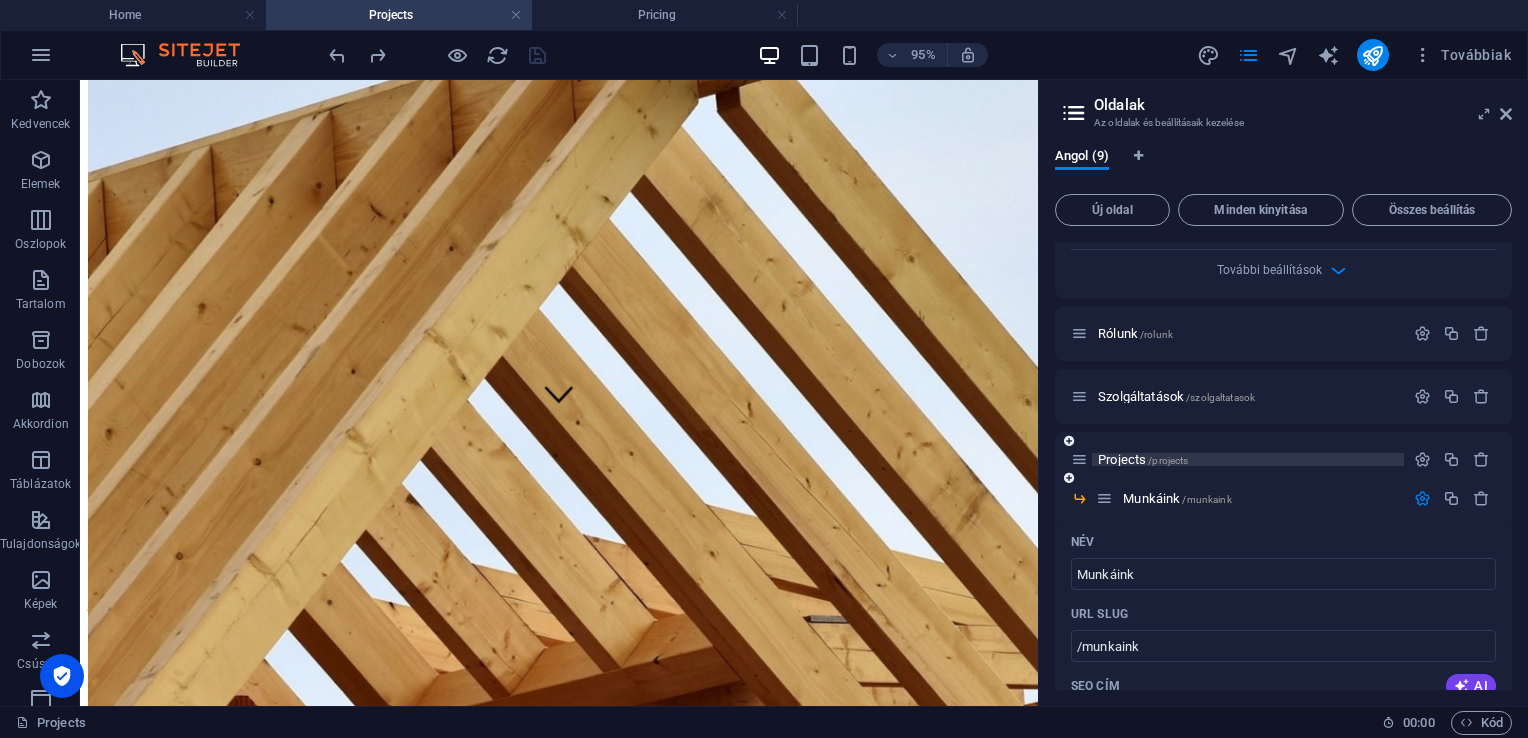 click on "/projects" at bounding box center (1168, 460) 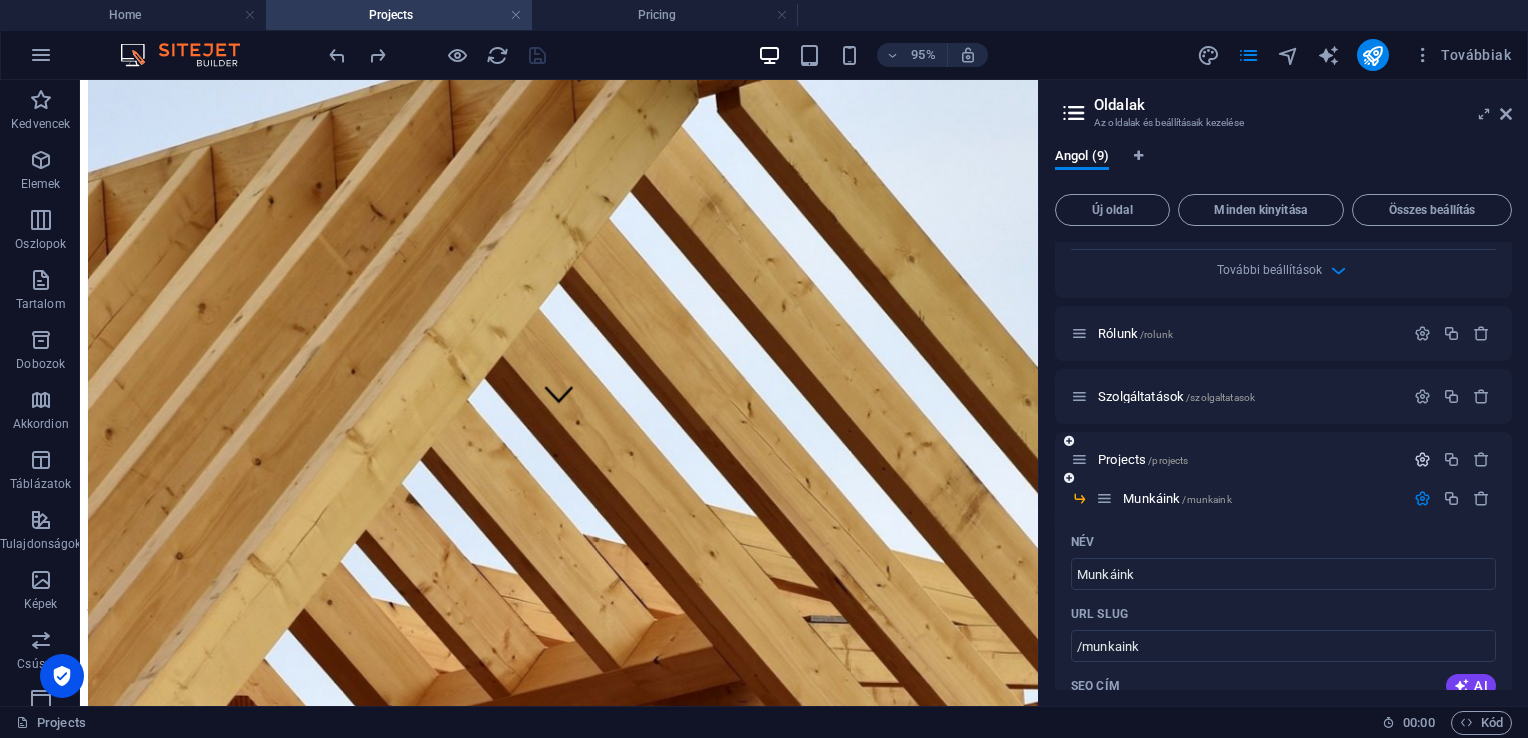 click at bounding box center (1422, 459) 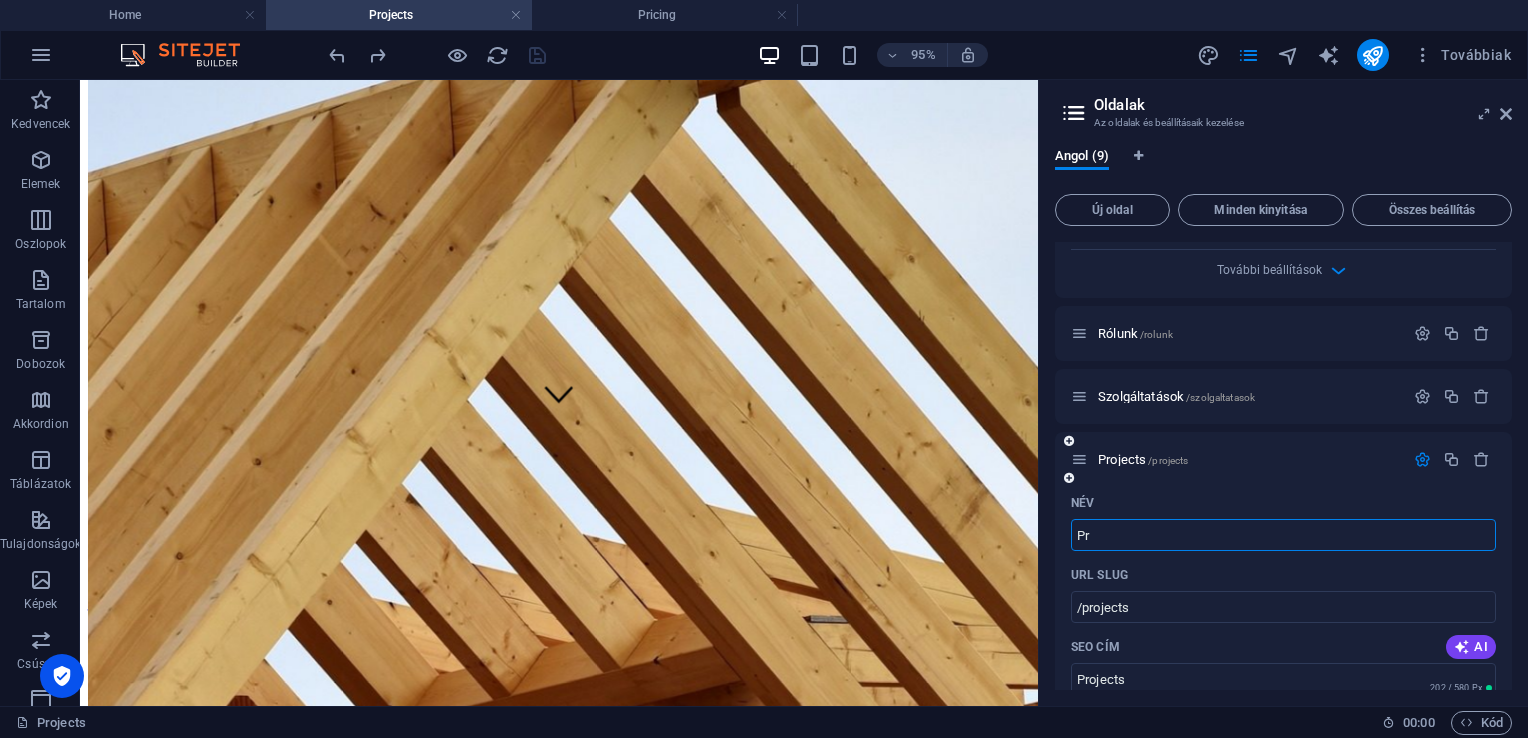 type on "P" 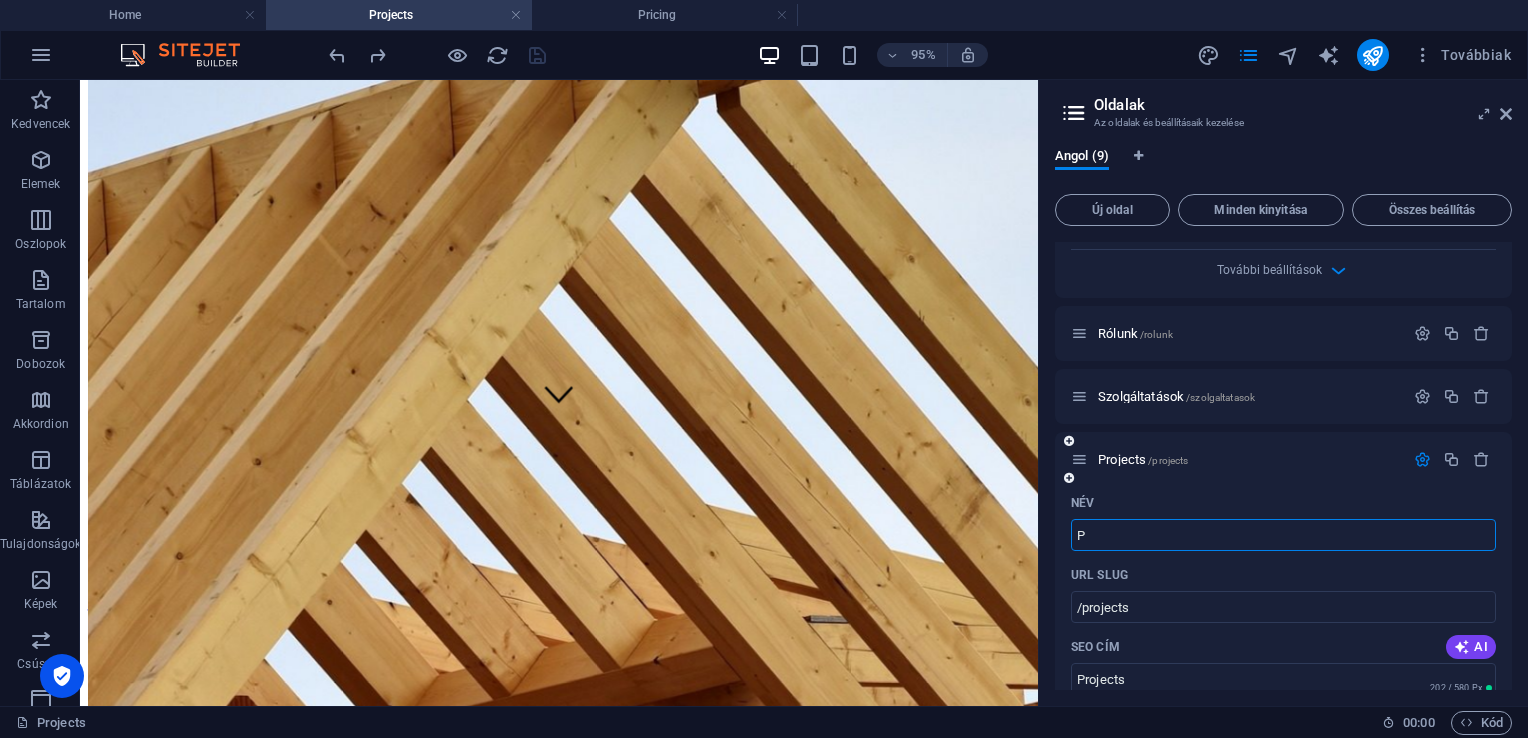 type 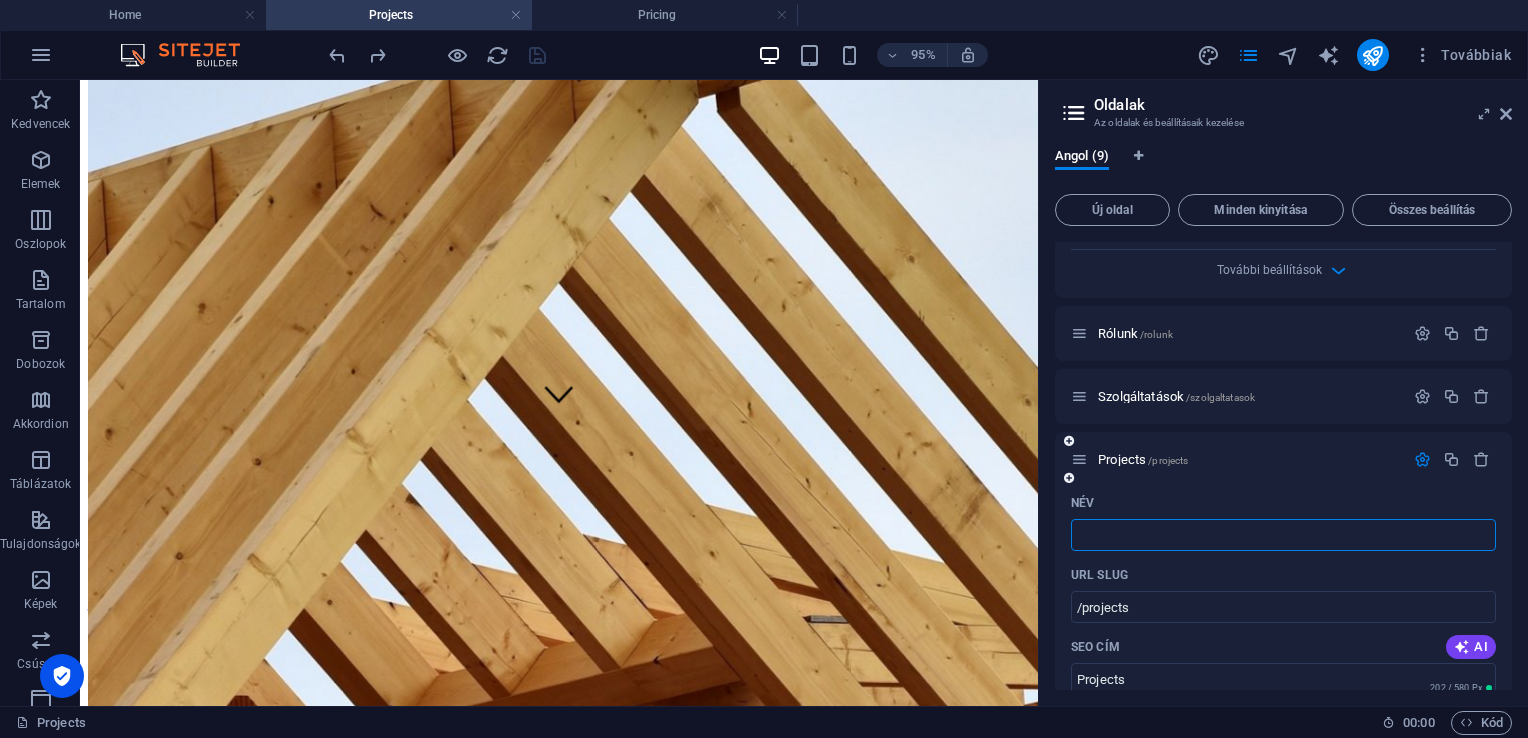 type on "/proje" 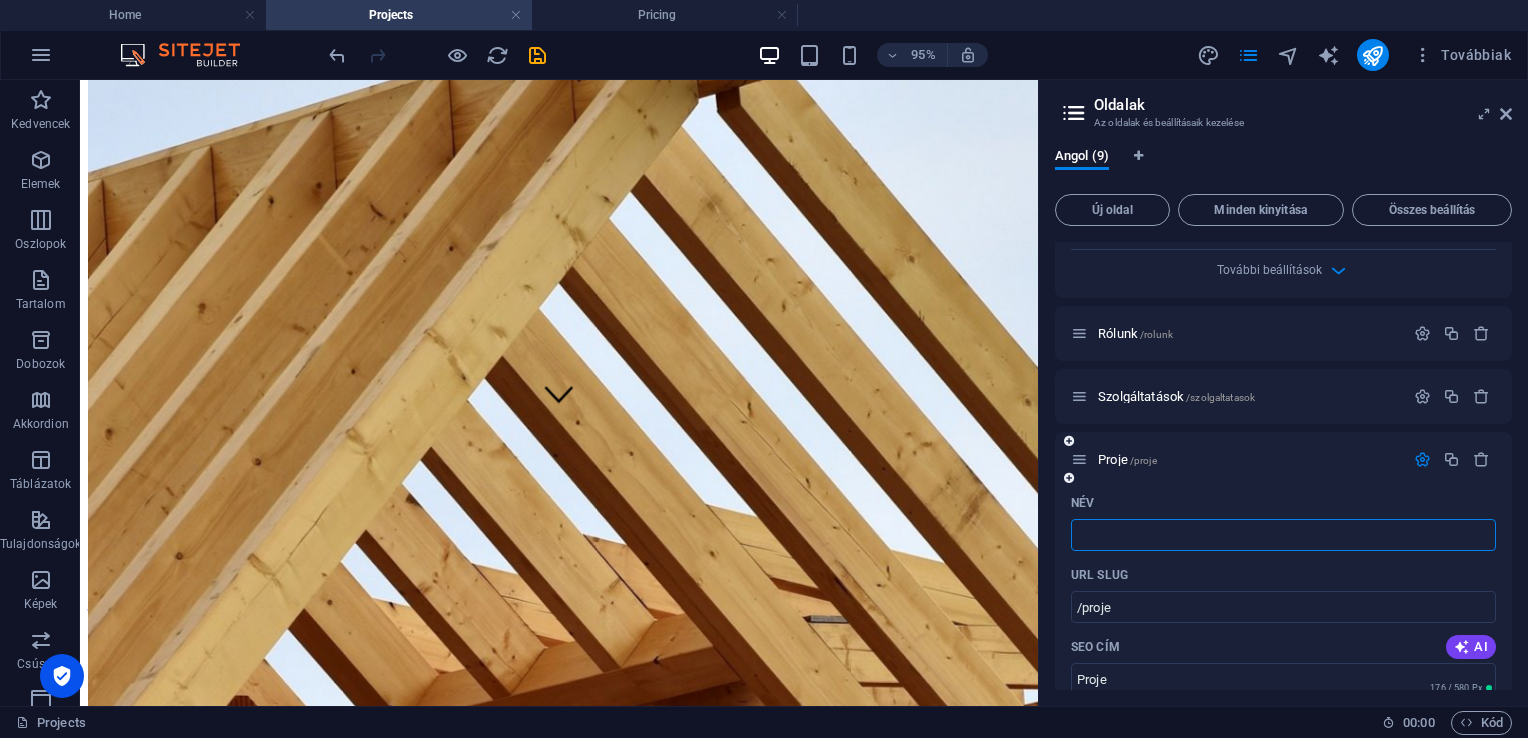 type 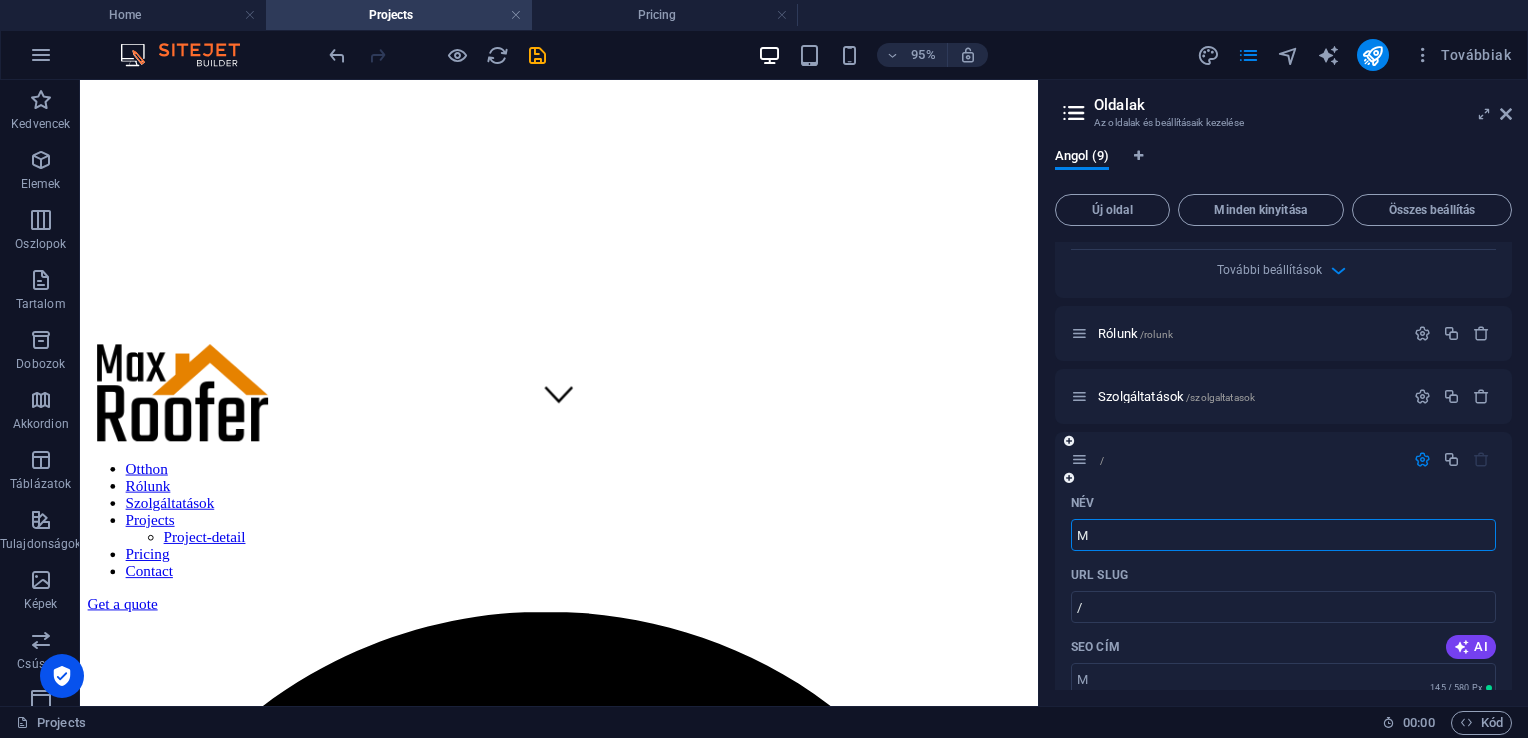 type on "M" 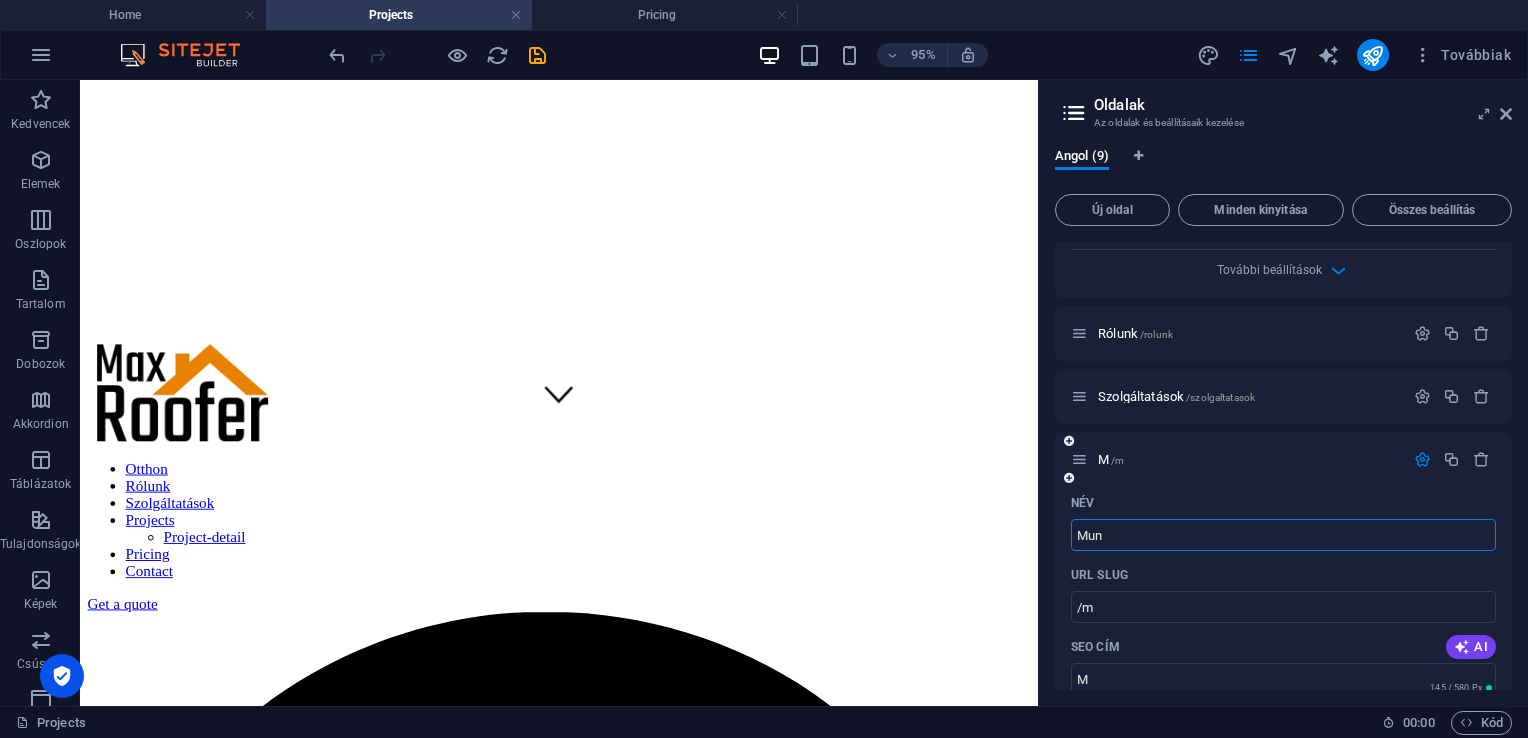 type on "Munk" 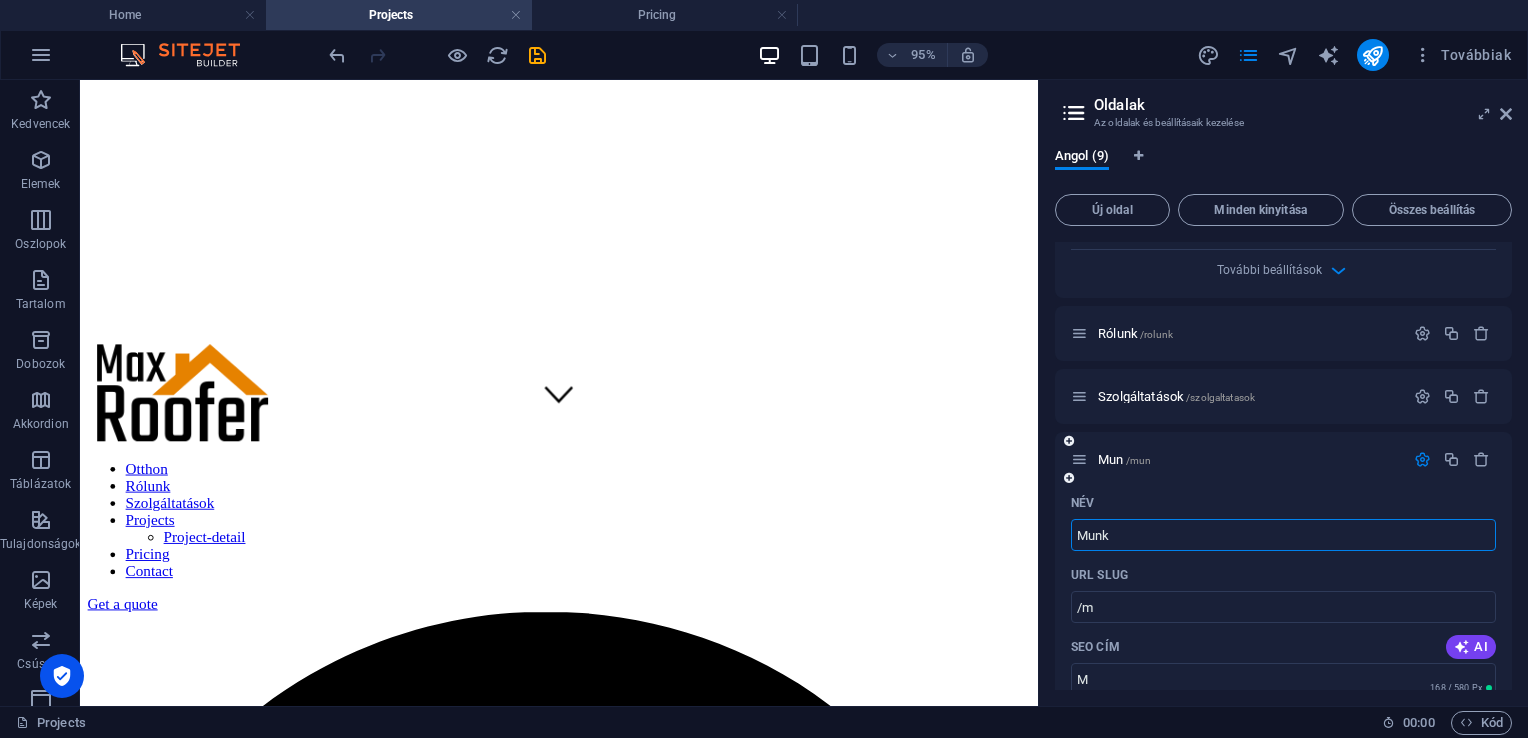 type on "/mun" 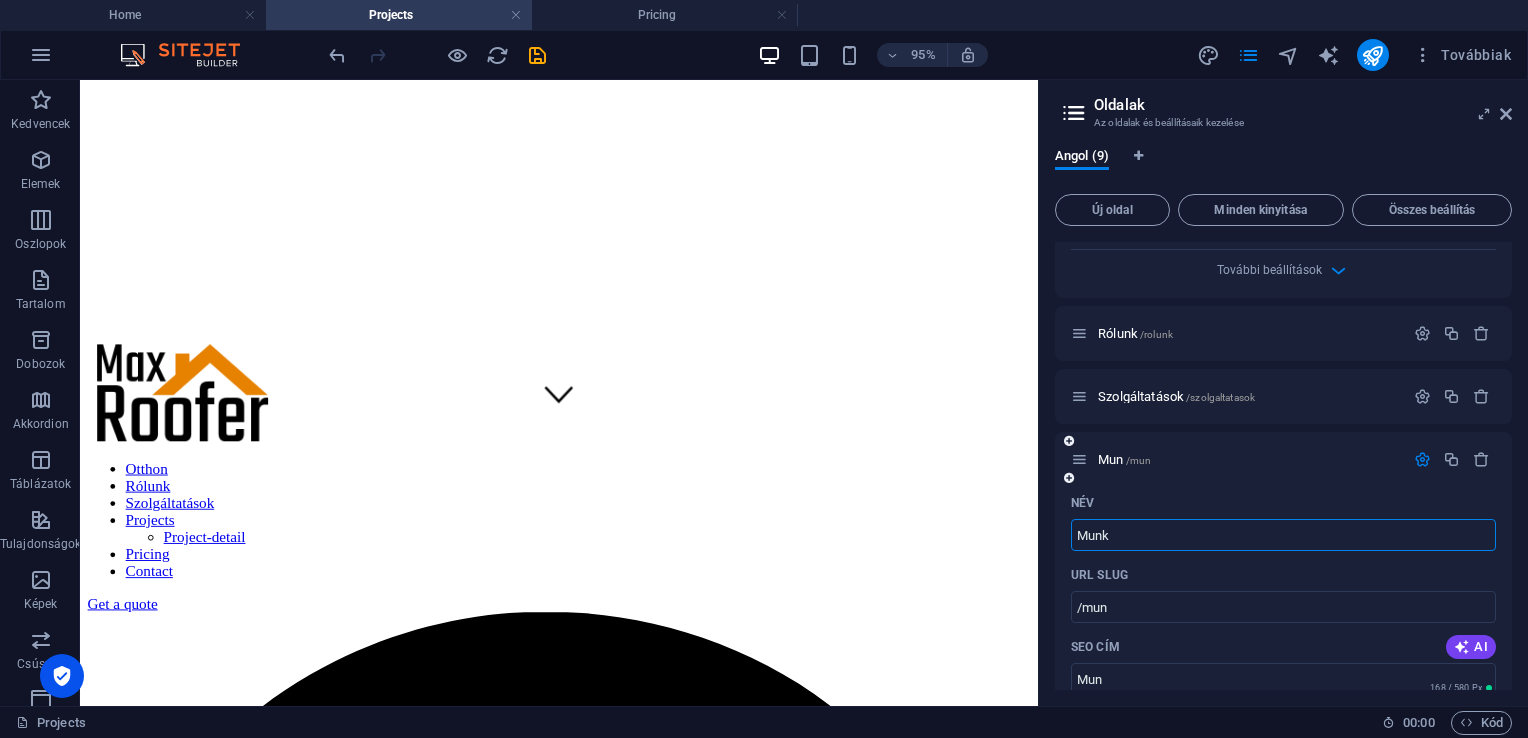 type on "Munká" 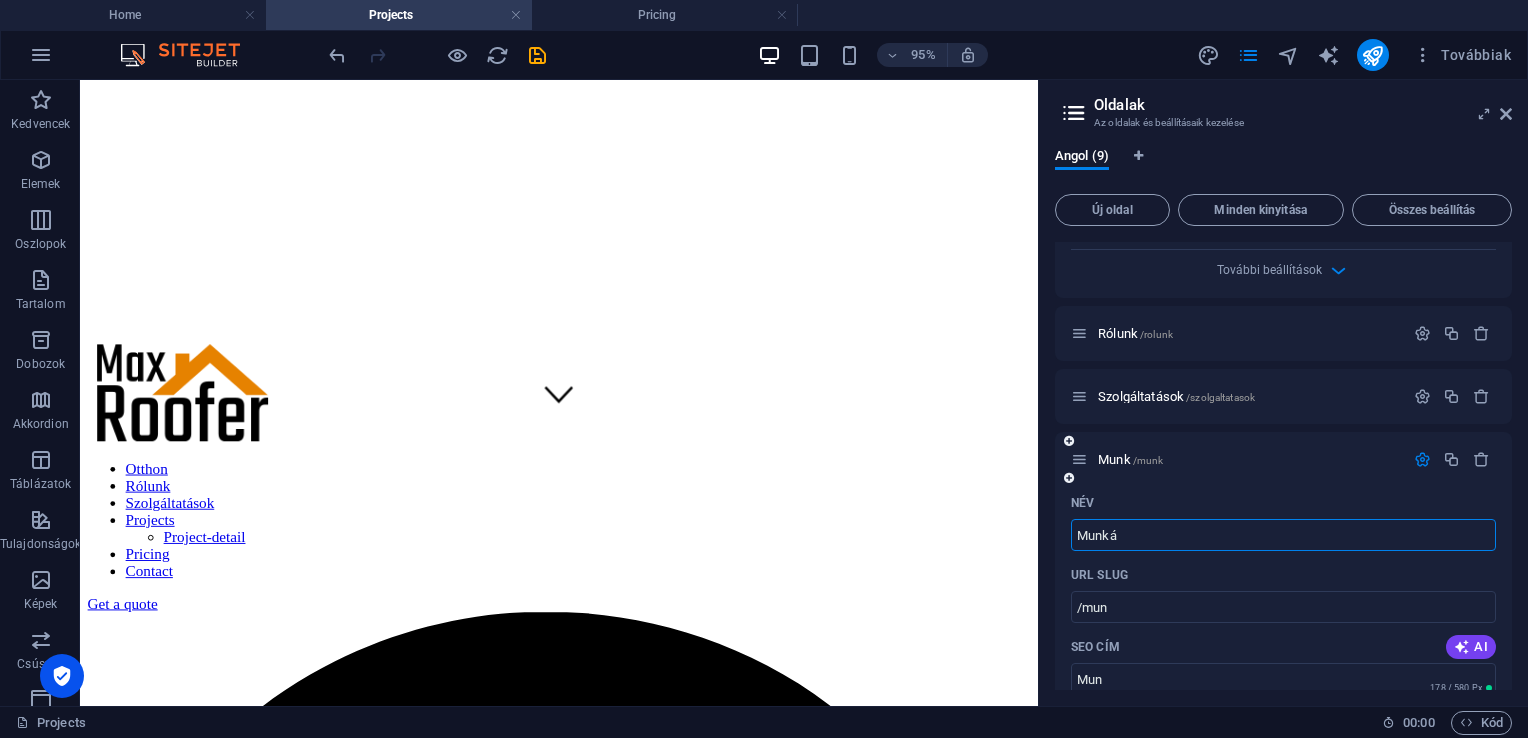 type on "/munk" 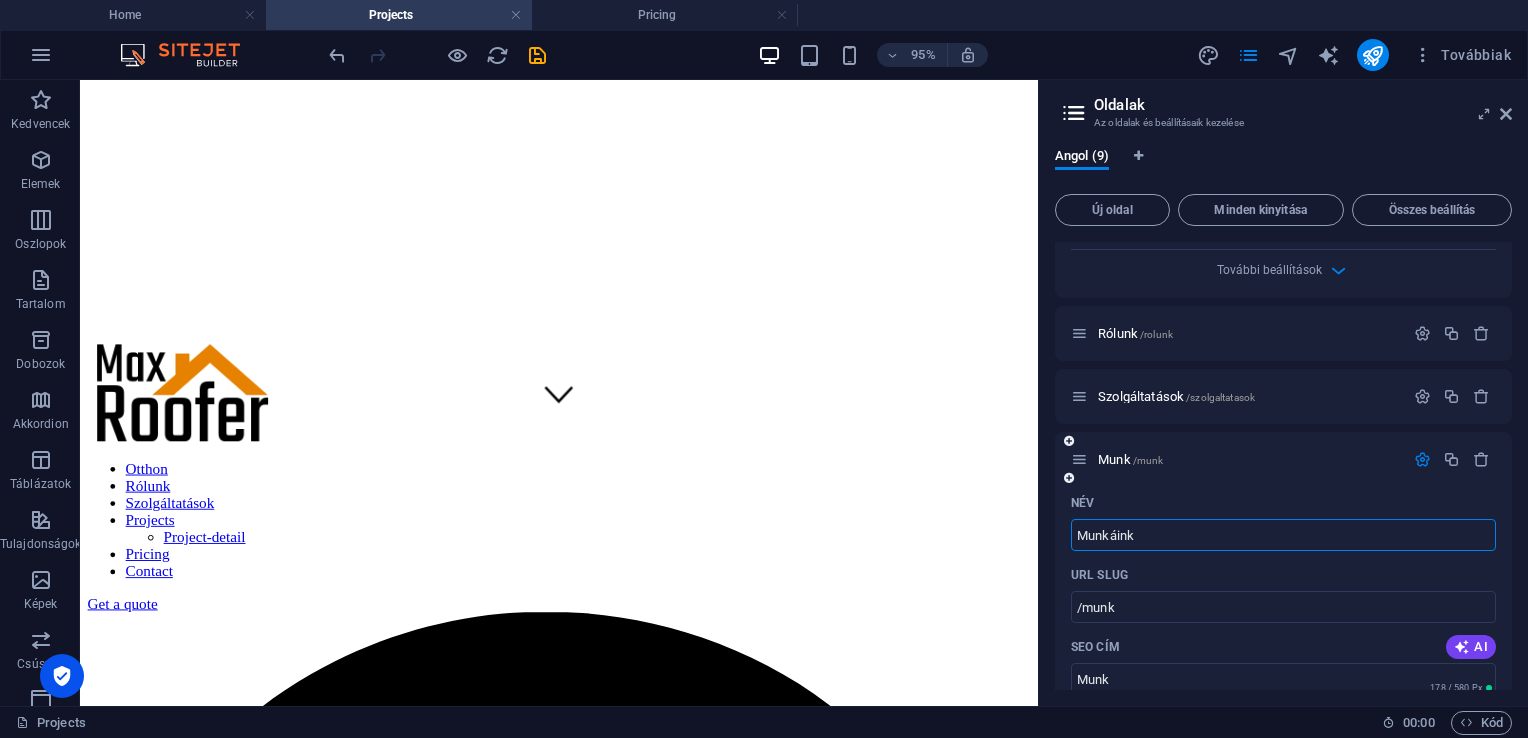 type on "Munkáink" 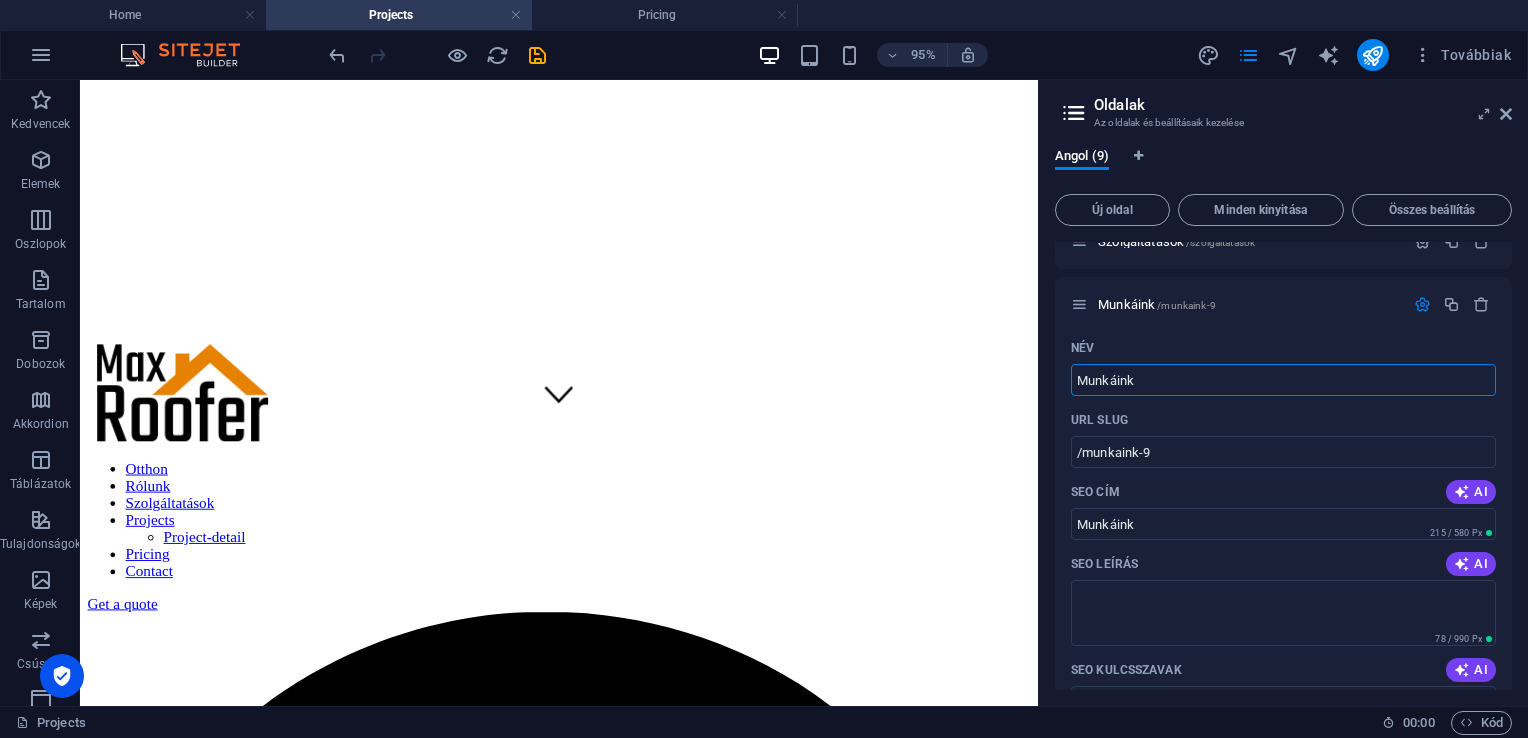 scroll, scrollTop: 945, scrollLeft: 0, axis: vertical 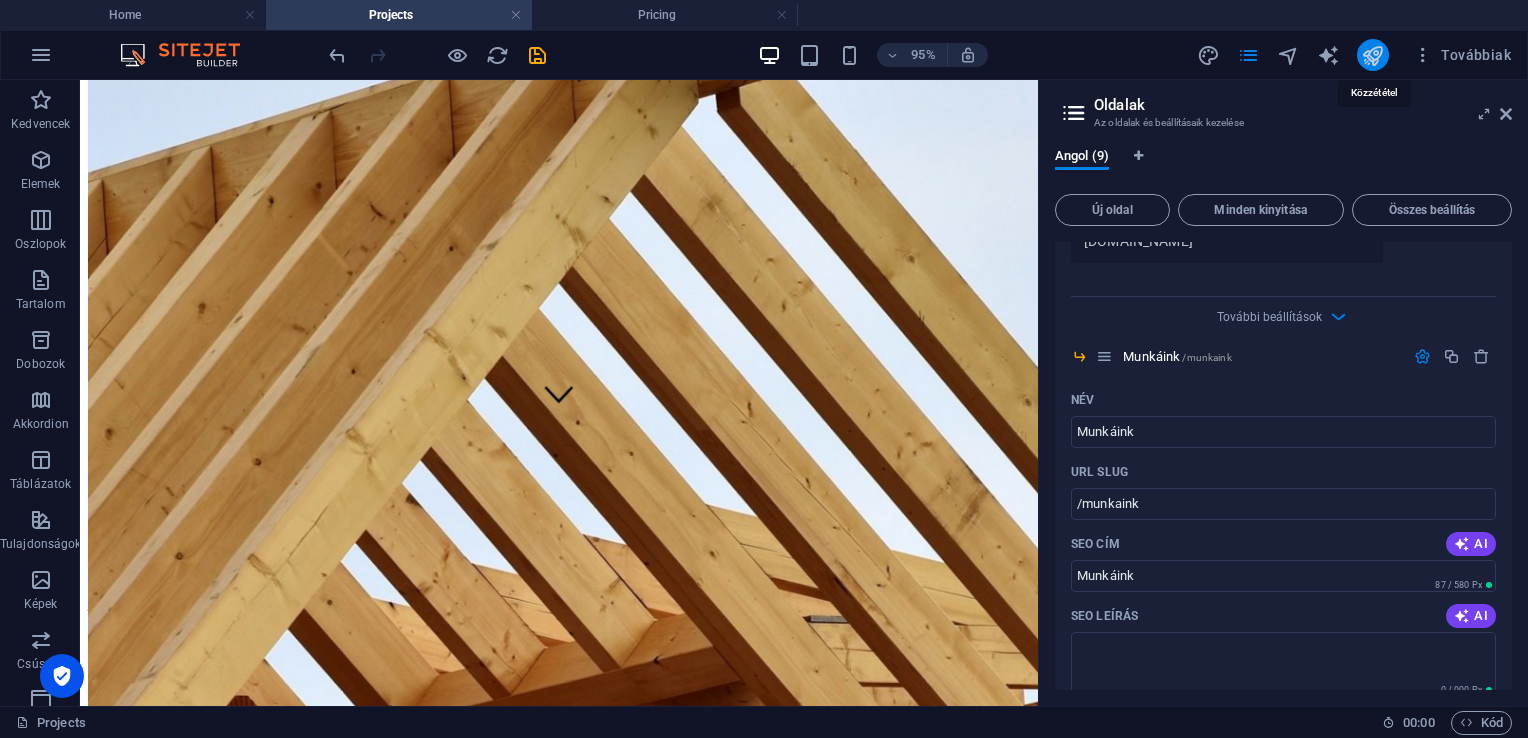 type on "Munkáink" 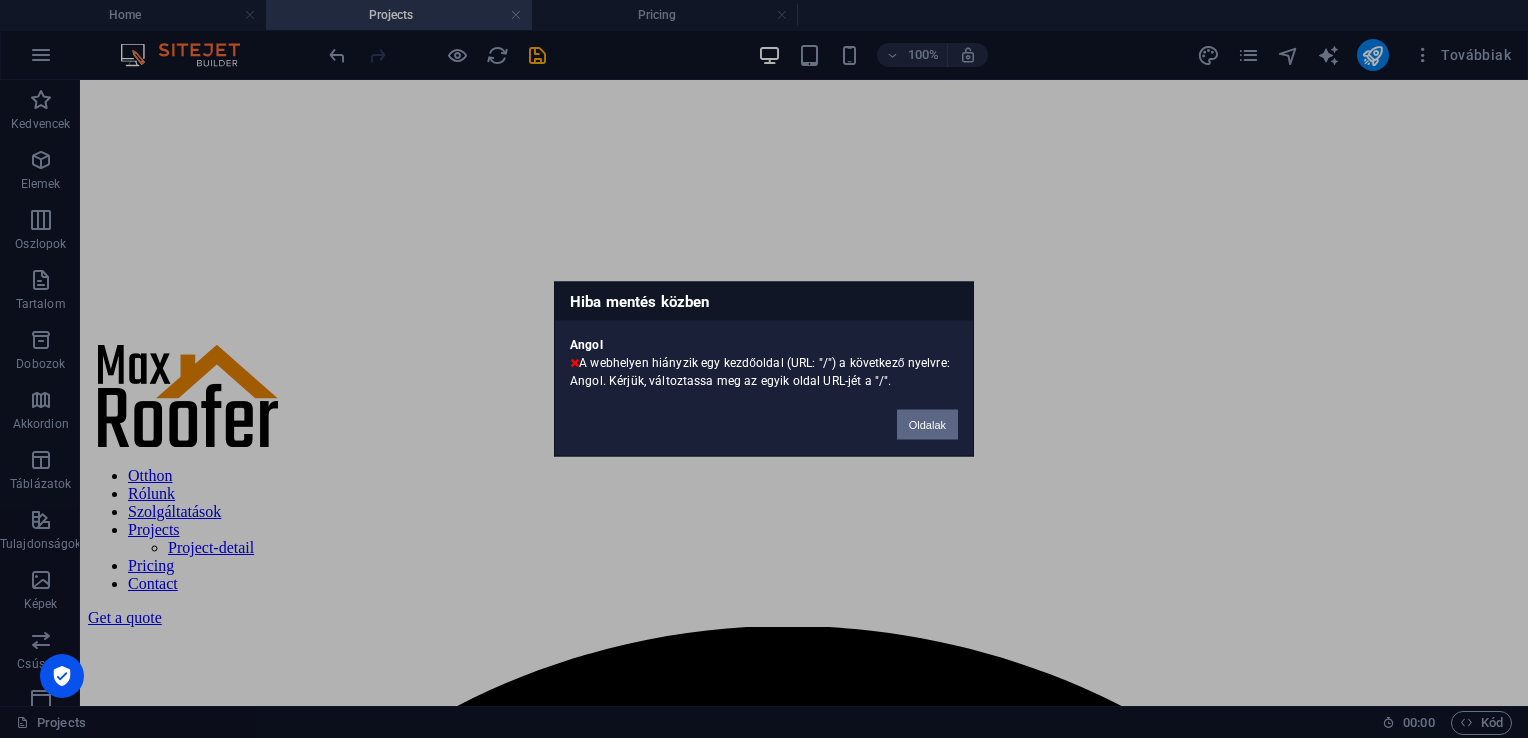 click on "Oldalak" at bounding box center [927, 425] 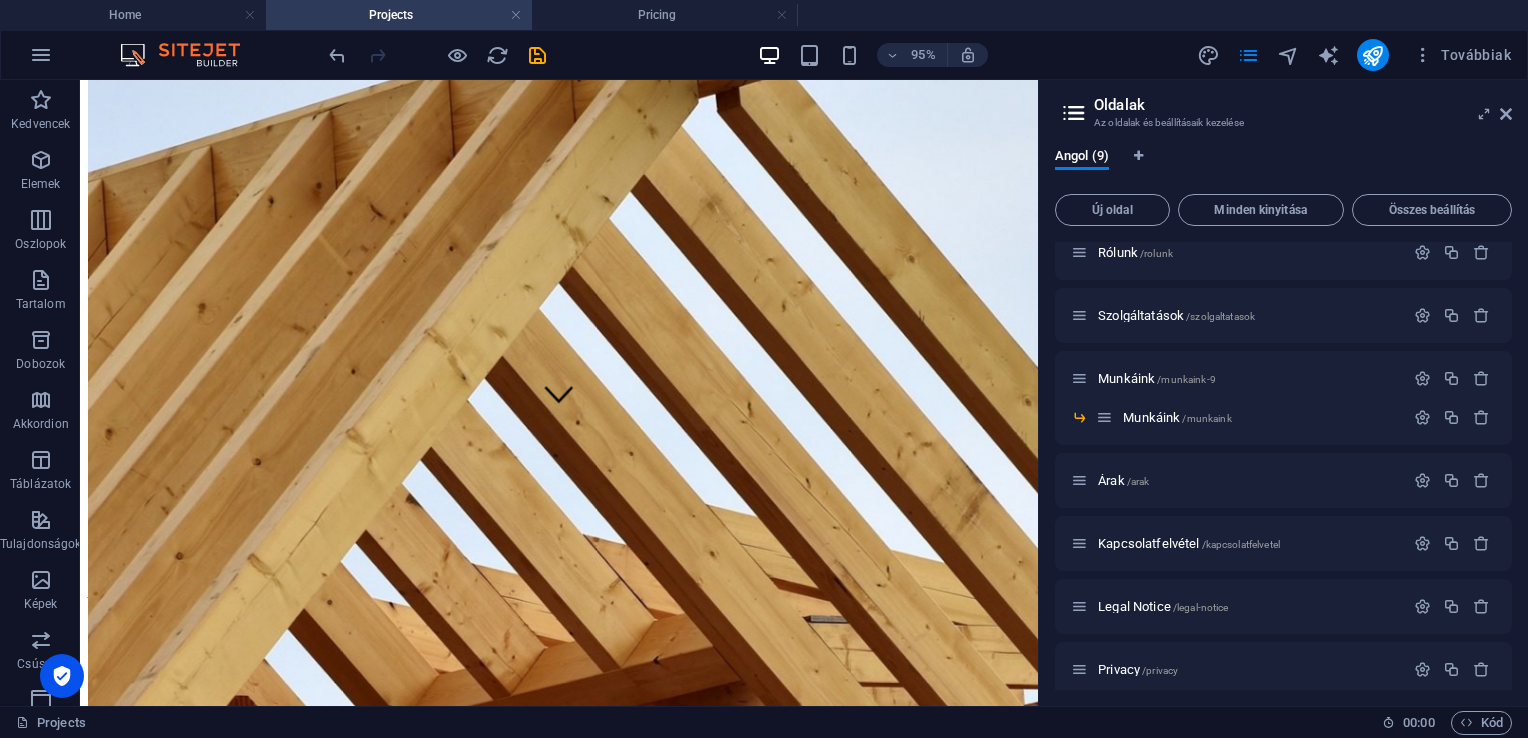 scroll, scrollTop: 94, scrollLeft: 0, axis: vertical 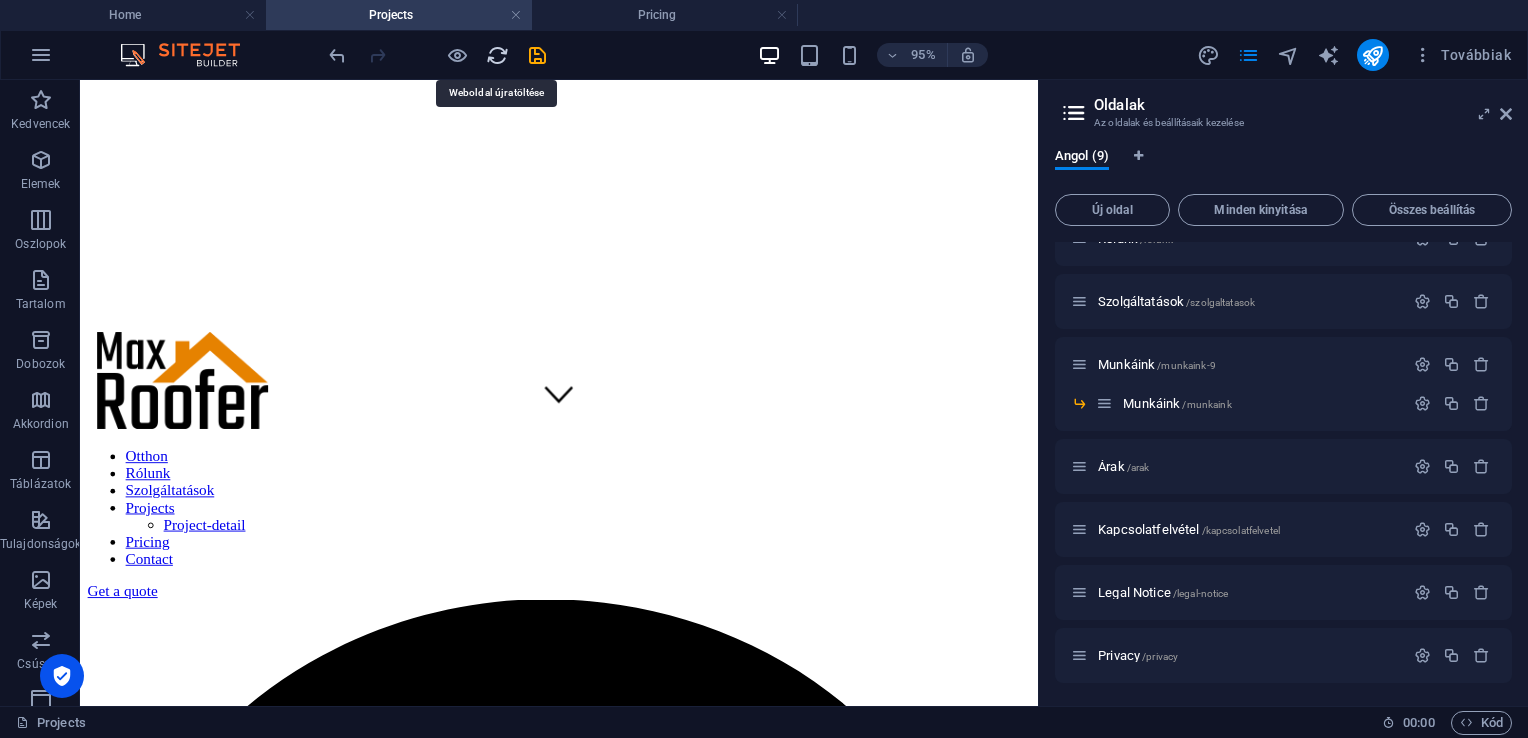 click at bounding box center [497, 55] 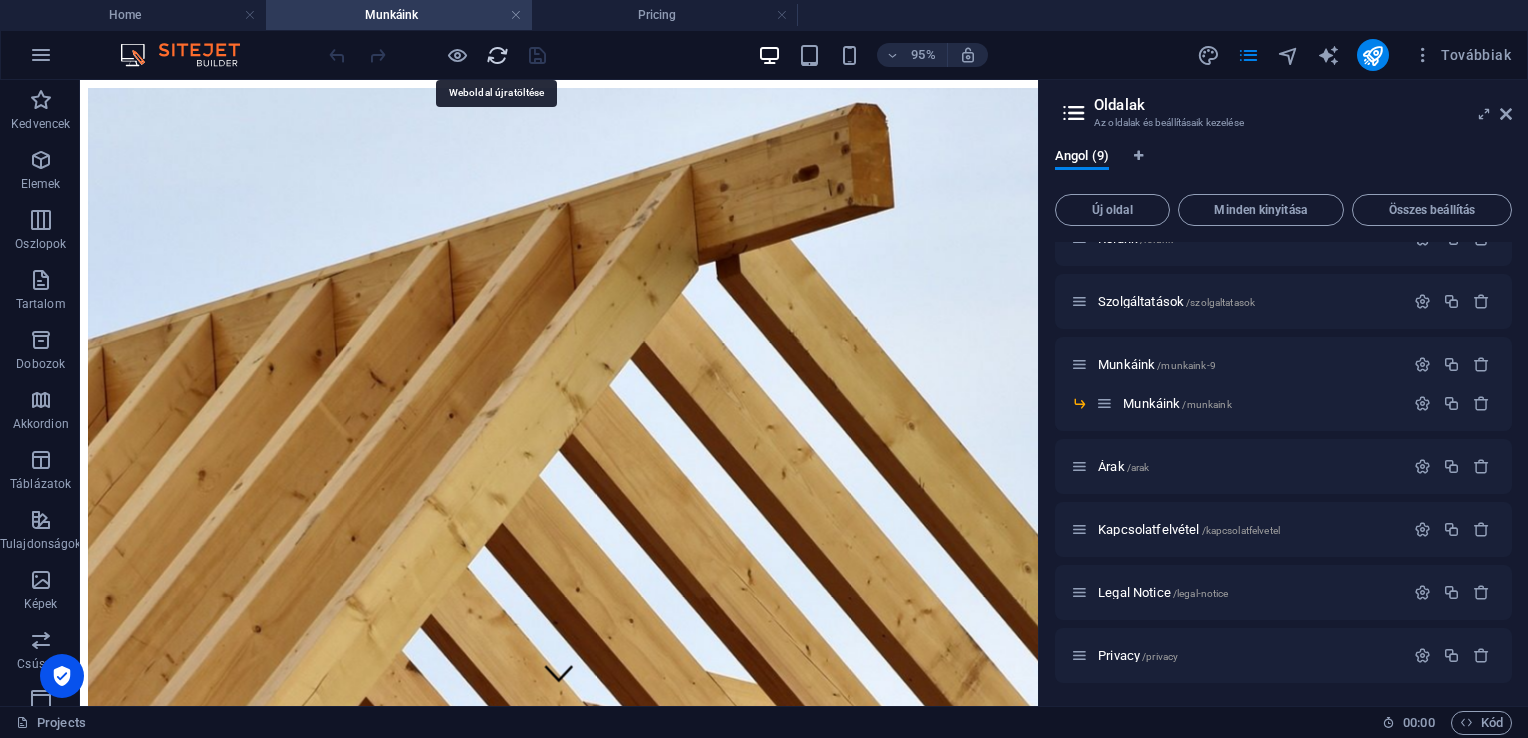 scroll, scrollTop: 0, scrollLeft: 0, axis: both 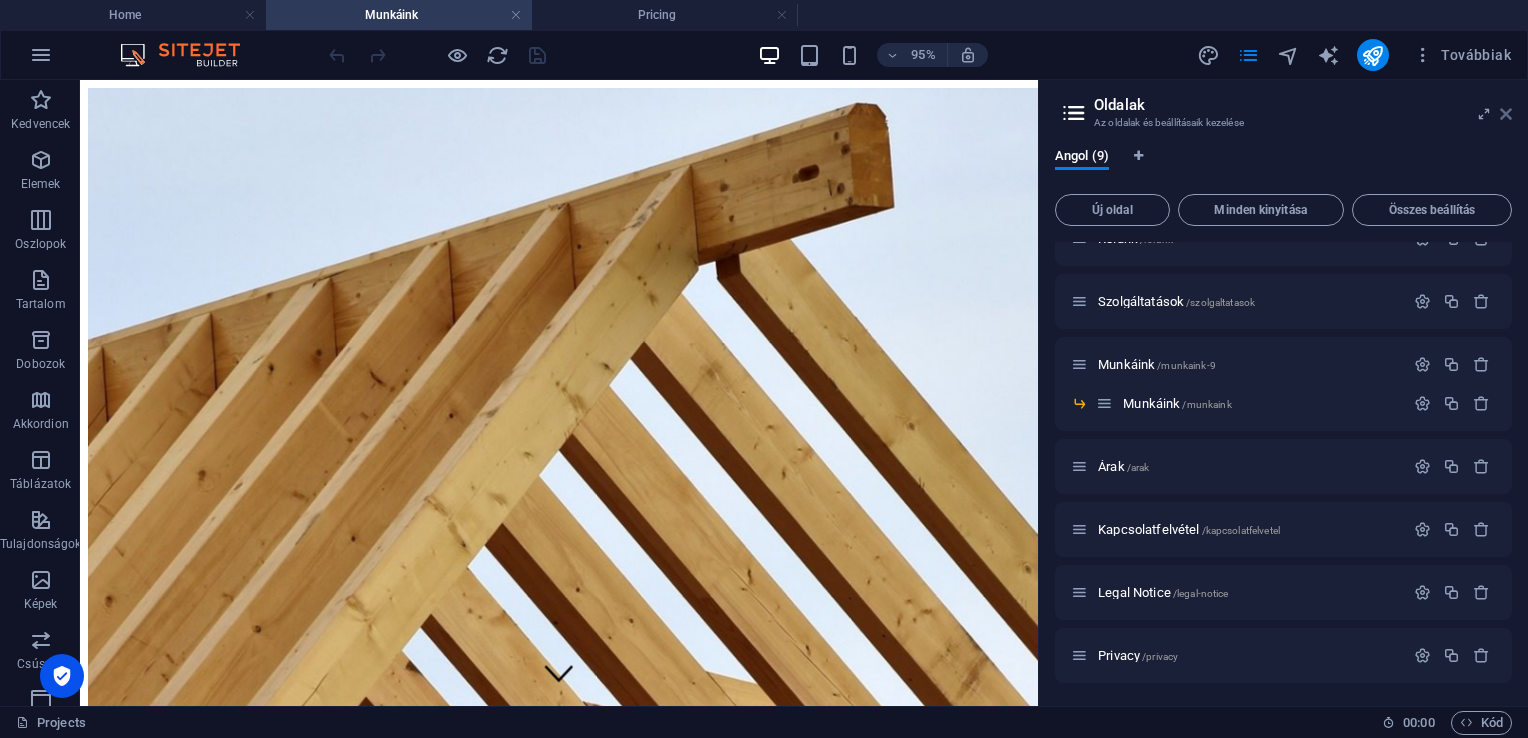 click at bounding box center [1506, 114] 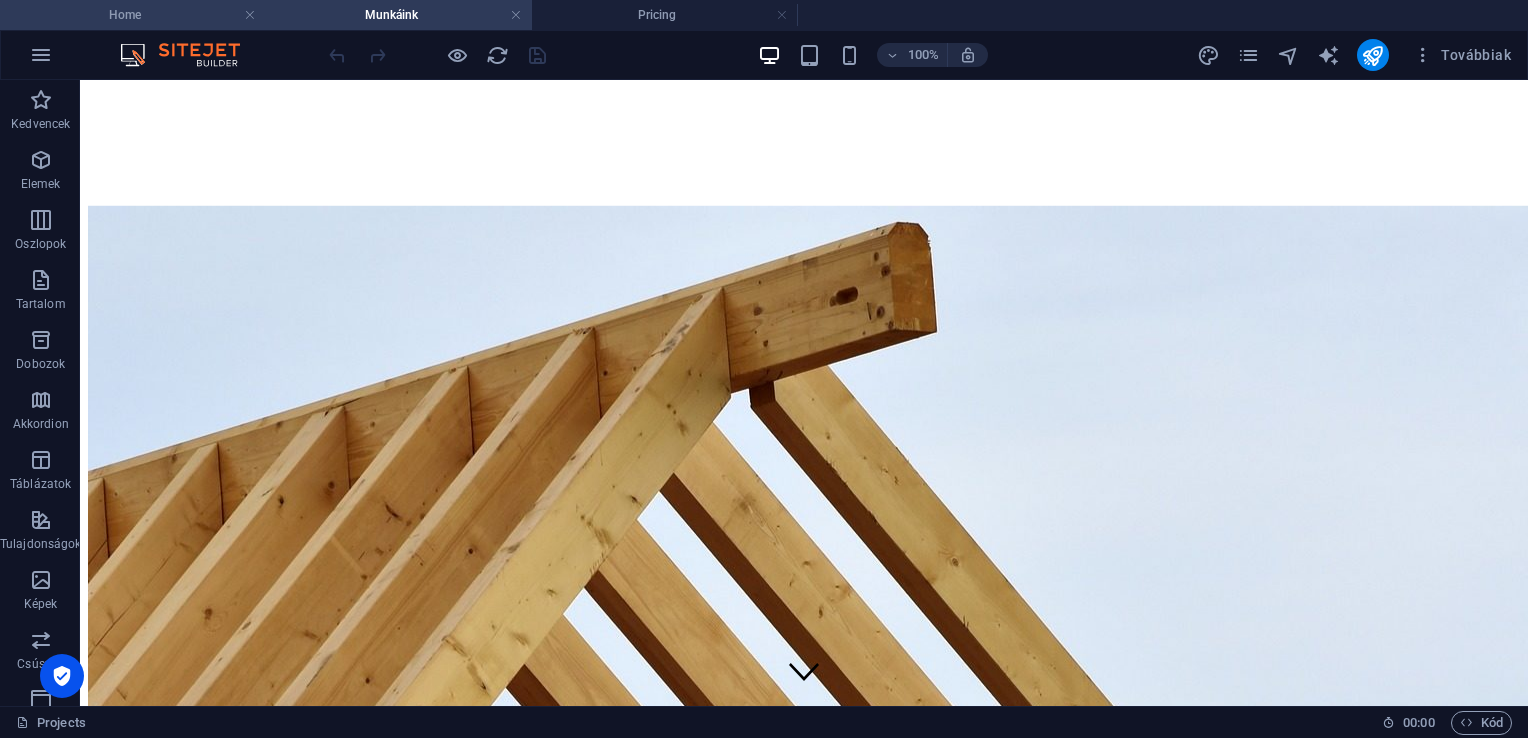 scroll, scrollTop: 294, scrollLeft: 0, axis: vertical 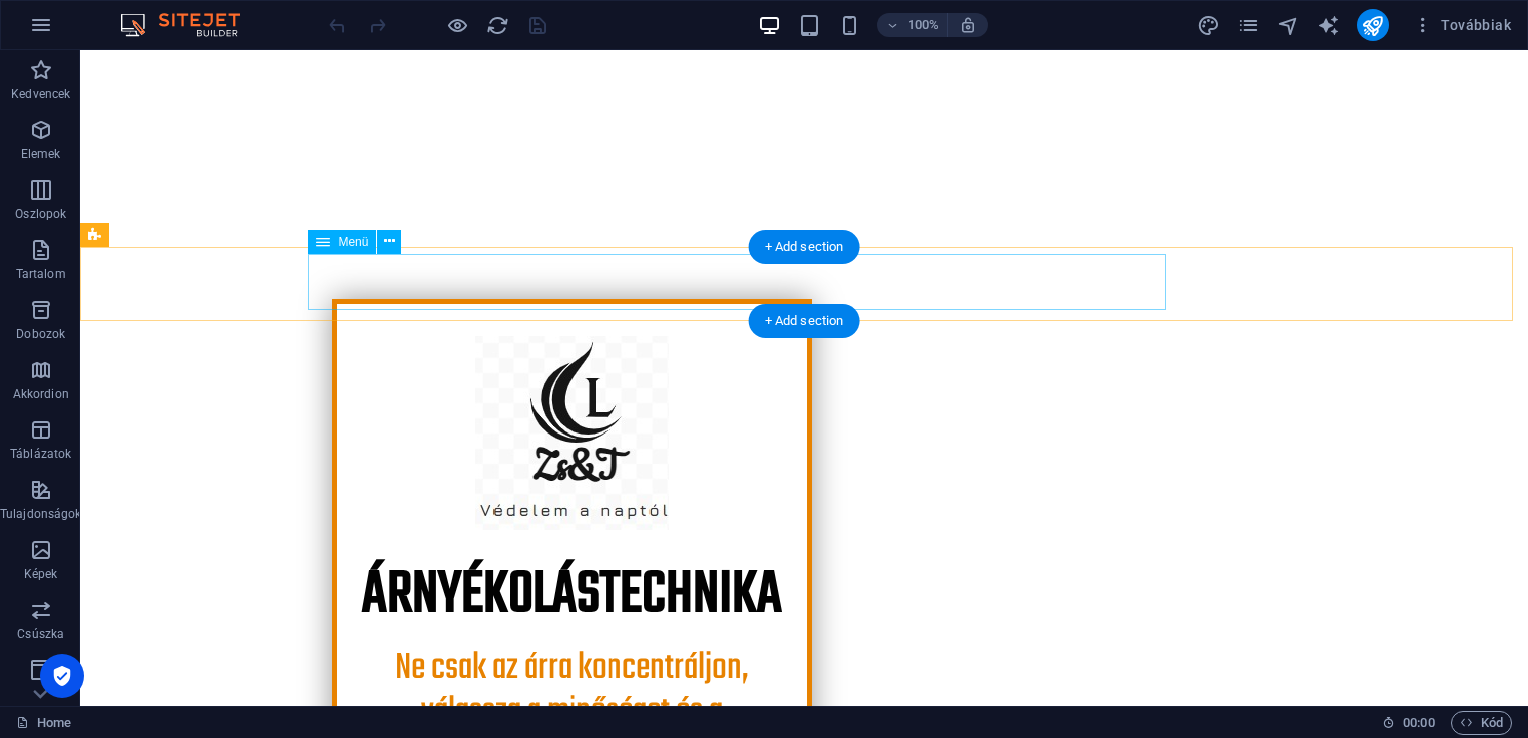 click on "Home About Services Projects Project-detail Pricing Contact" at bounding box center (804, 976) 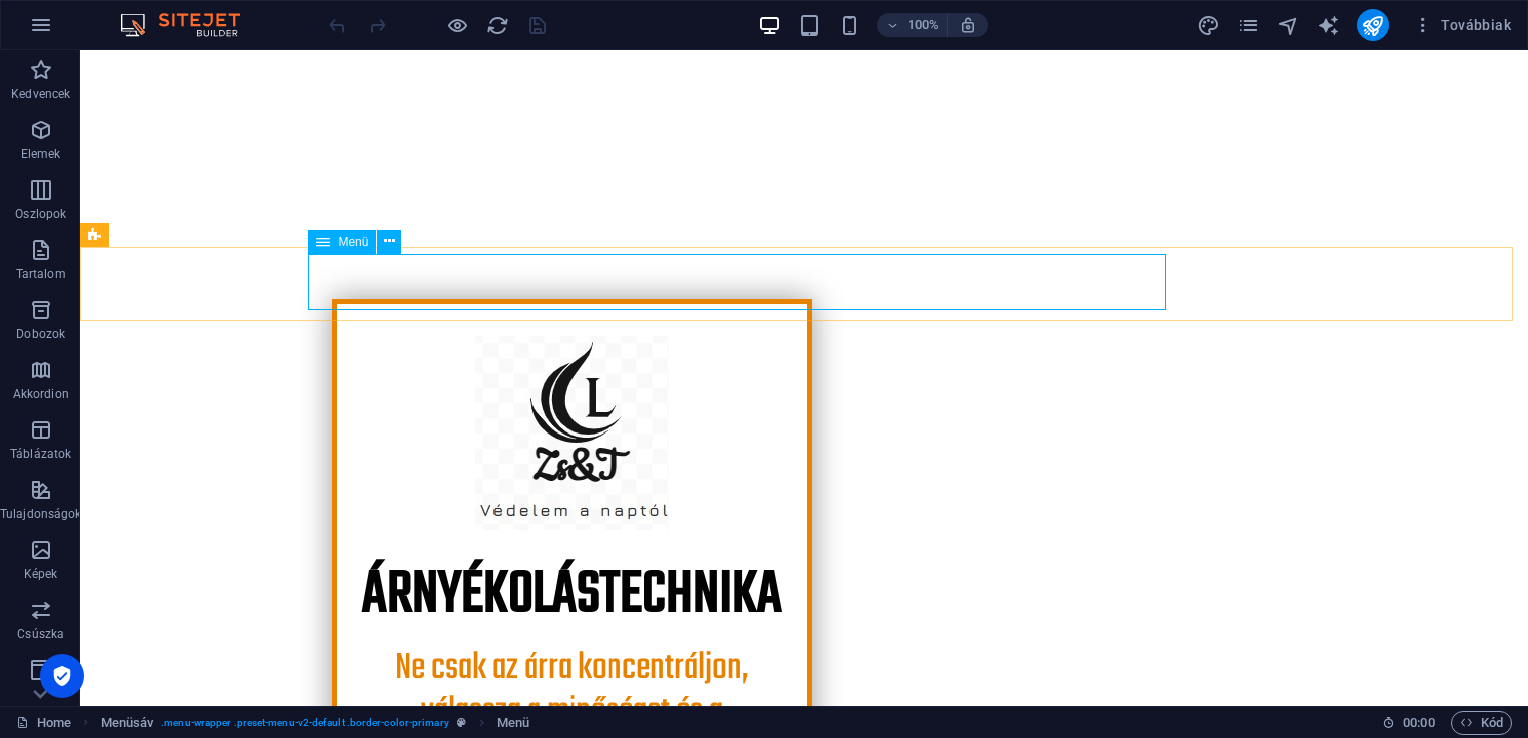 click on "Menü" at bounding box center [342, 242] 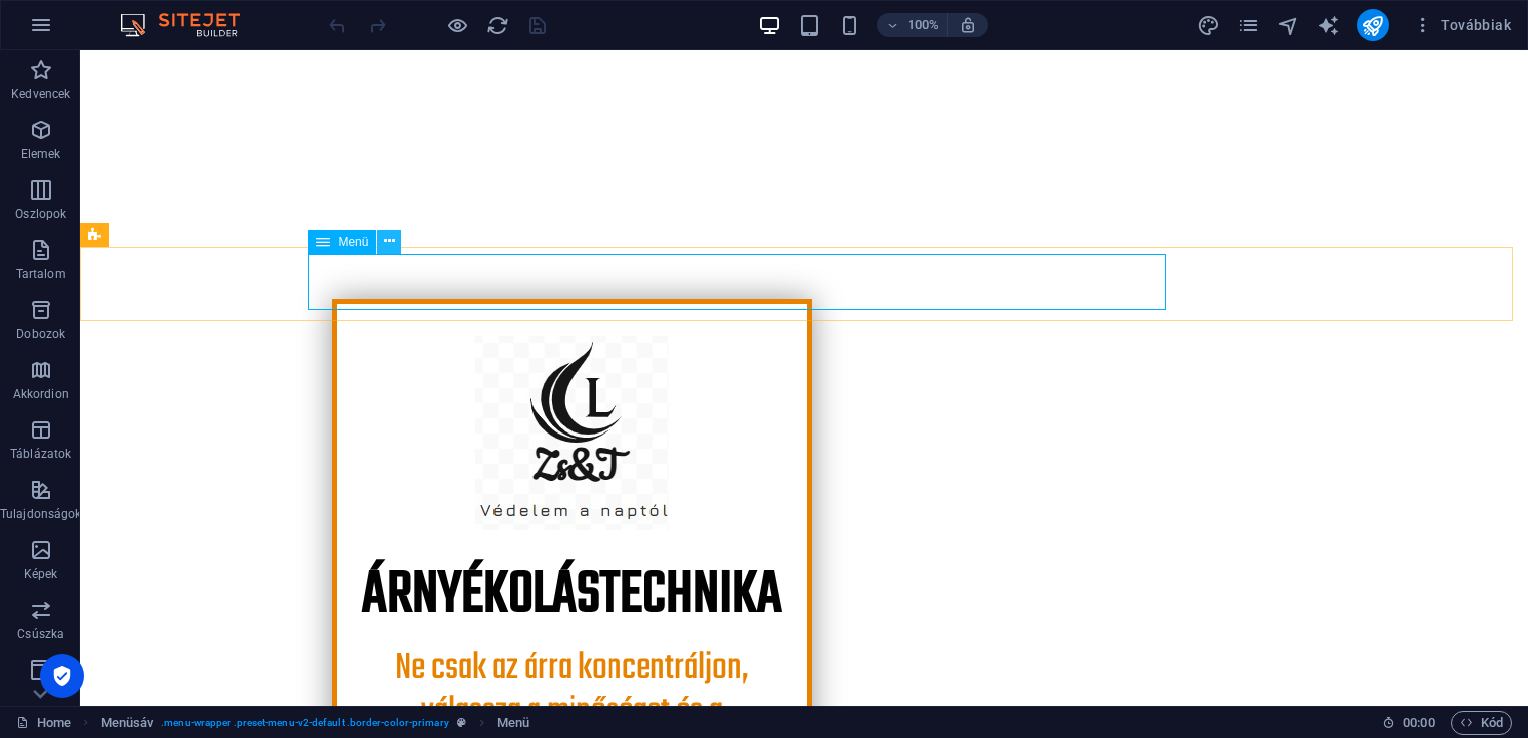 click at bounding box center (389, 241) 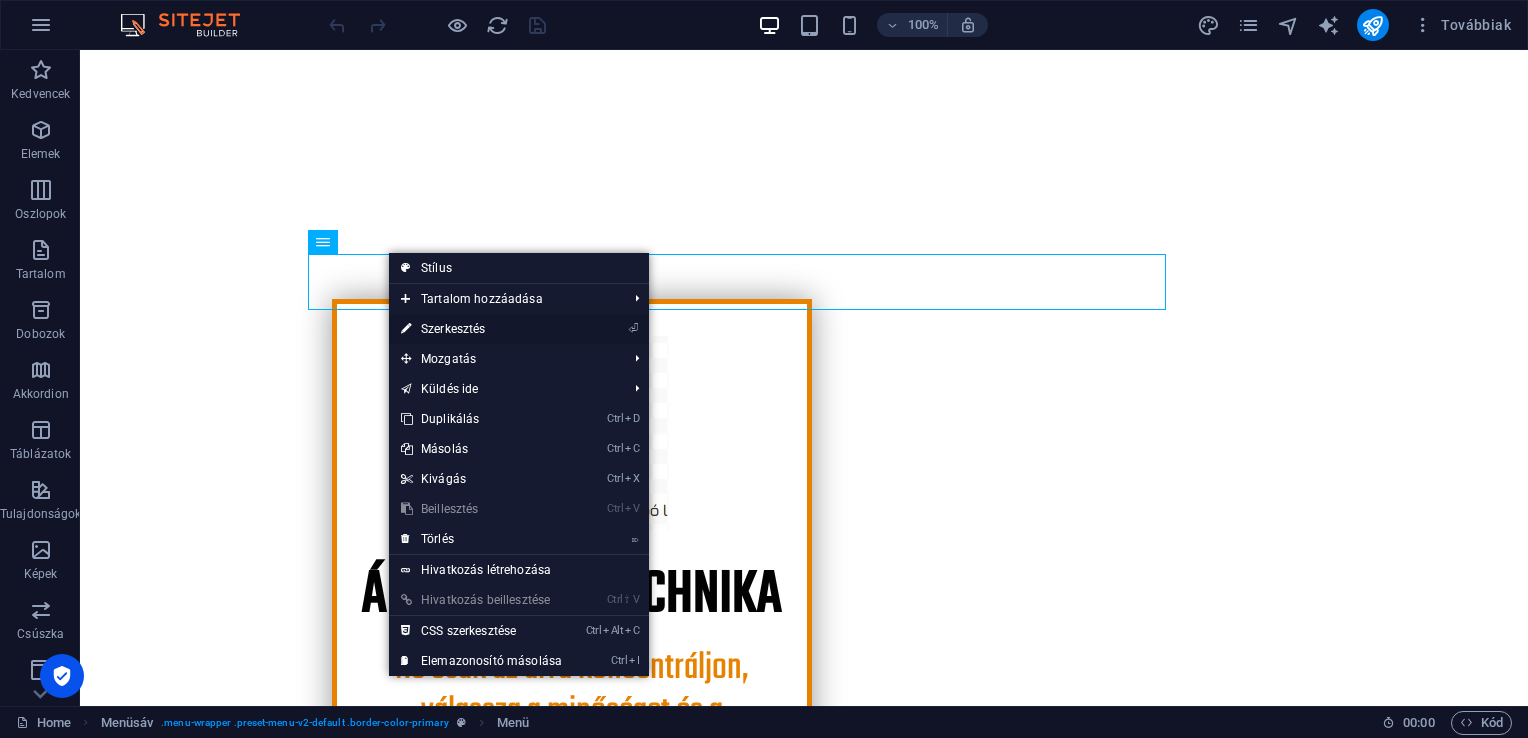 click on "⏎  Szerkesztés" at bounding box center [481, 329] 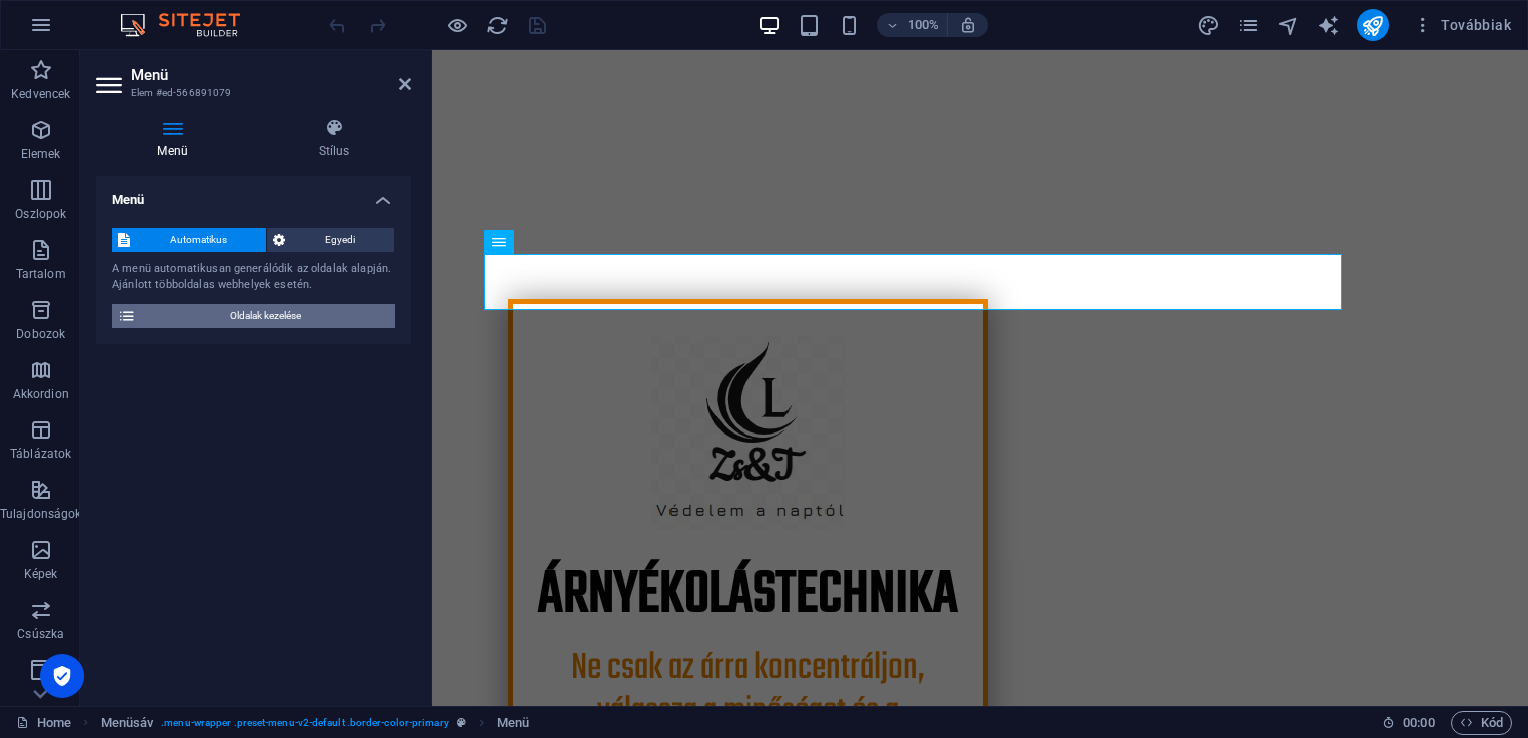 click on "Oldalak kezelése" at bounding box center [265, 316] 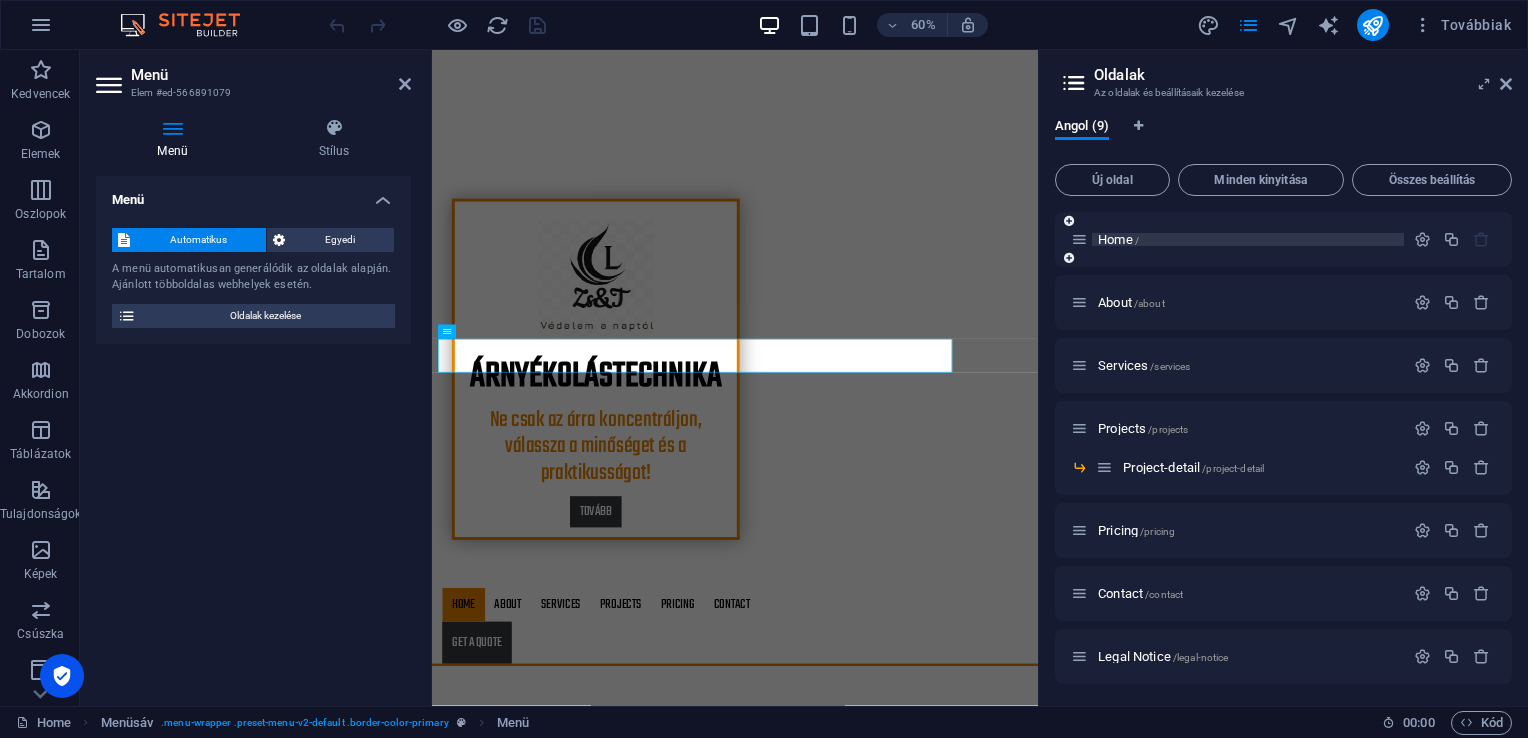click on "Home /" at bounding box center [1118, 239] 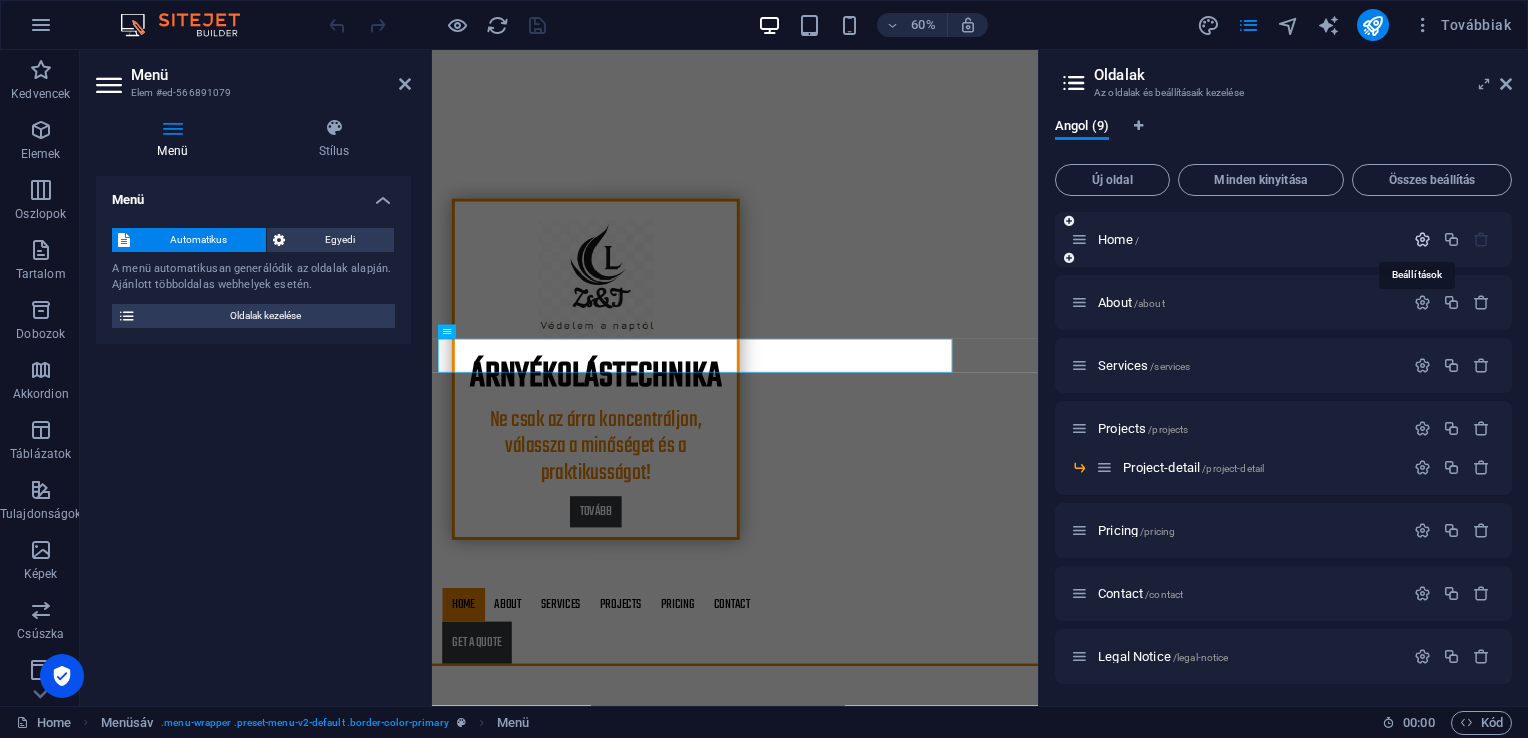 click at bounding box center [1422, 239] 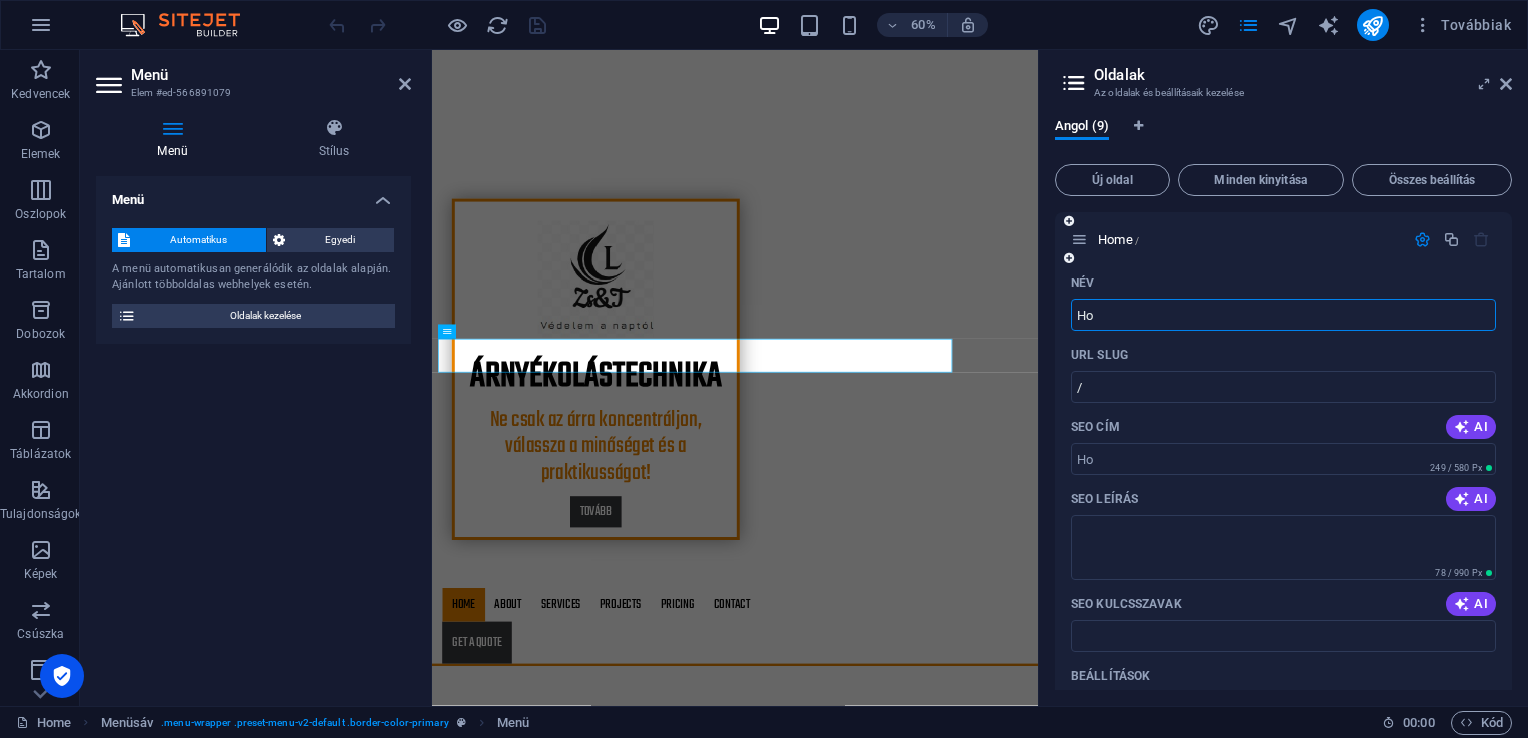 type on "H" 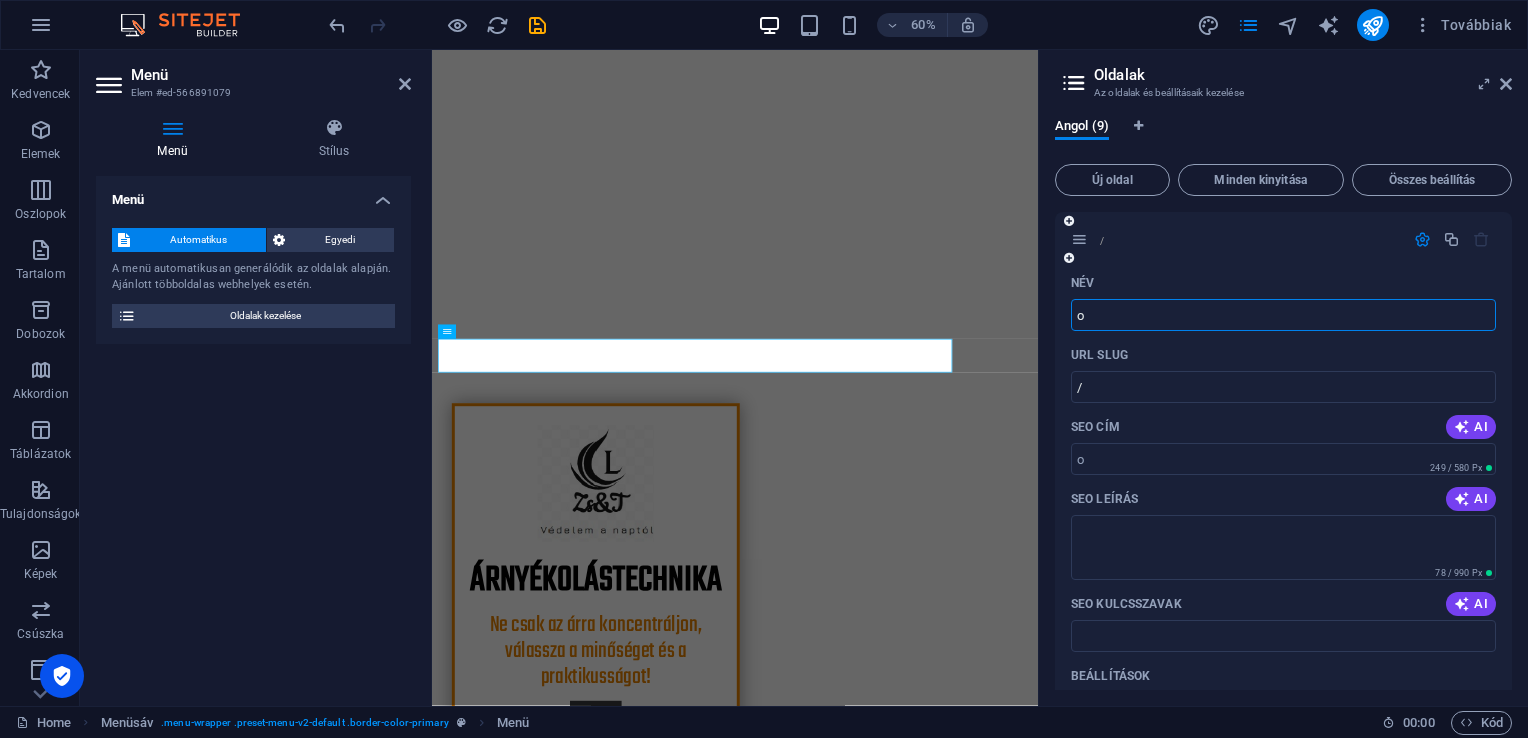 type on "o" 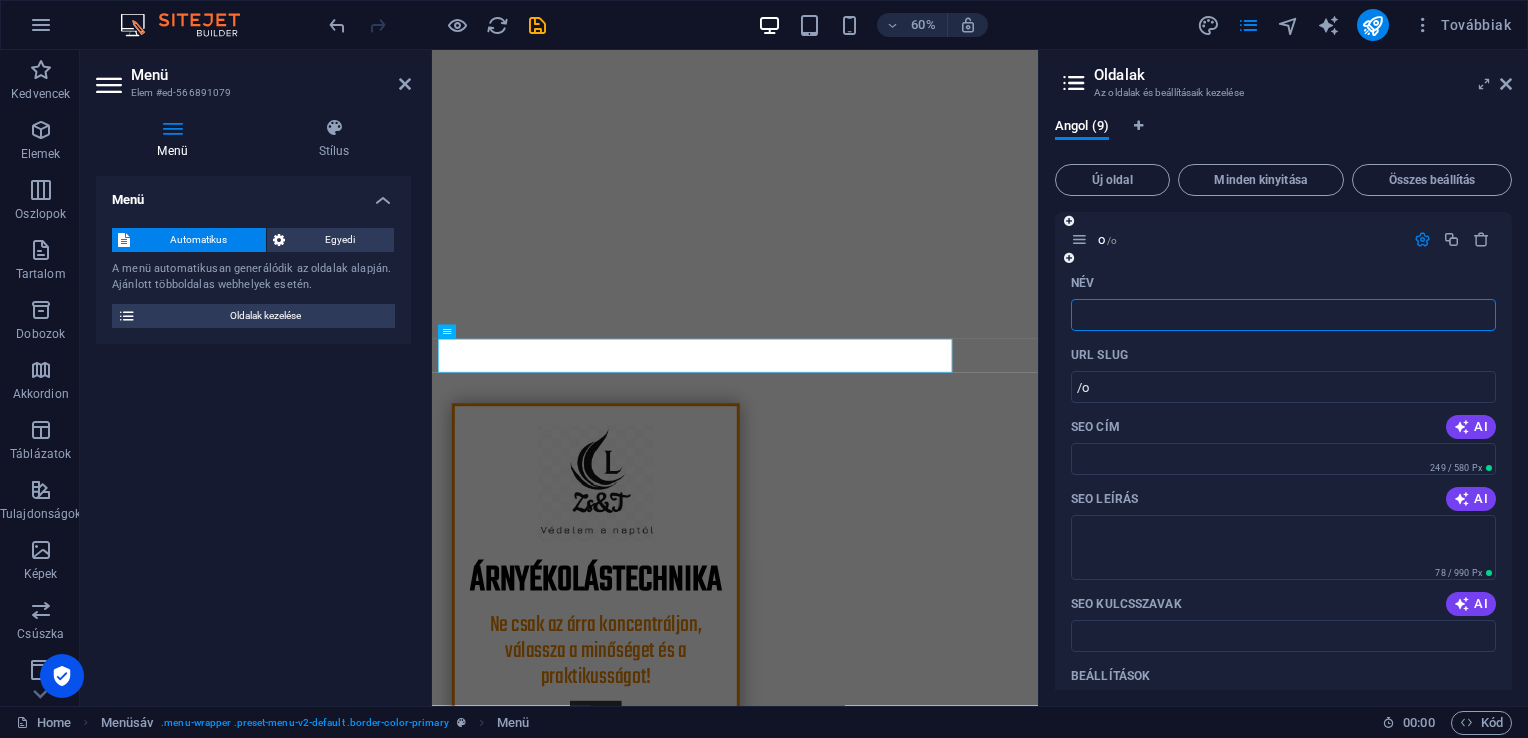type 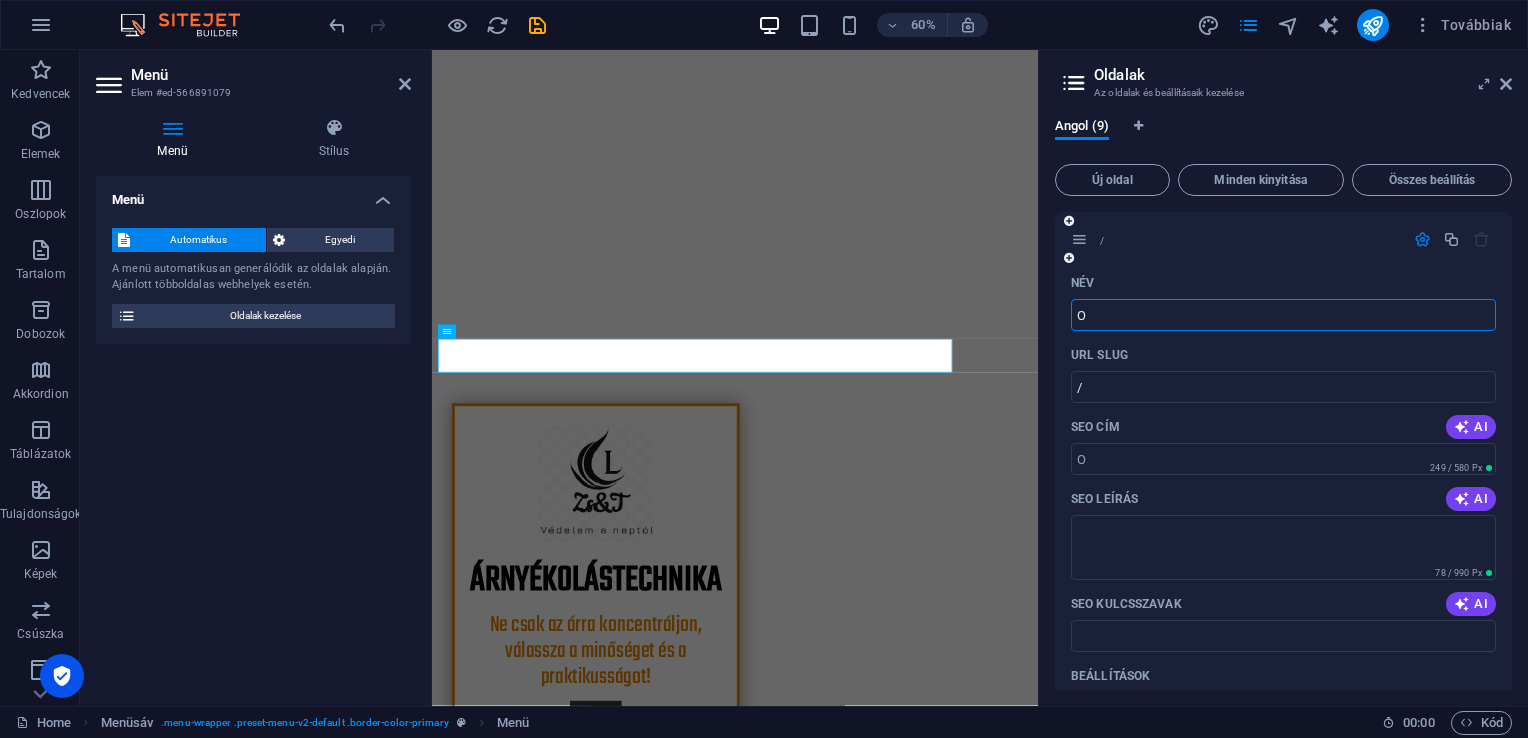 type on "Ot" 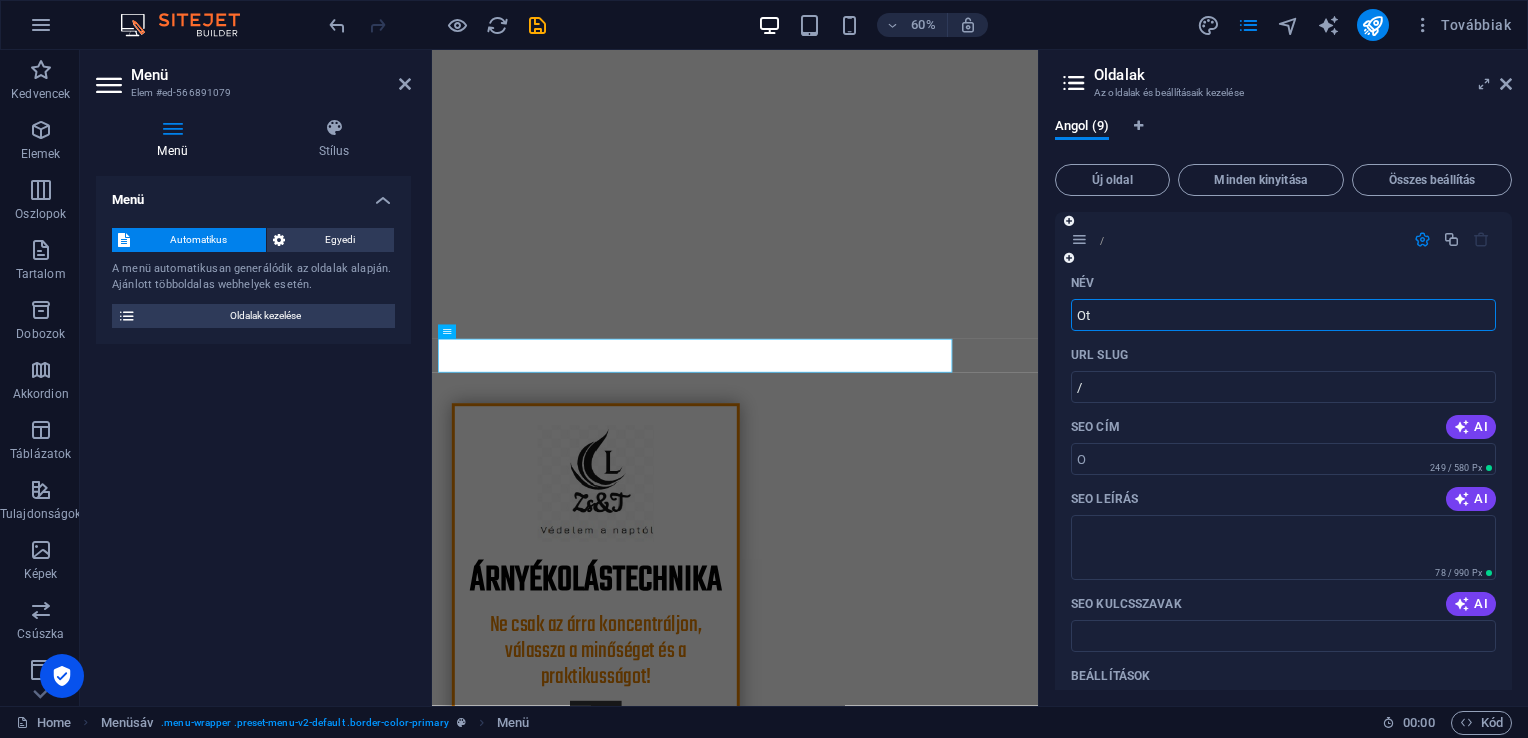 type on "/o" 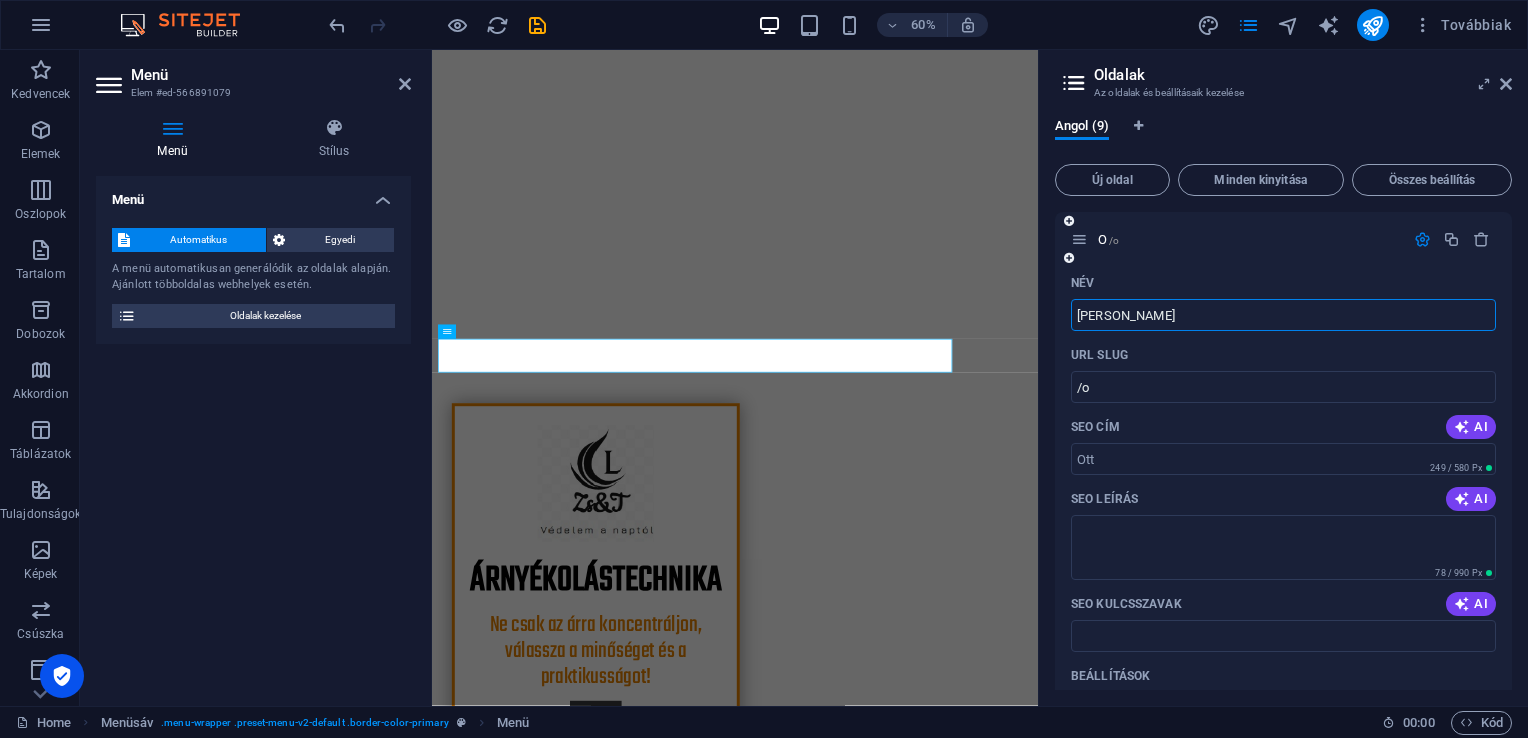 type on "Otth" 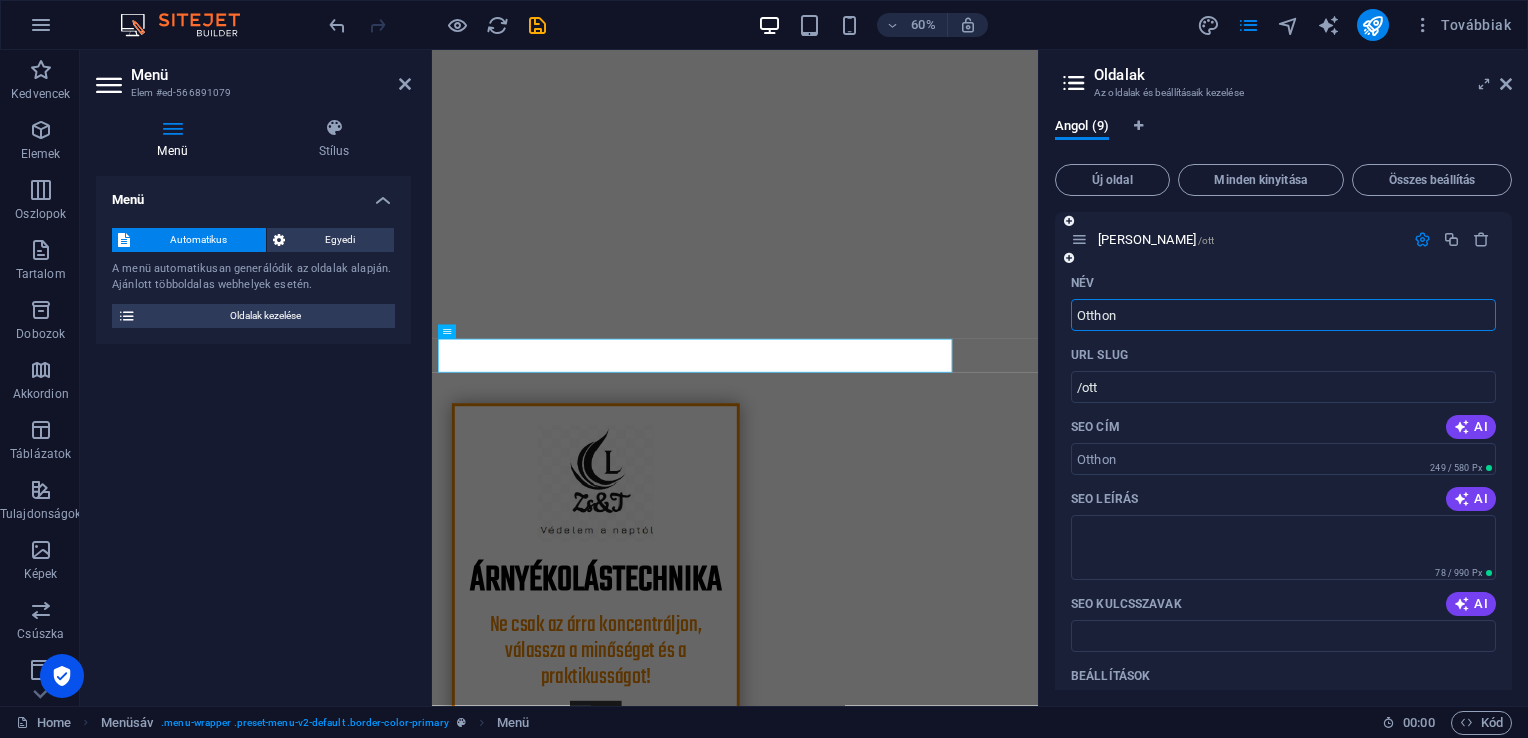 type on "Otthon" 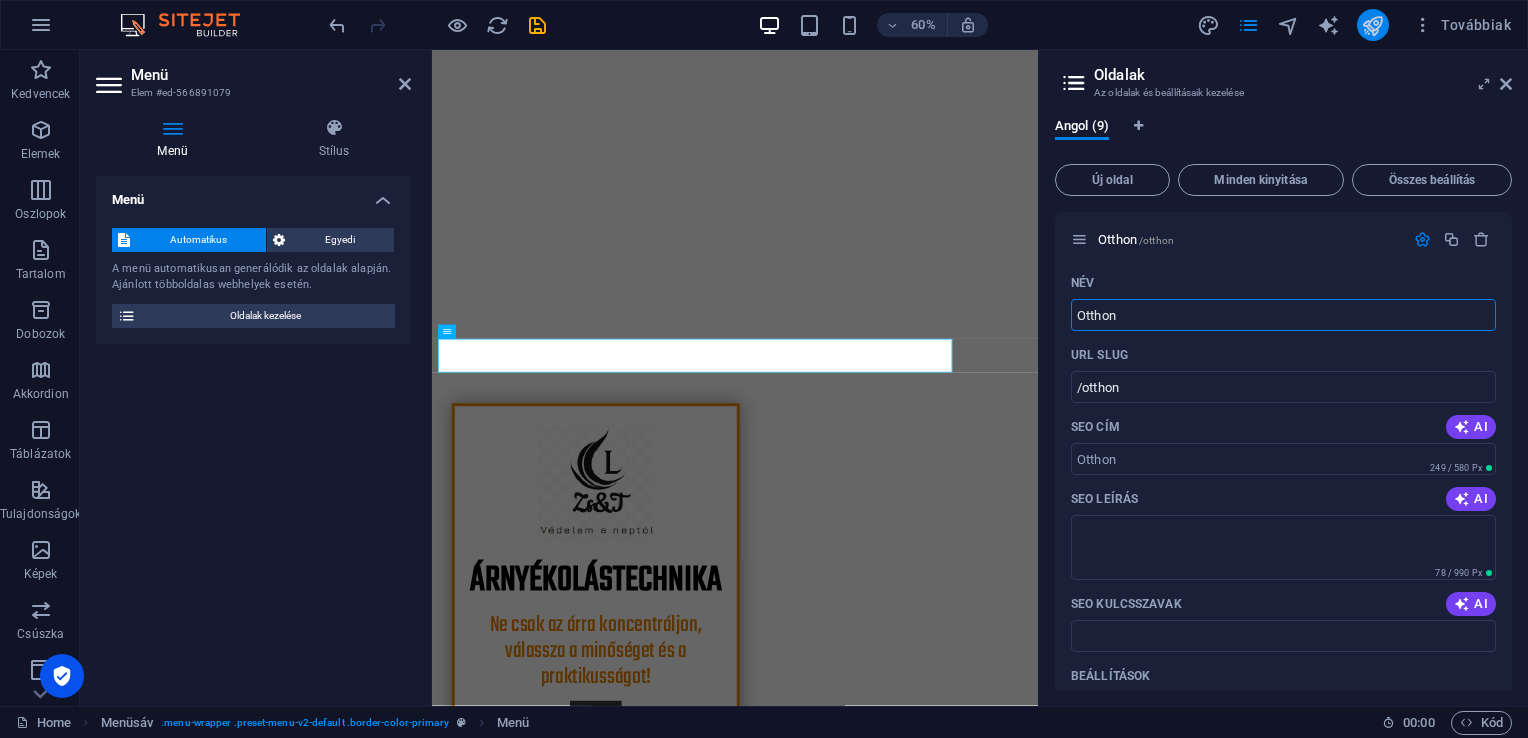 type on "Otthon" 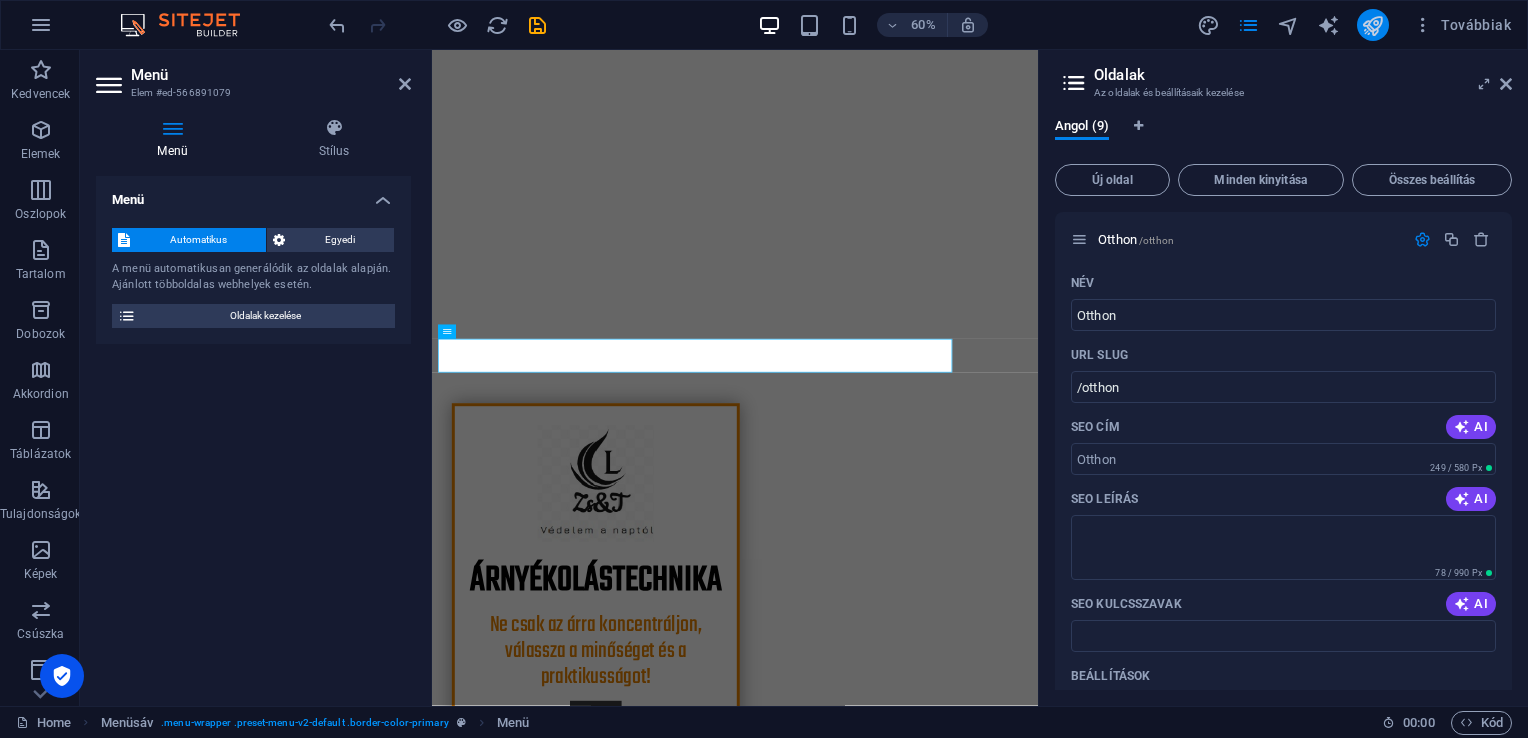 click at bounding box center (1373, 25) 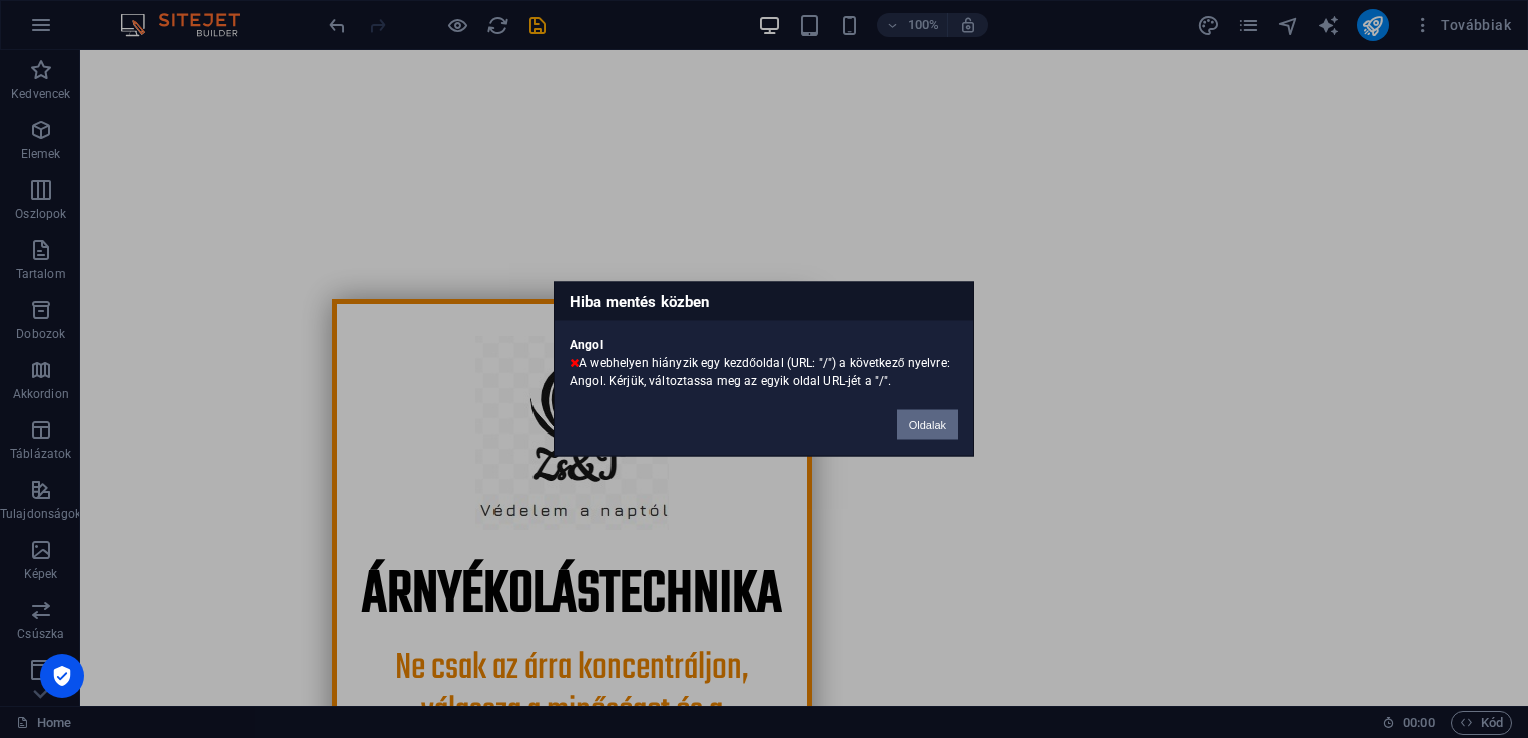 click on "Oldalak" at bounding box center (927, 425) 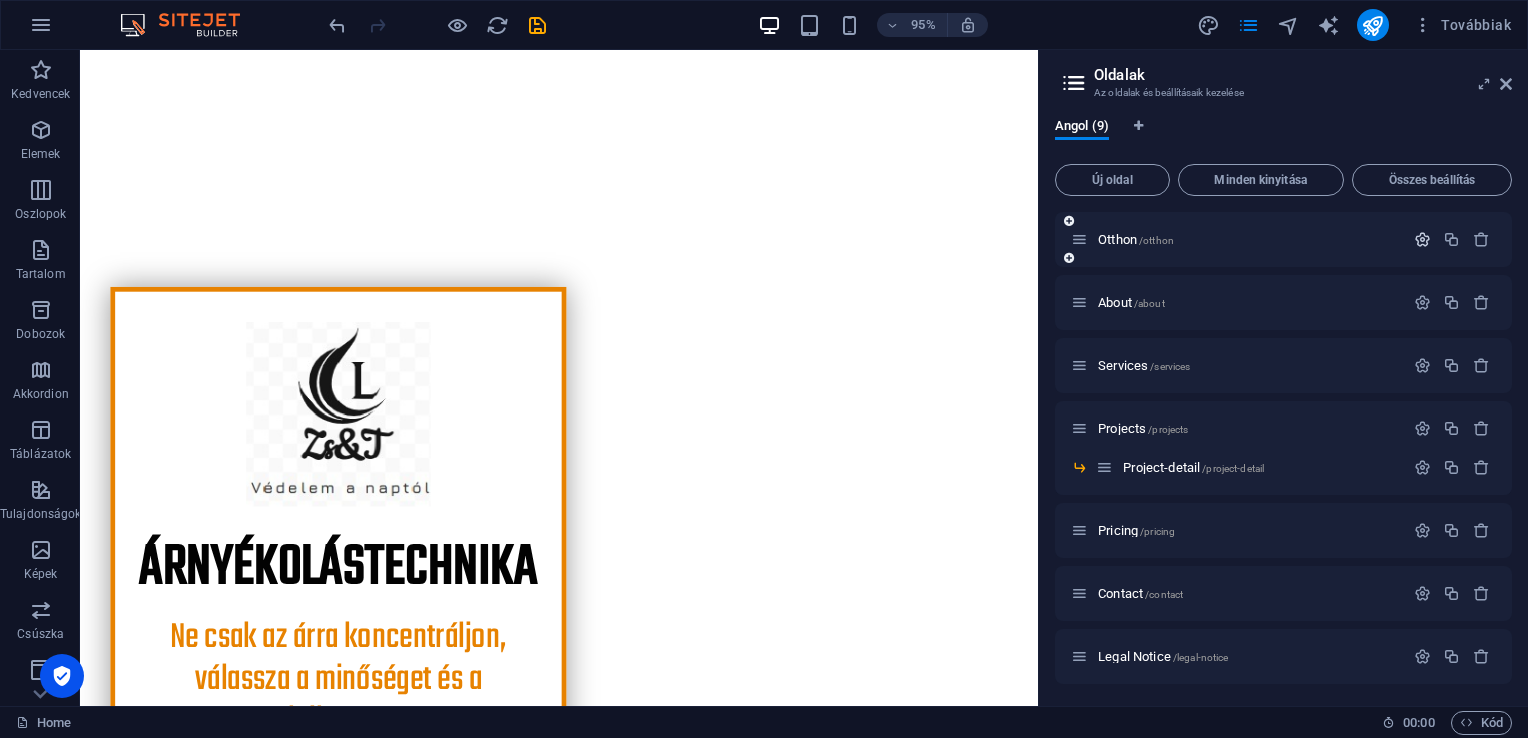 click at bounding box center (1422, 239) 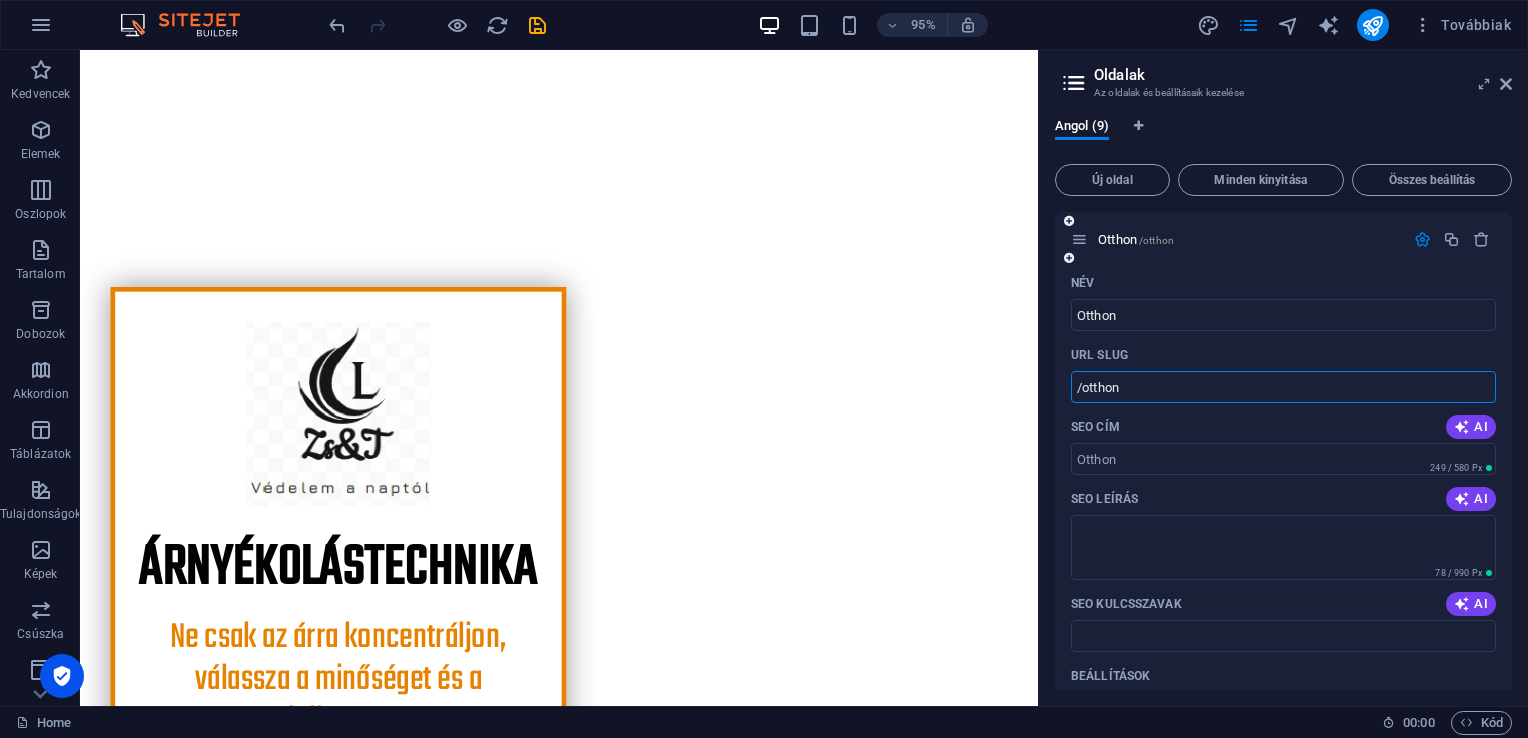 click on "/otthon" at bounding box center [1283, 387] 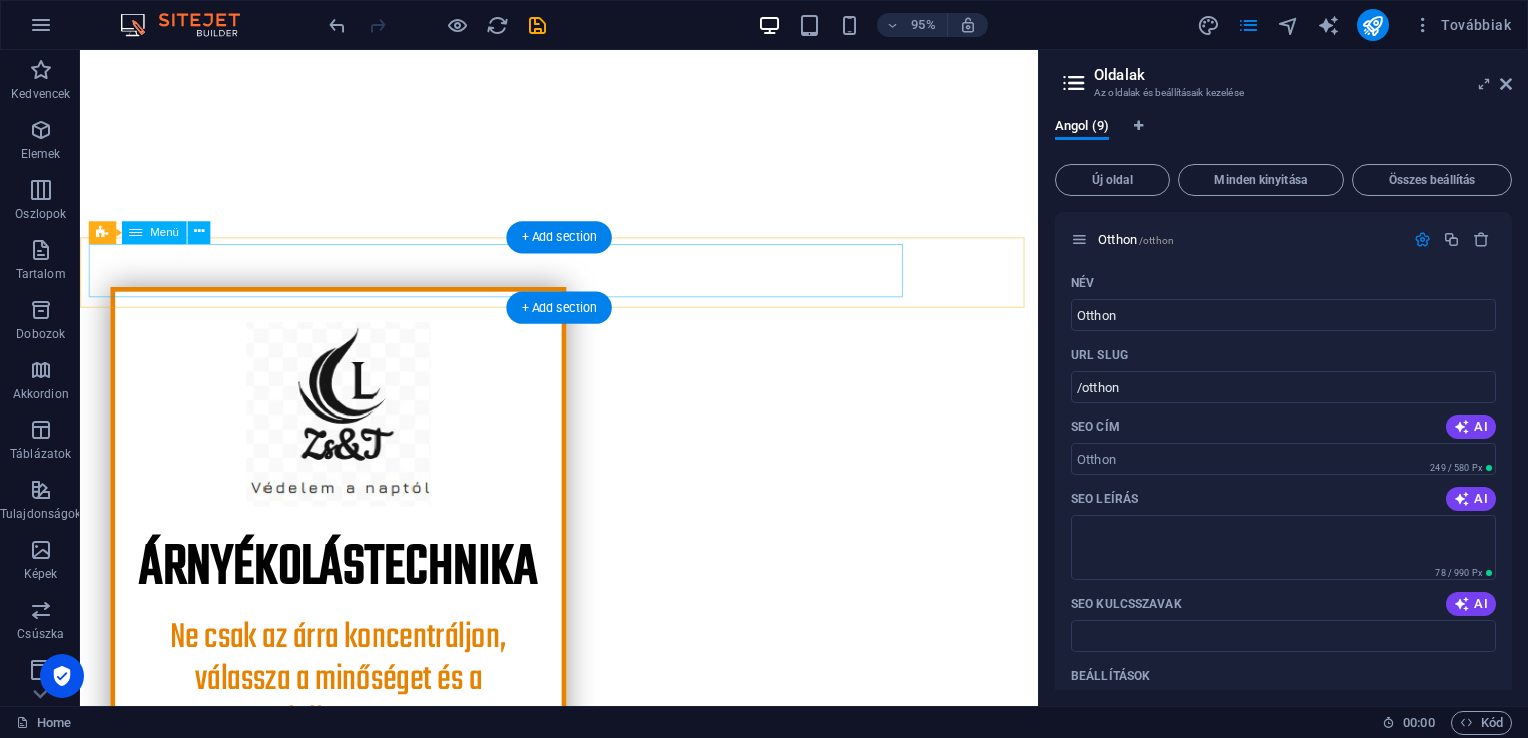 click on "Otthon About Services Projects Project-detail Pricing Contact" at bounding box center [584, 976] 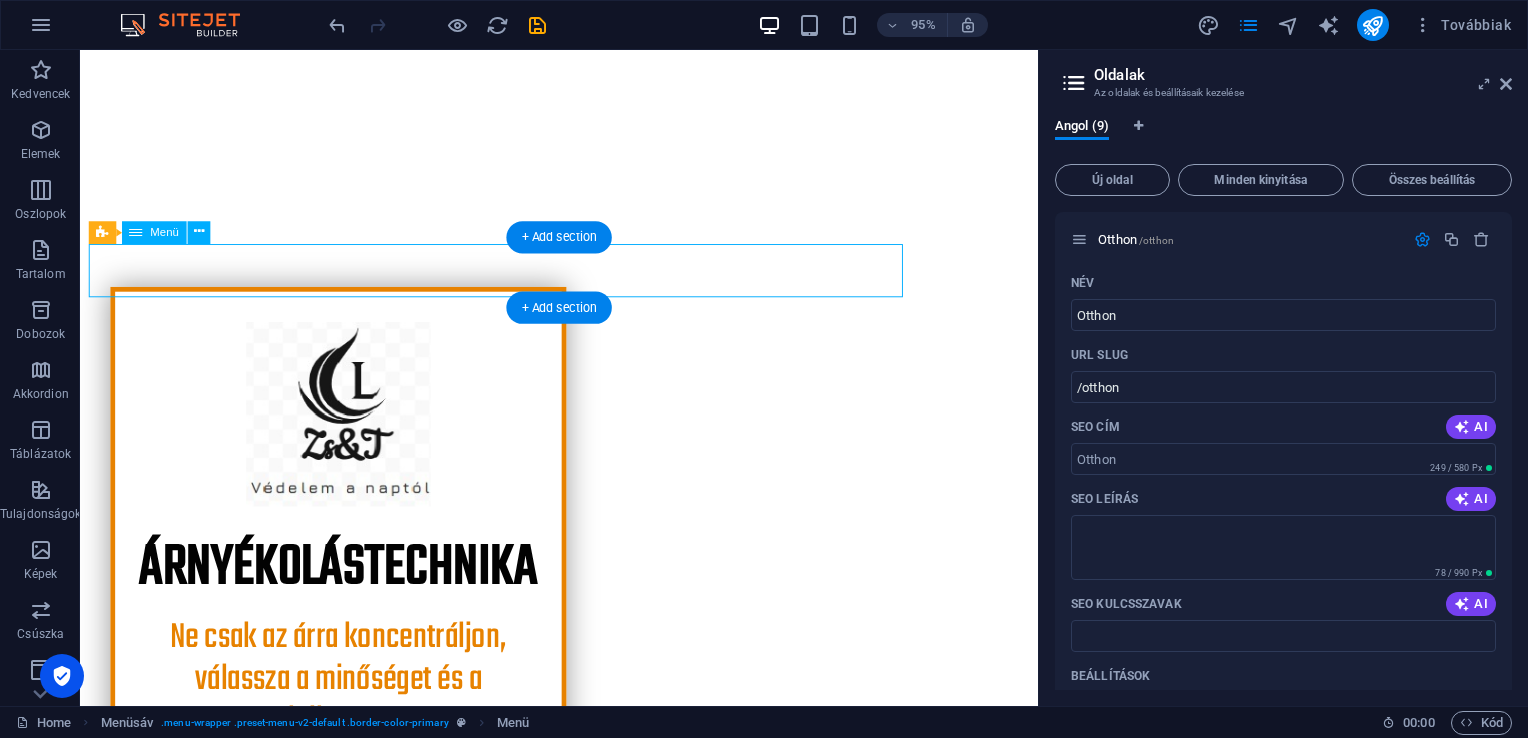 click on "Otthon About Services Projects Project-detail Pricing Contact" at bounding box center [584, 976] 